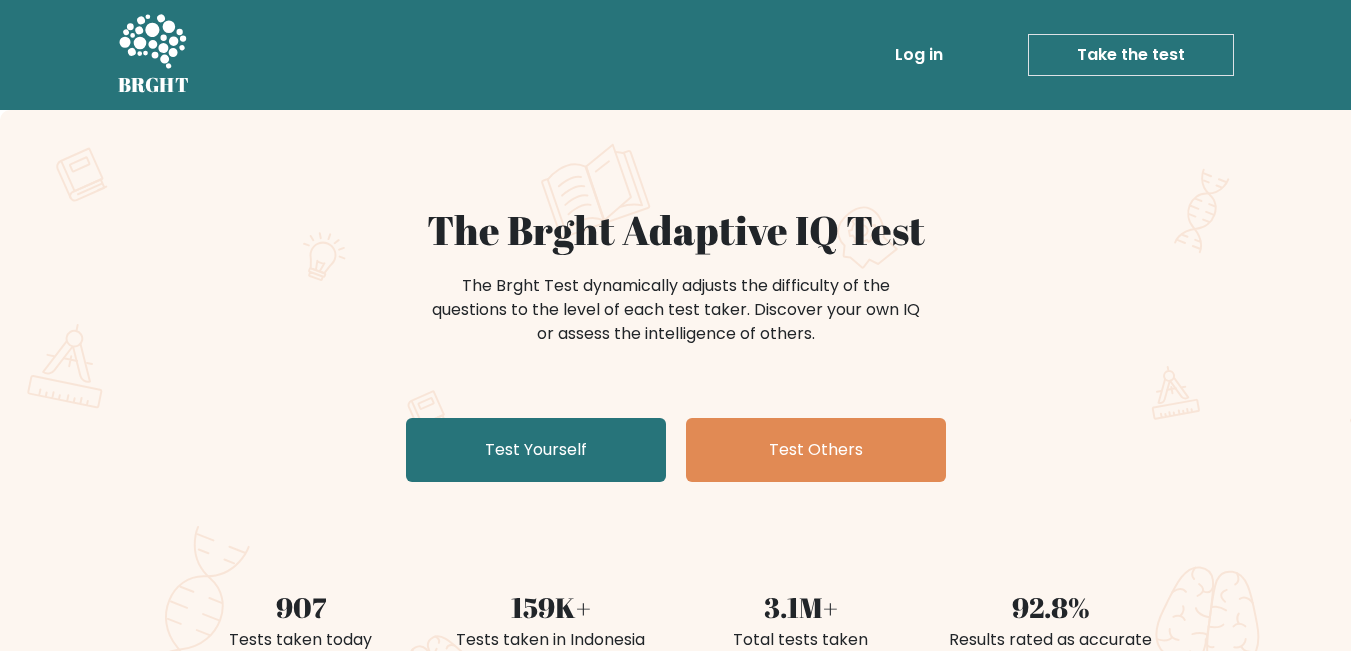 scroll, scrollTop: 0, scrollLeft: 0, axis: both 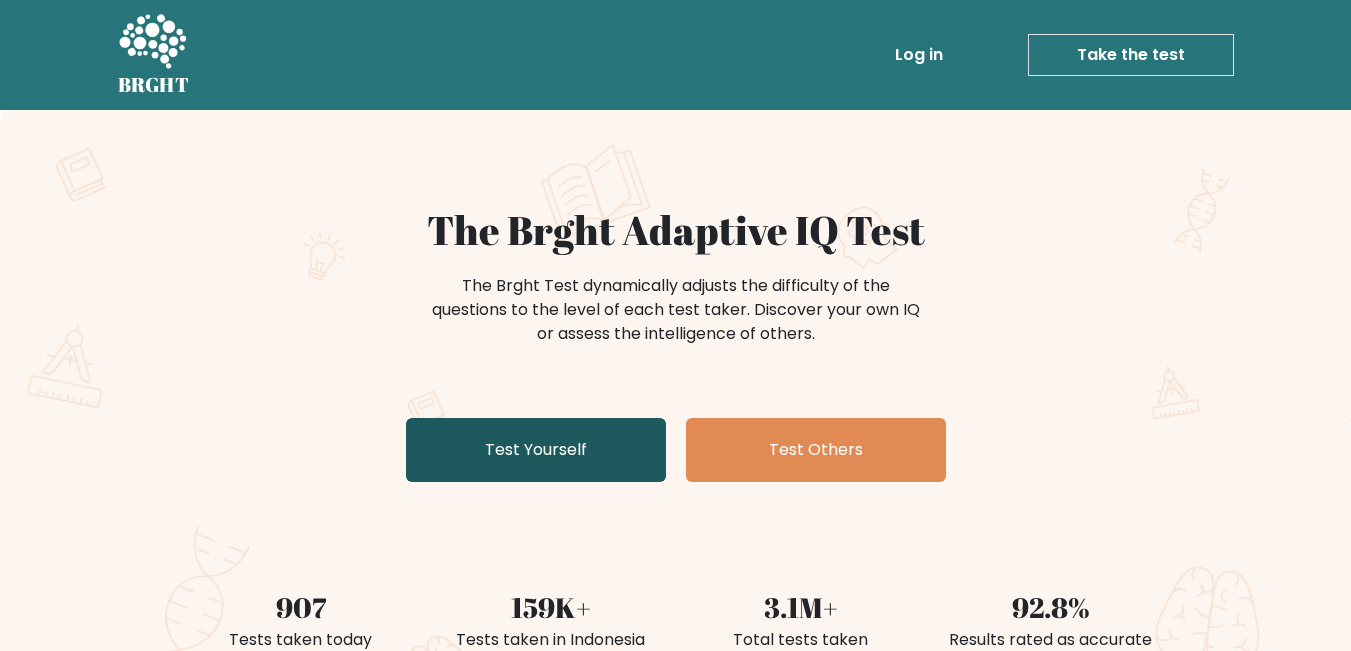 click on "Test Yourself" at bounding box center [536, 450] 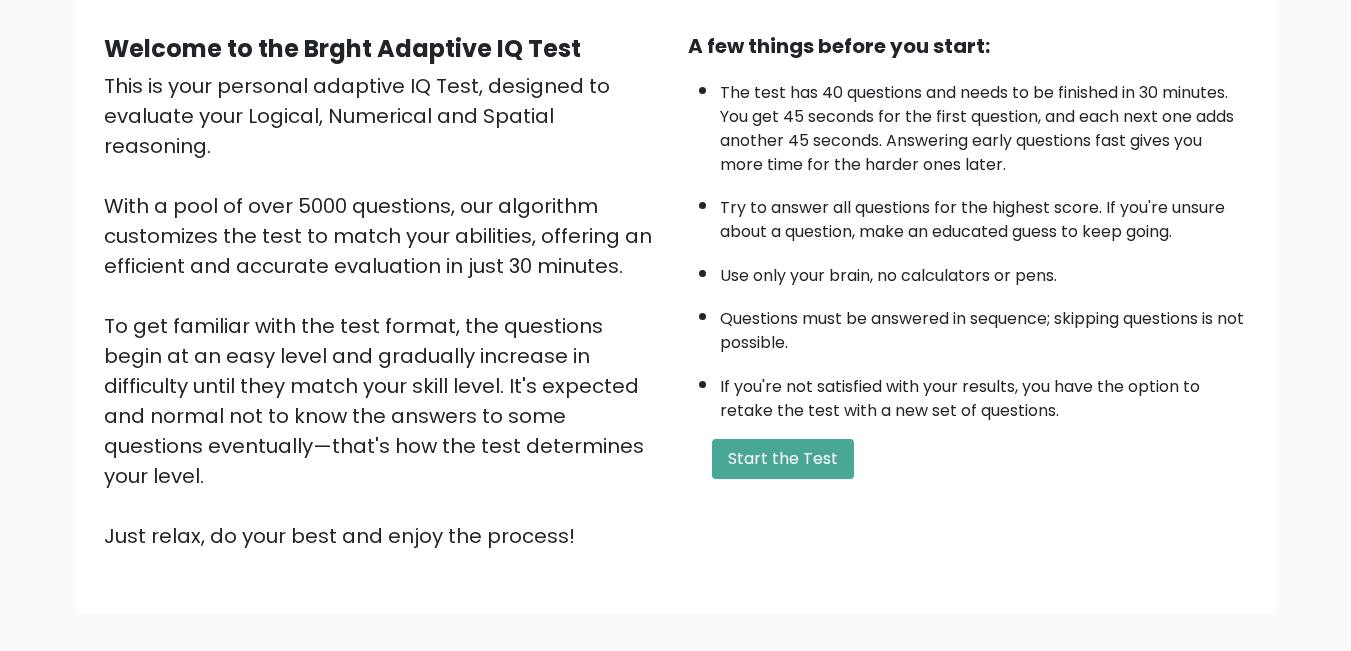 scroll, scrollTop: 200, scrollLeft: 0, axis: vertical 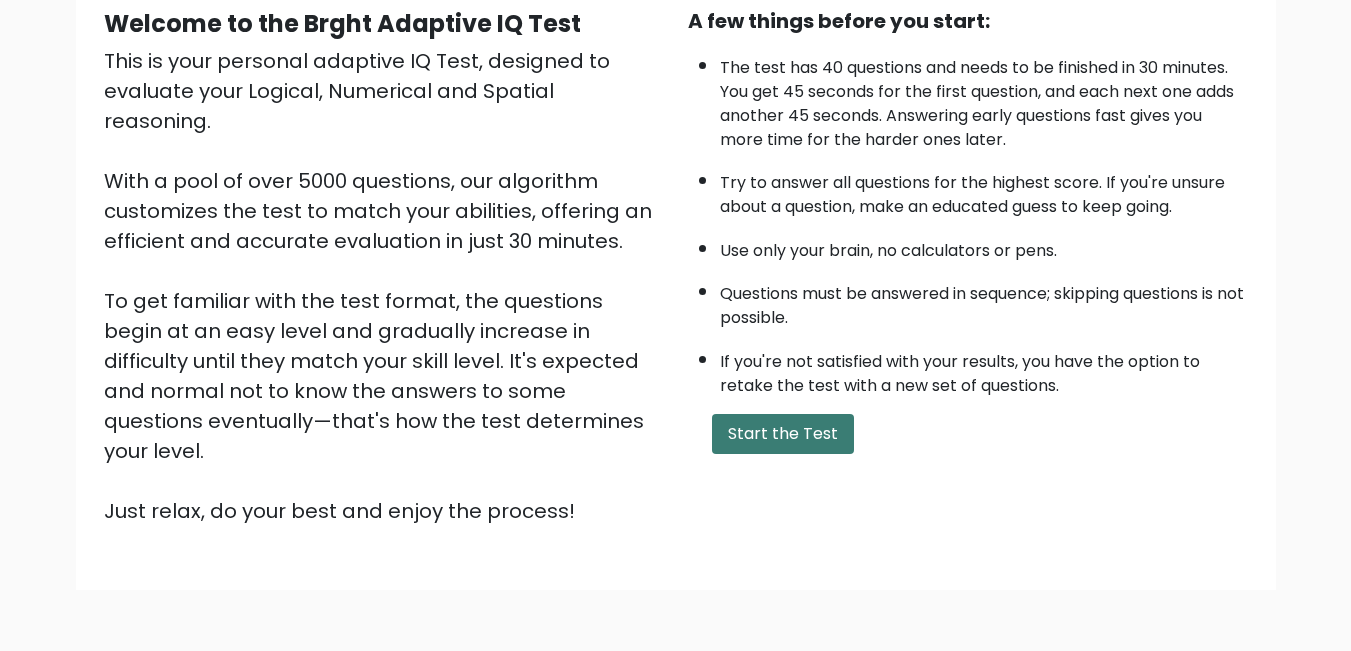 click on "Start the Test" at bounding box center (783, 434) 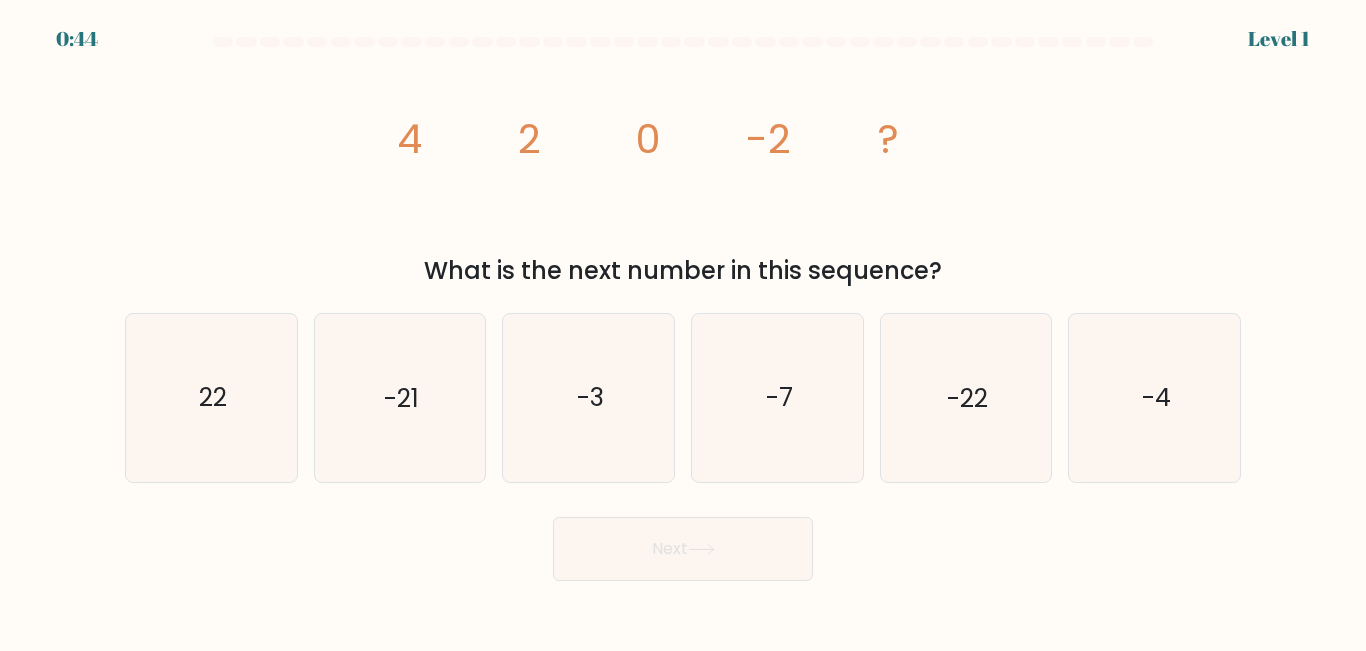 scroll, scrollTop: 0, scrollLeft: 0, axis: both 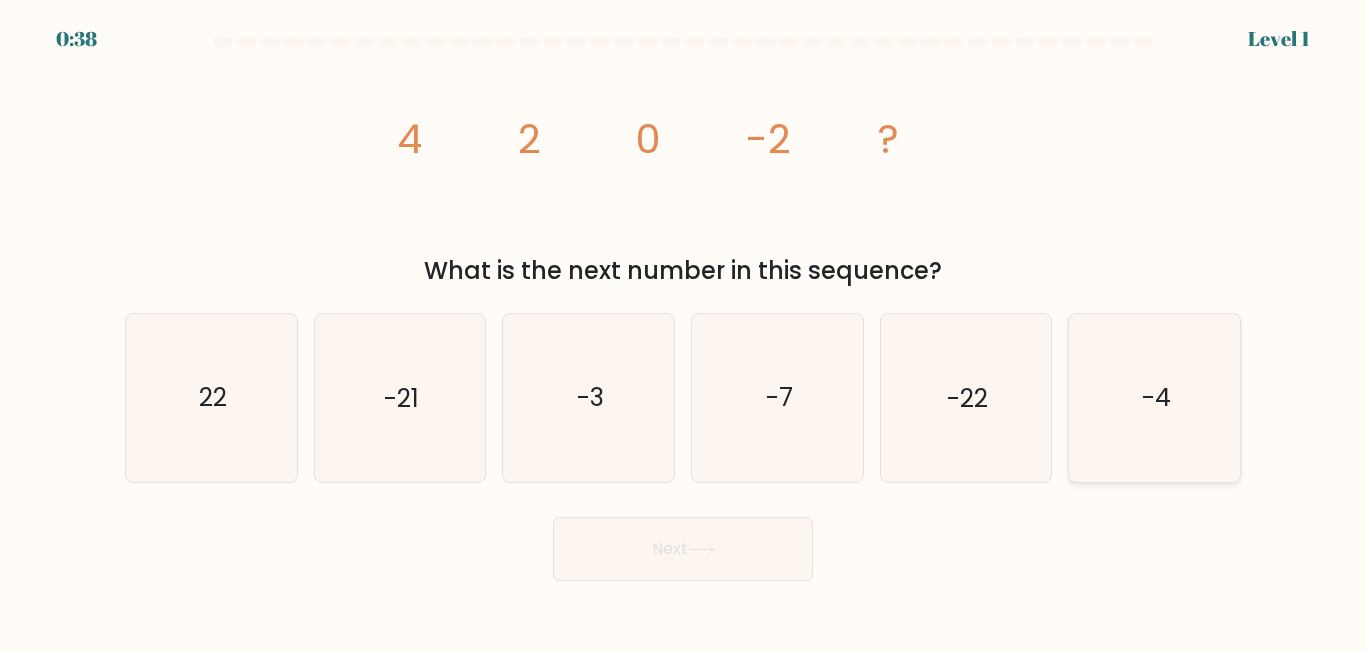 click on "-4" 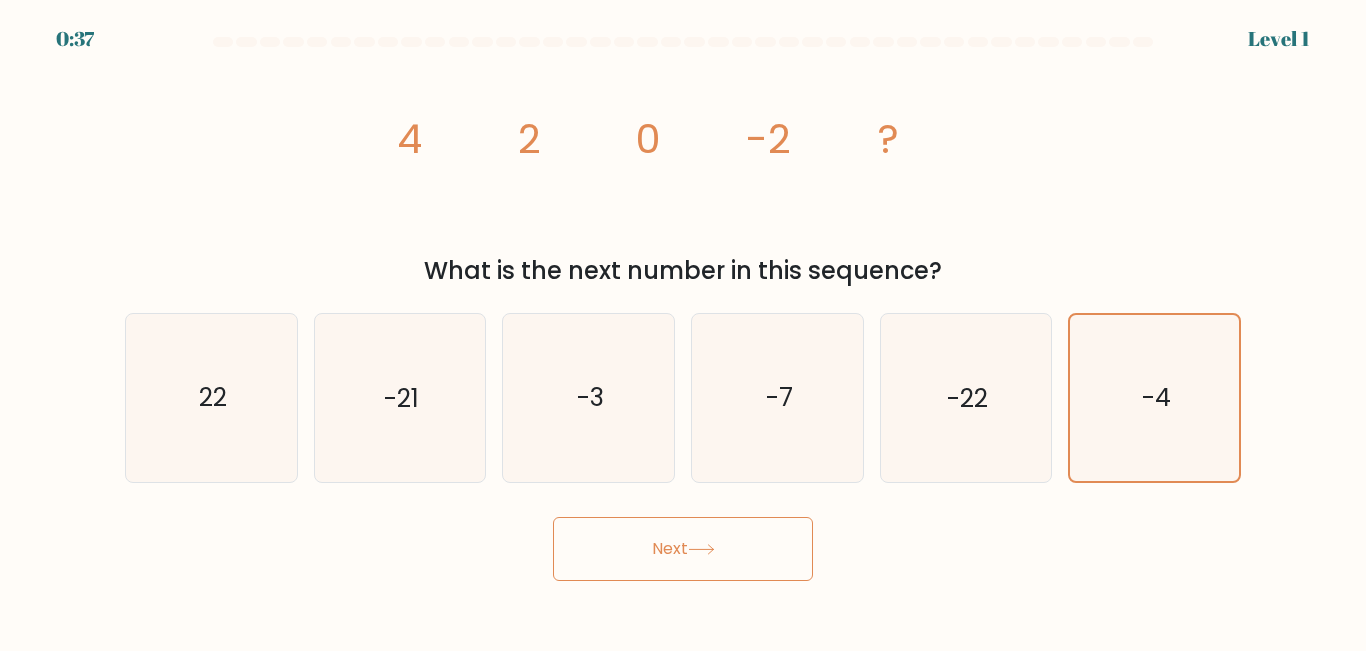 click on "Next" at bounding box center (683, 549) 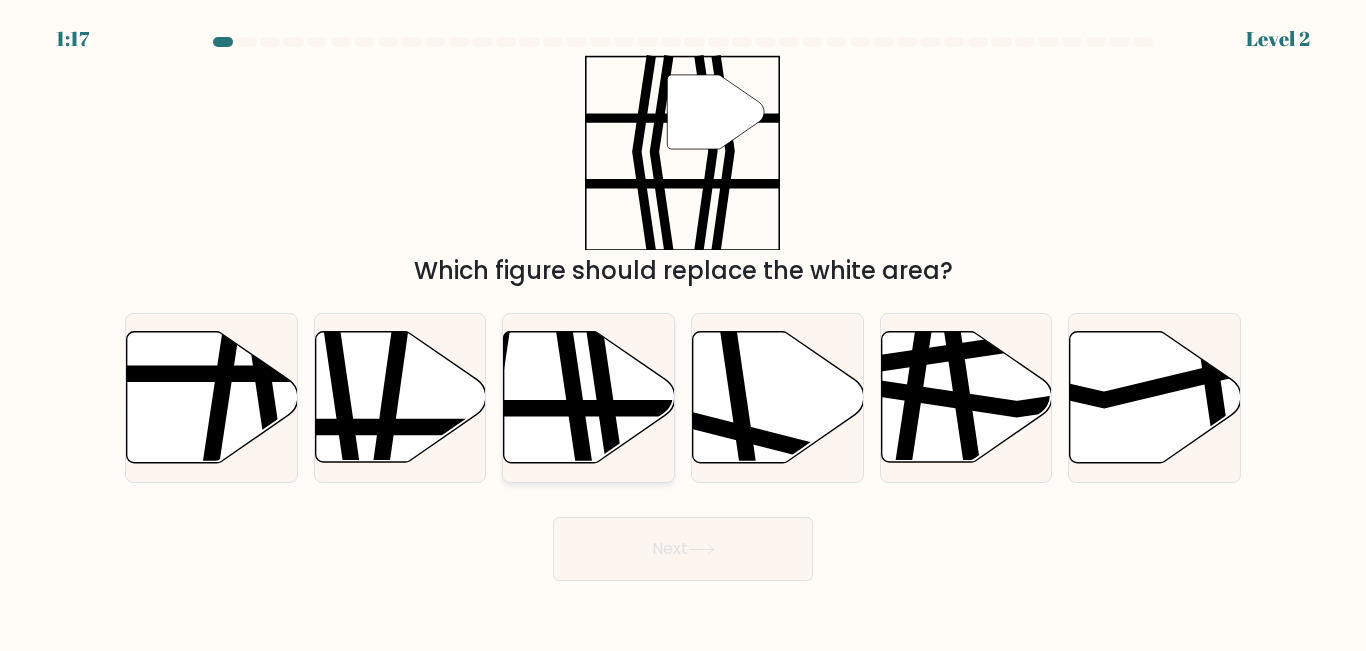 click 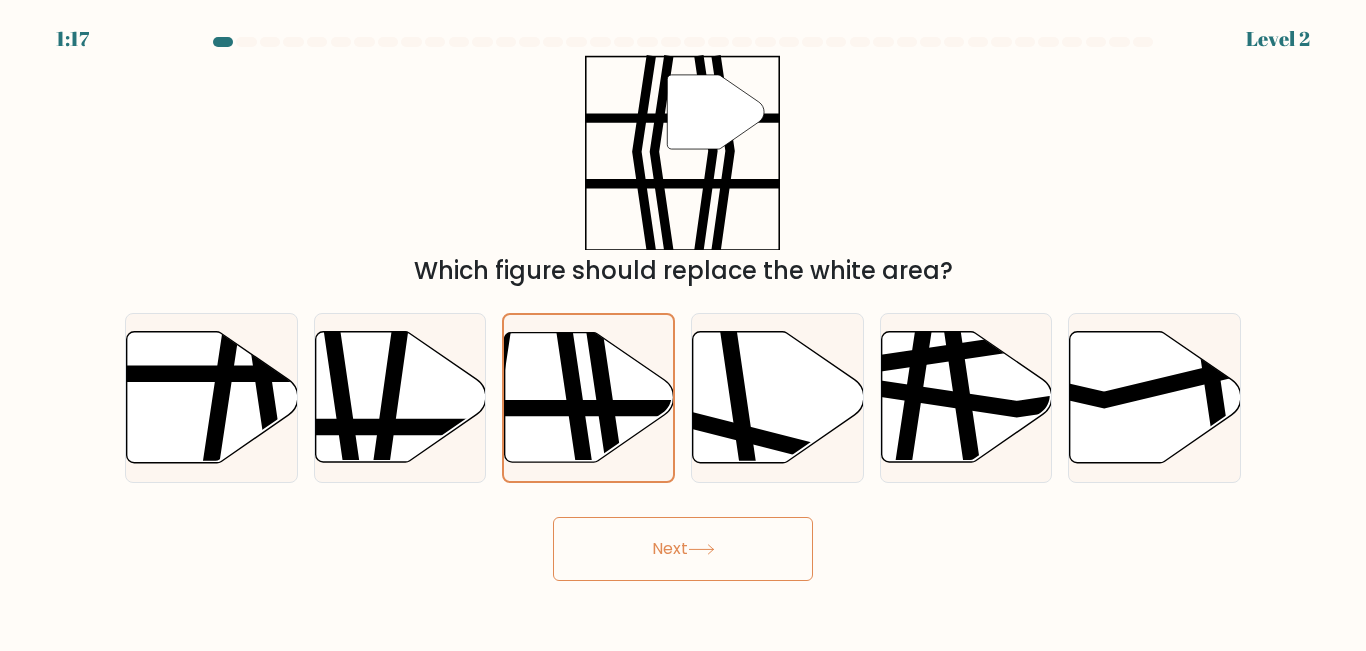 click on "Next" at bounding box center (683, 549) 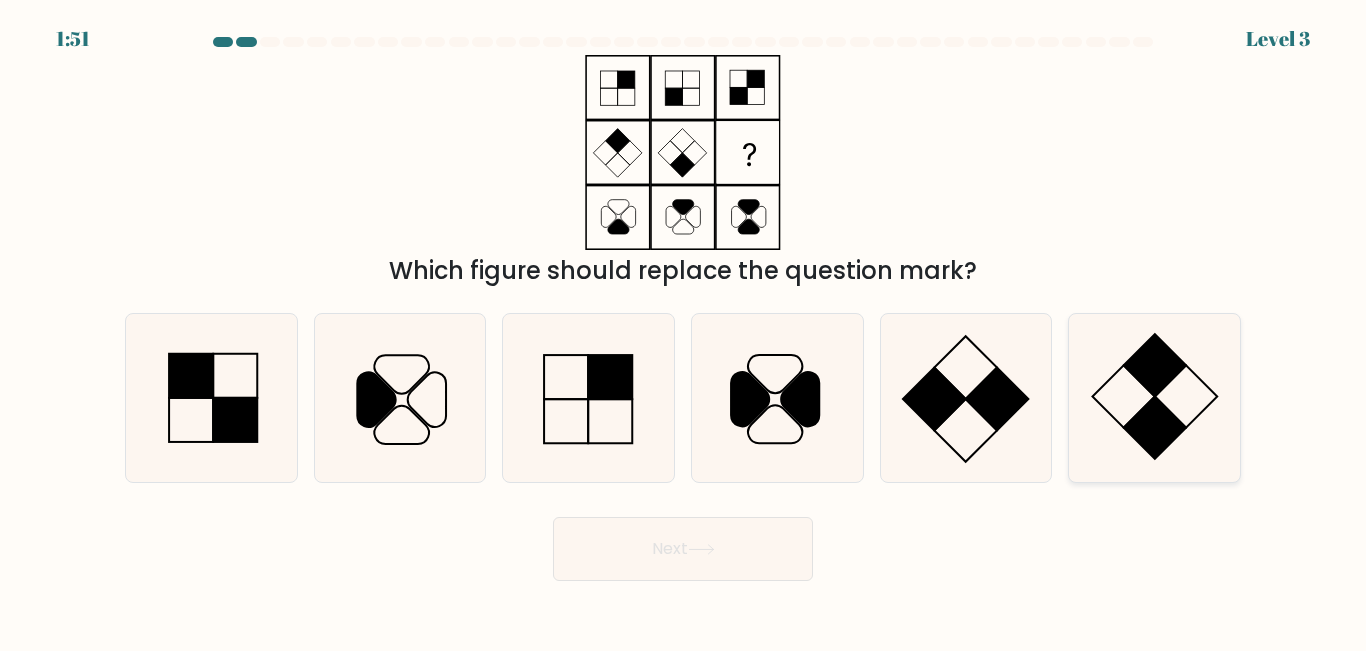 click 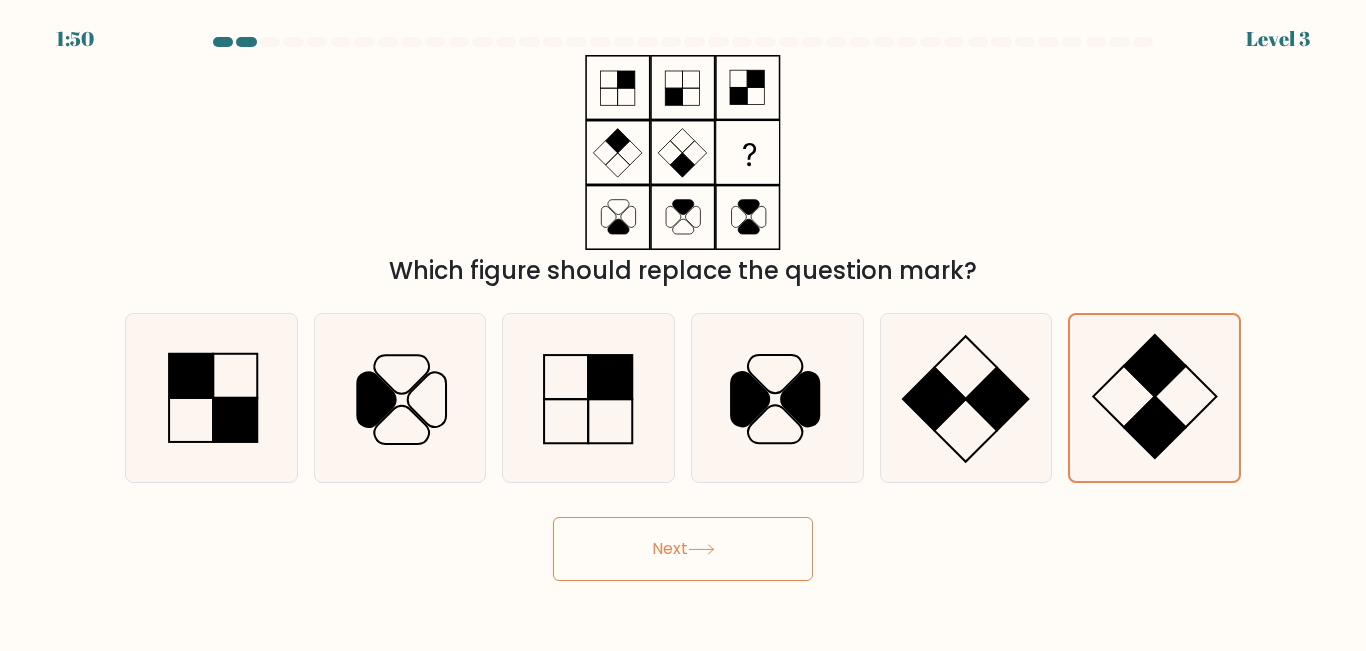 click 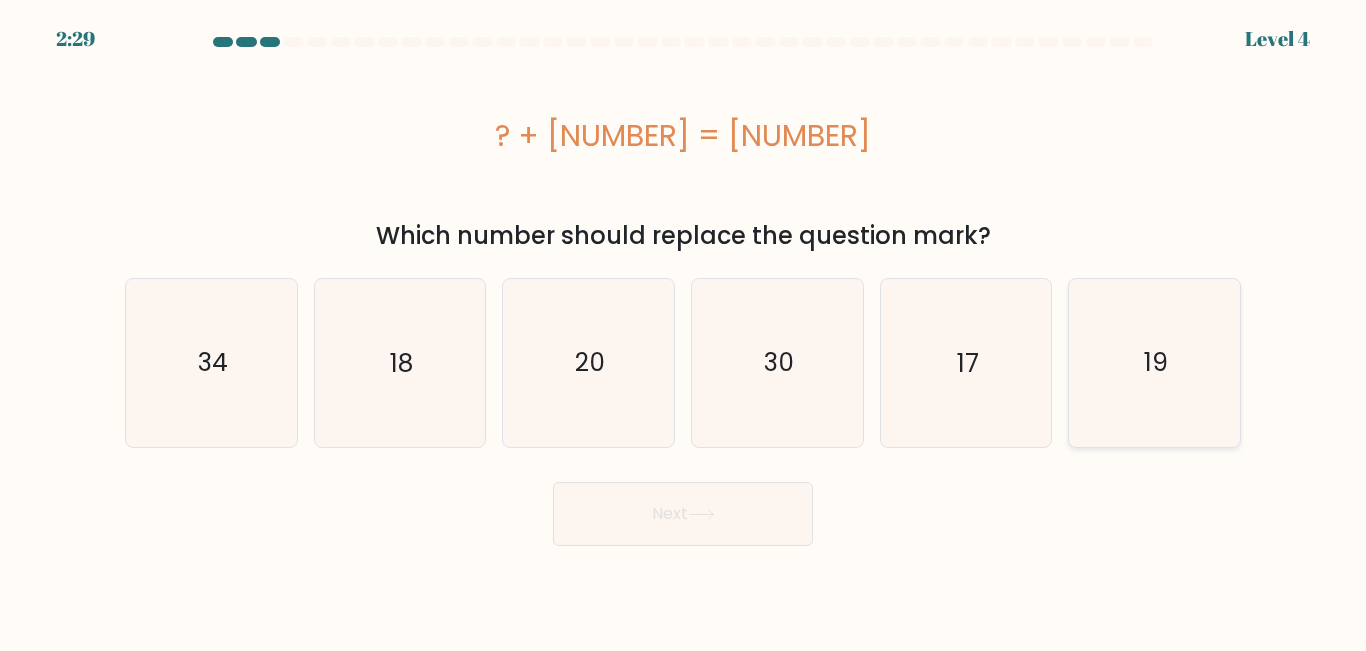 click on "19" 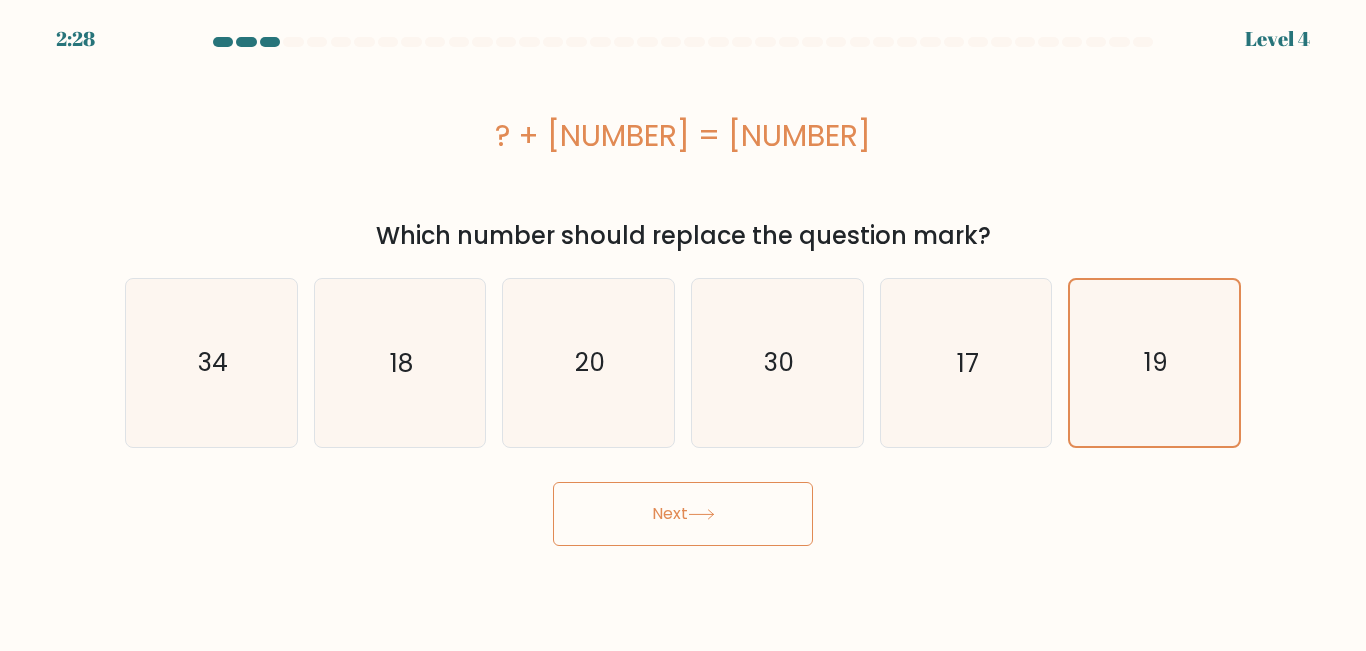 click 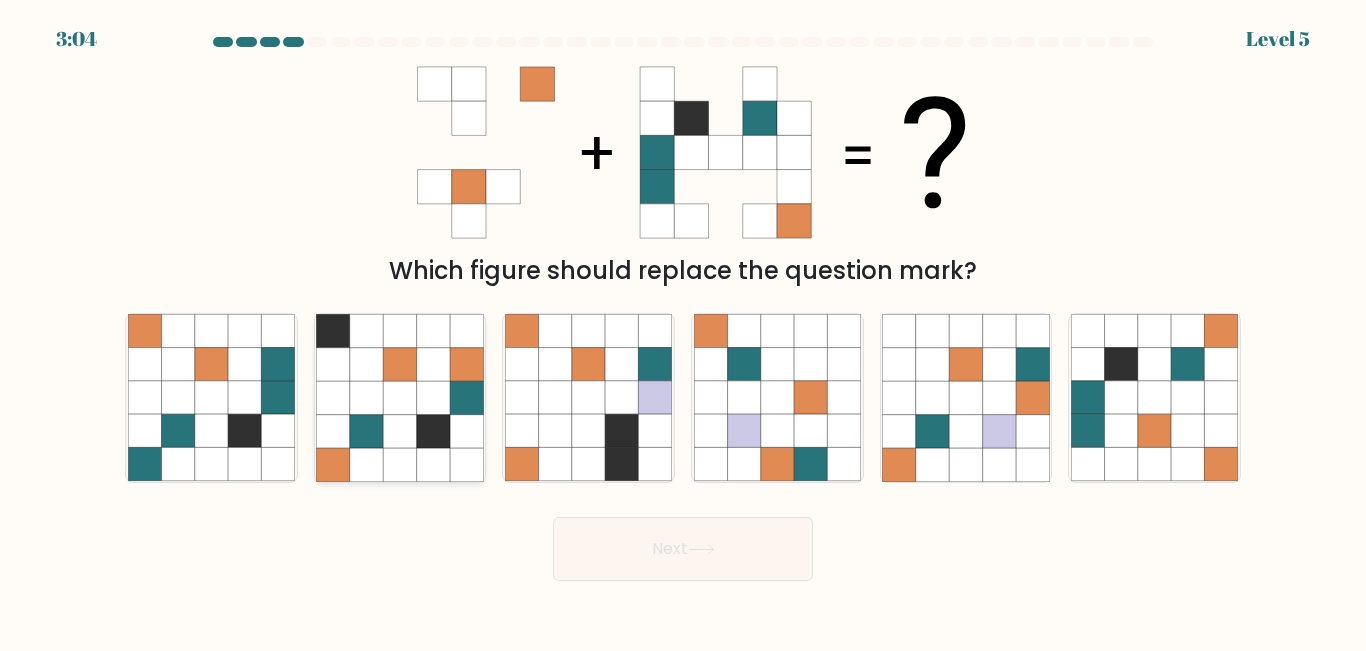 click 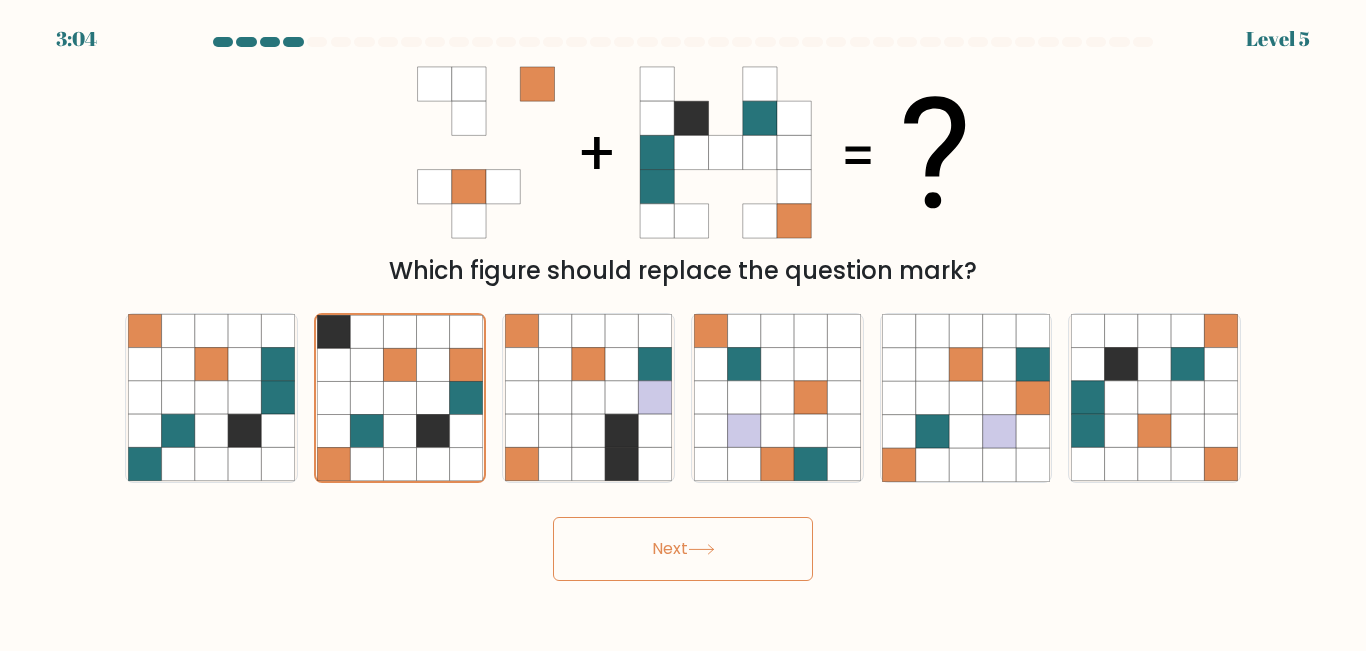 click on "Next" at bounding box center (683, 549) 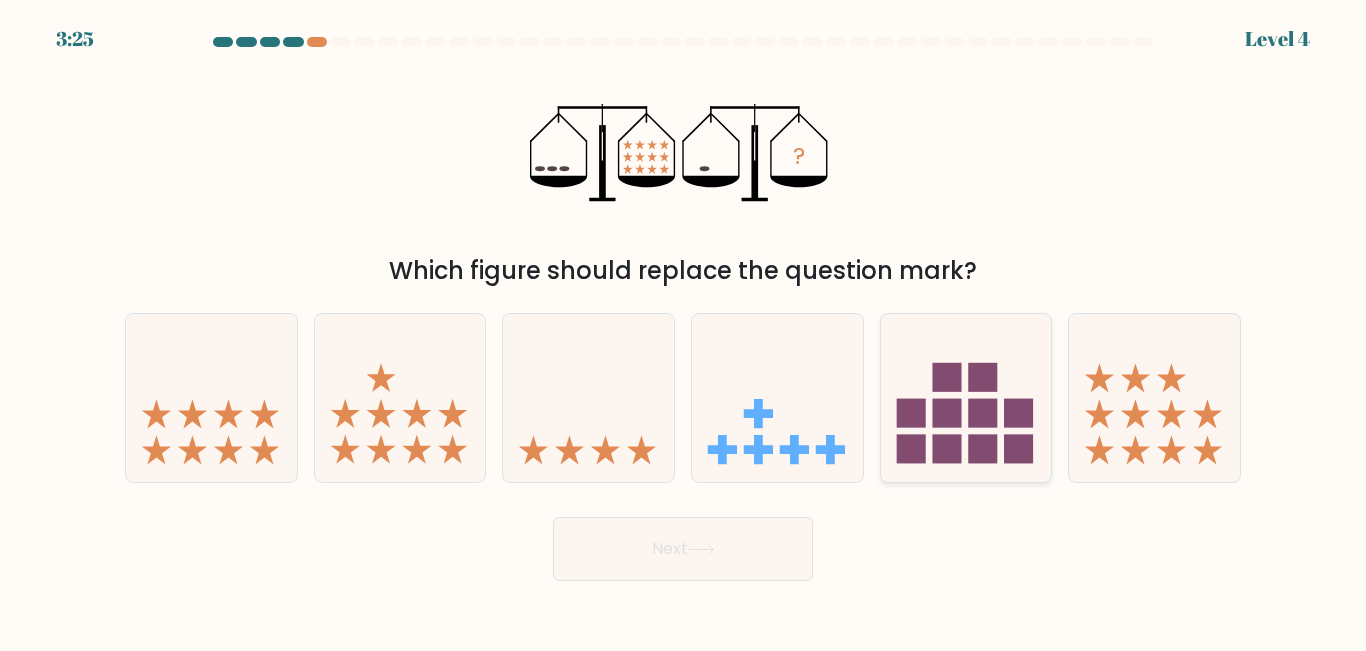 click 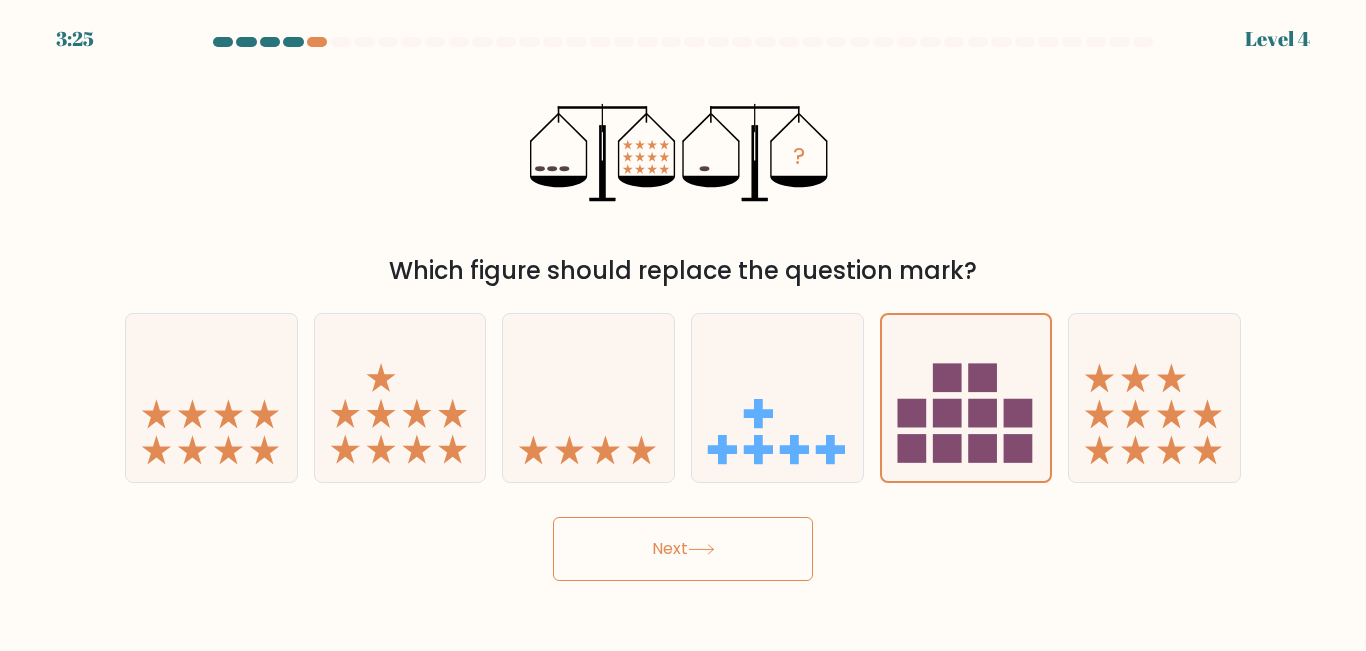 click on "Next" at bounding box center [683, 549] 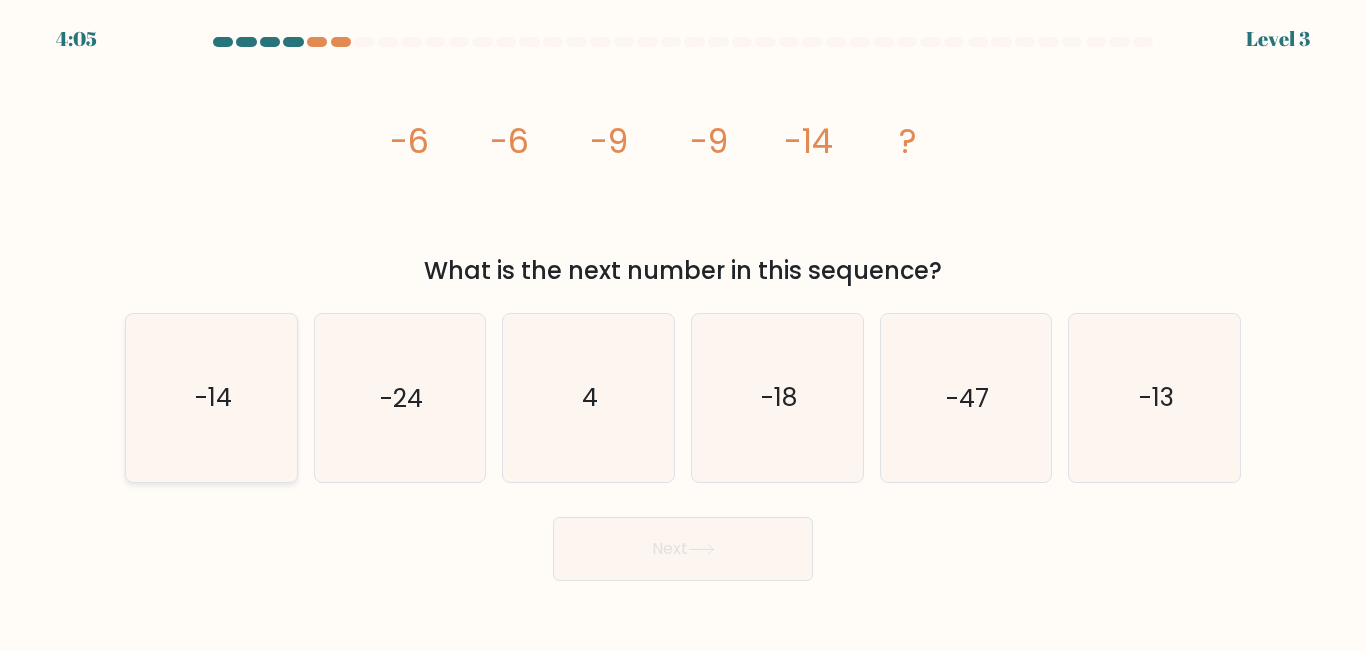 click on "-14" 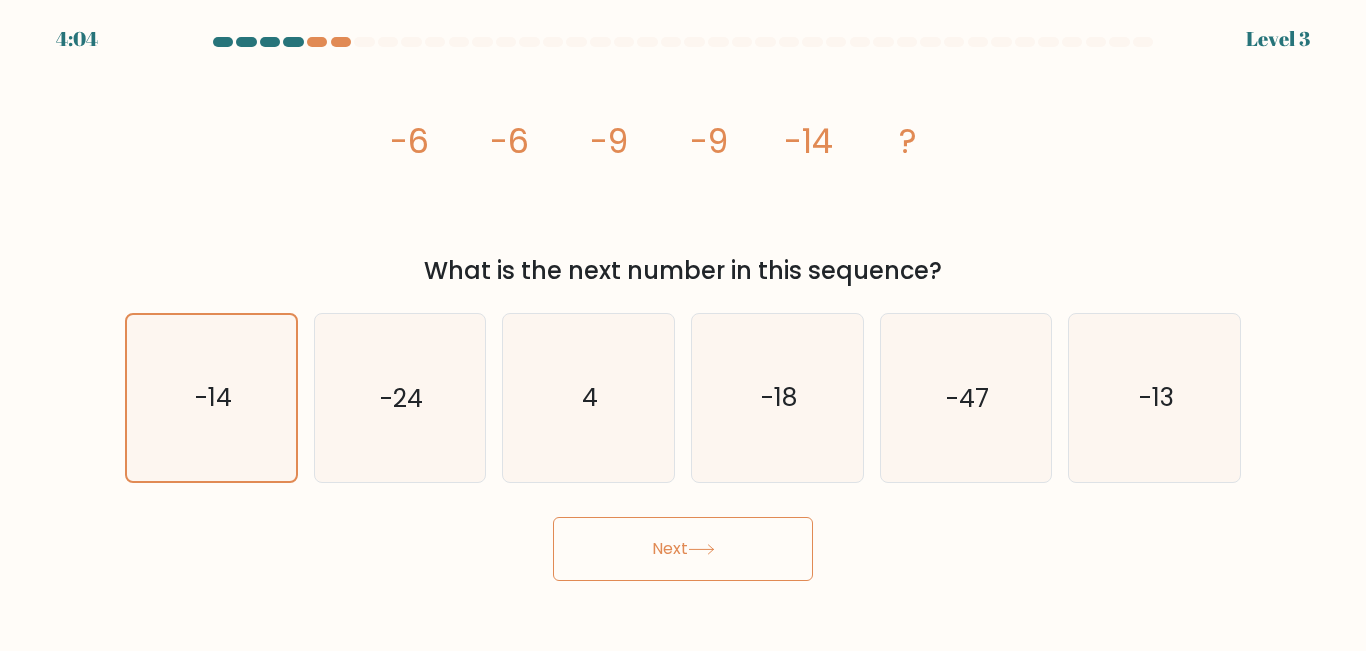click on "Next" at bounding box center (683, 549) 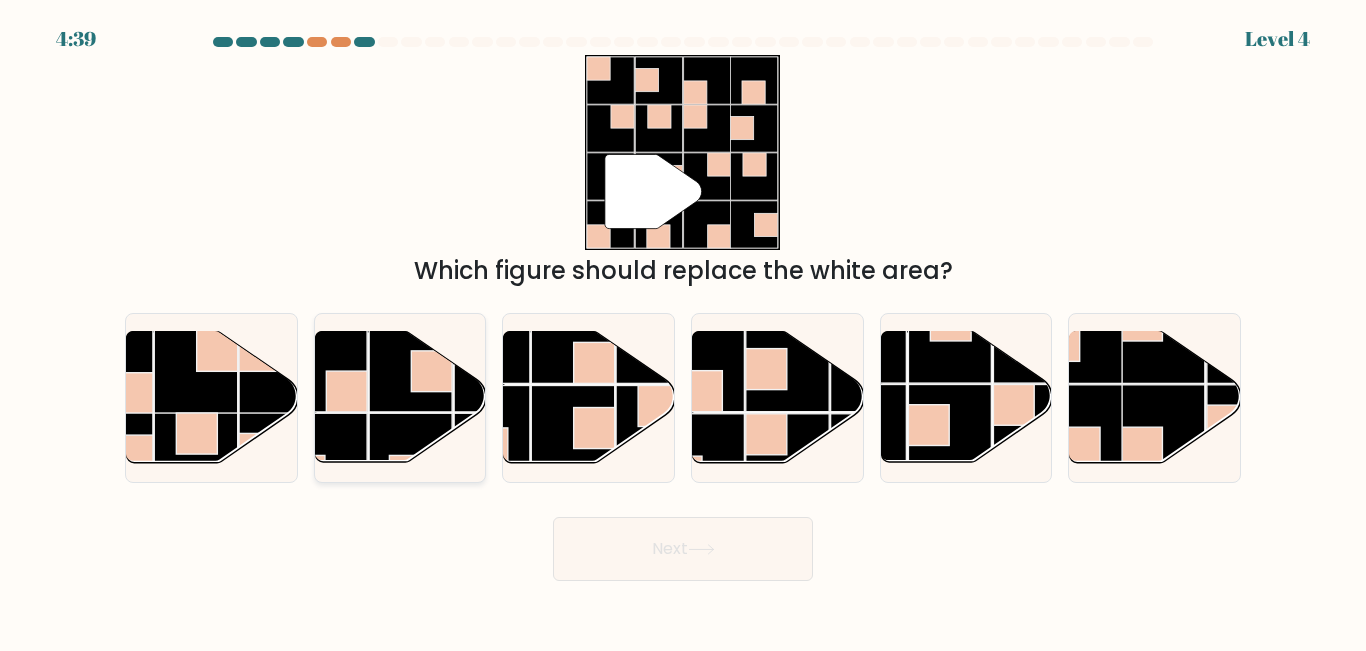 click 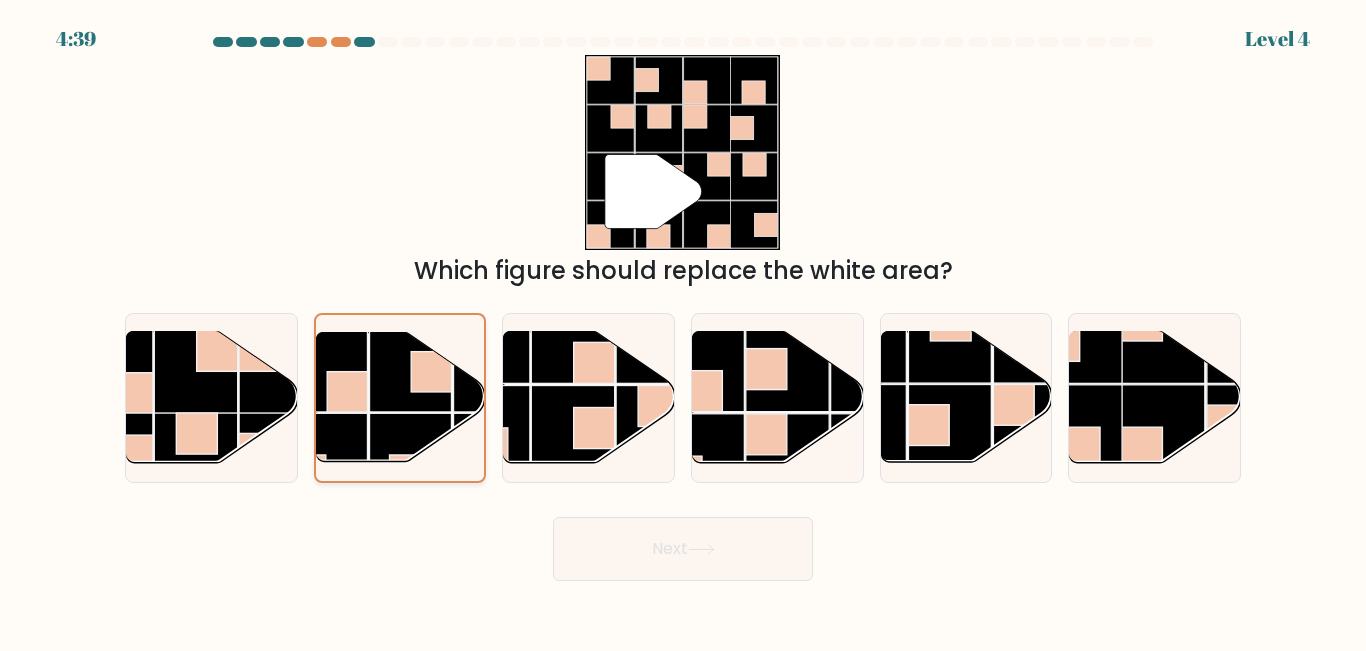 click 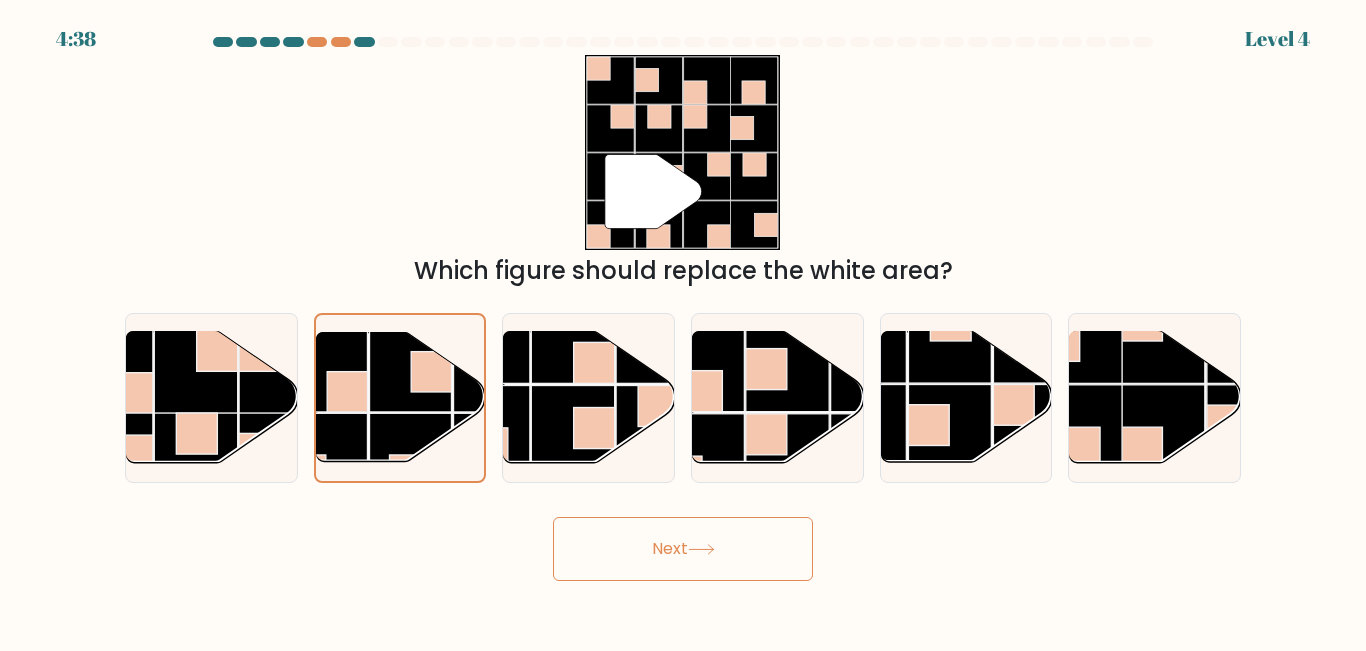 click on "Next" at bounding box center [683, 549] 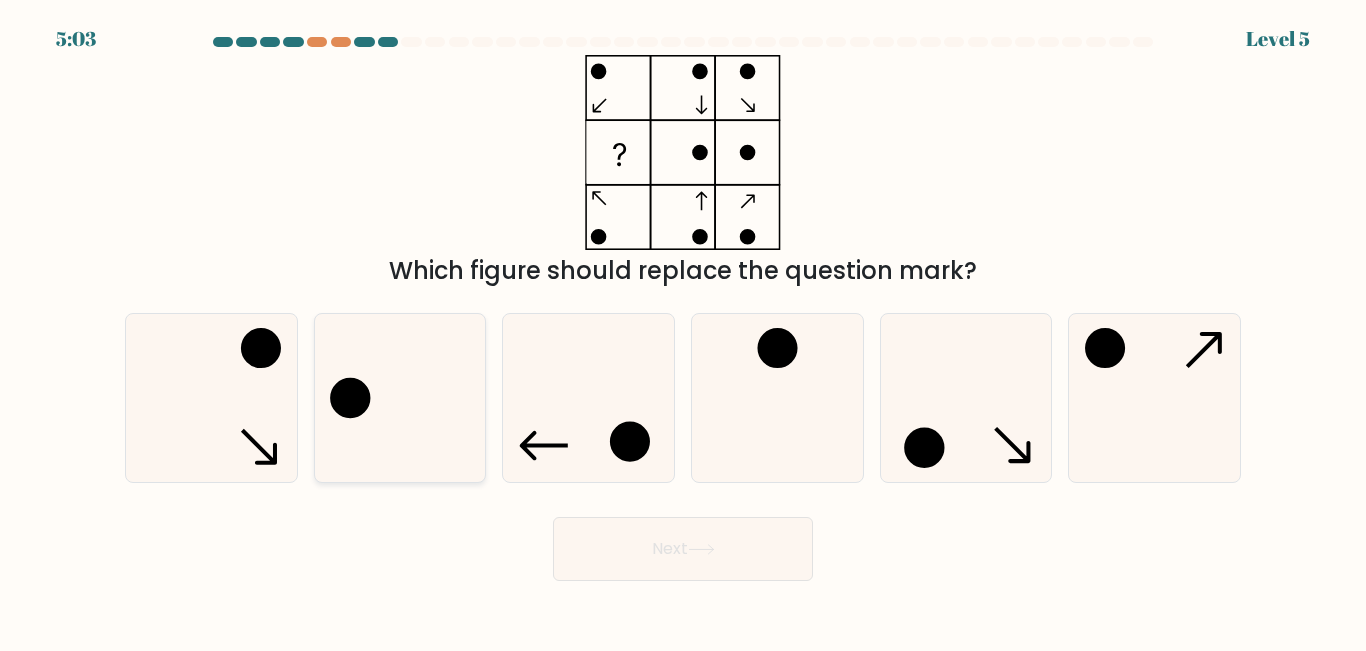 click 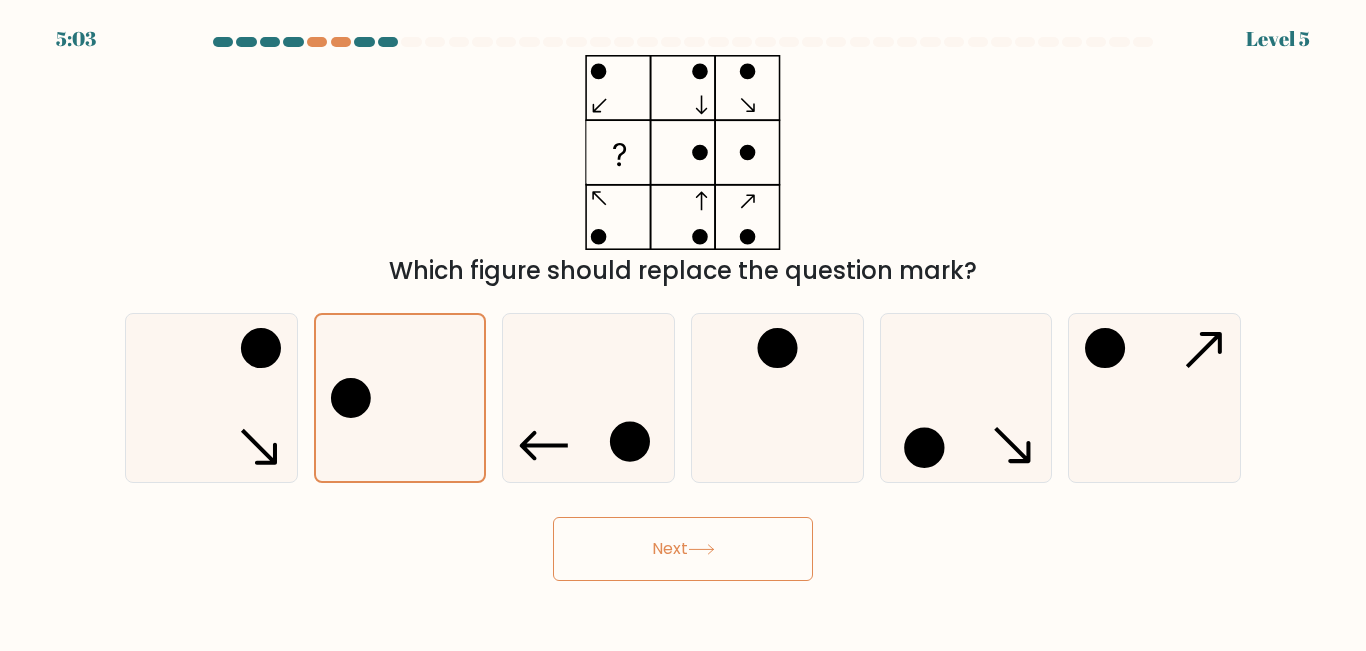 click on "Next" at bounding box center (683, 549) 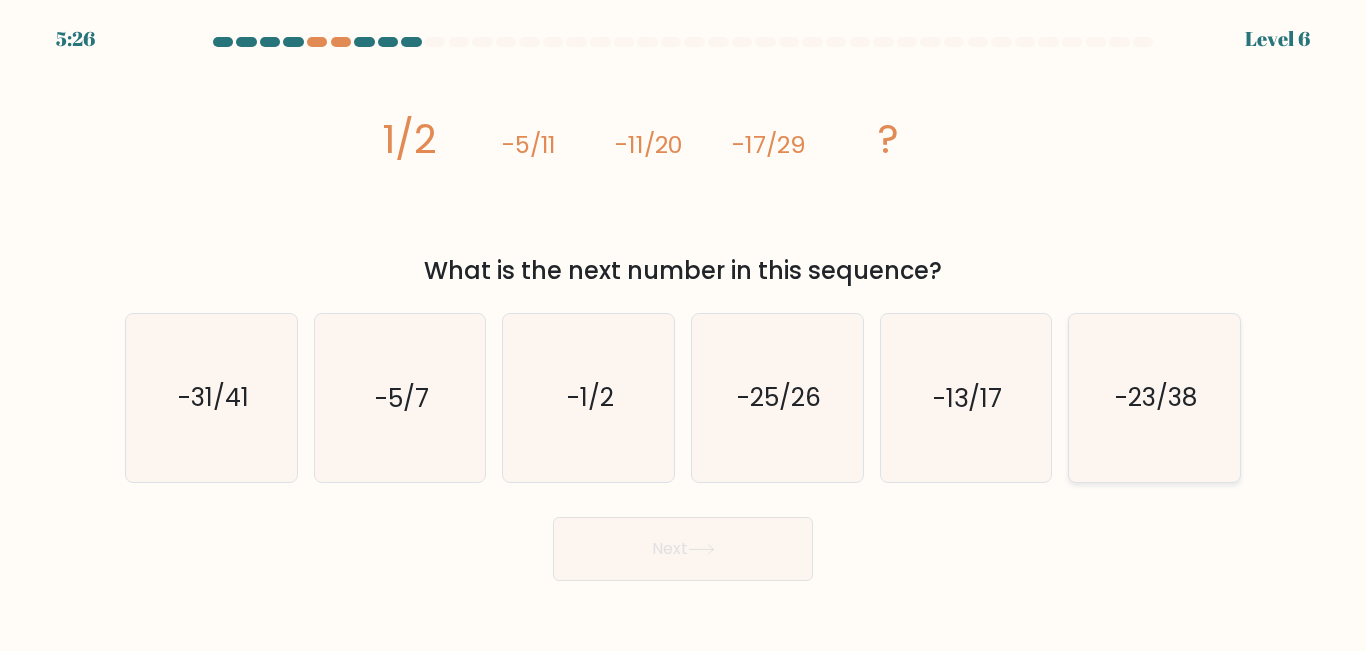 click on "-23/38" 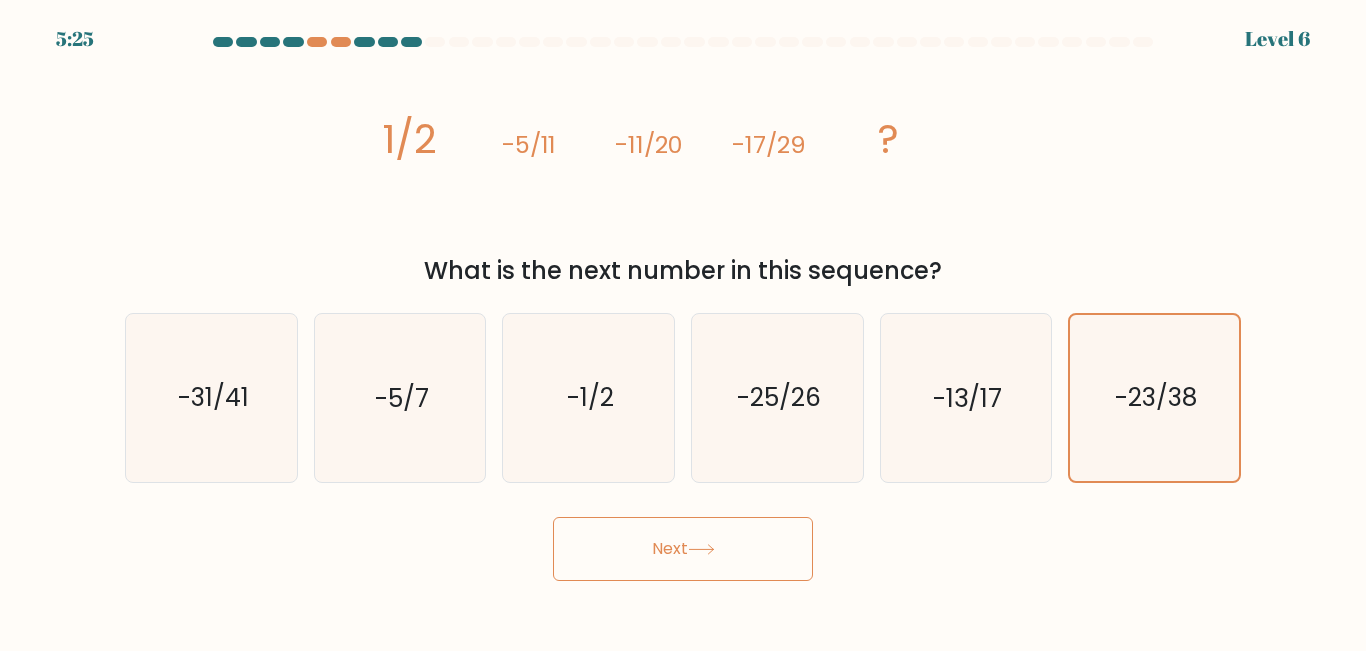 click on "Next" at bounding box center [683, 549] 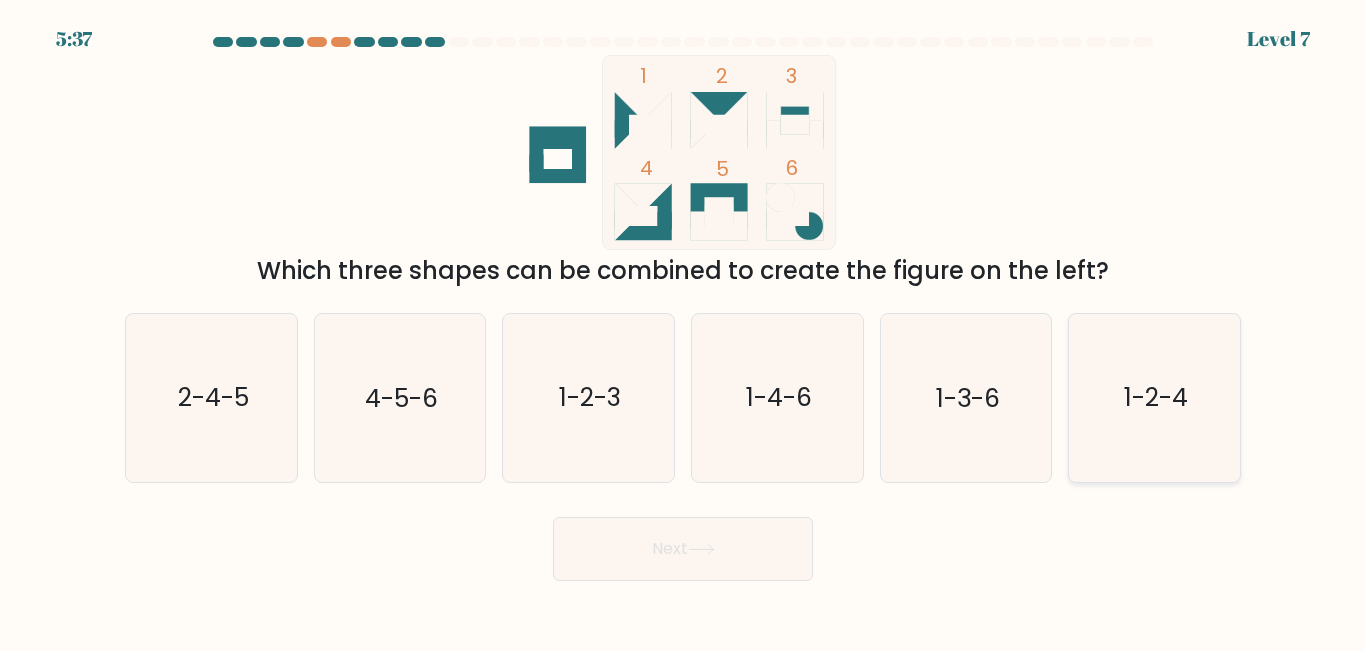 click on "1-2-4" 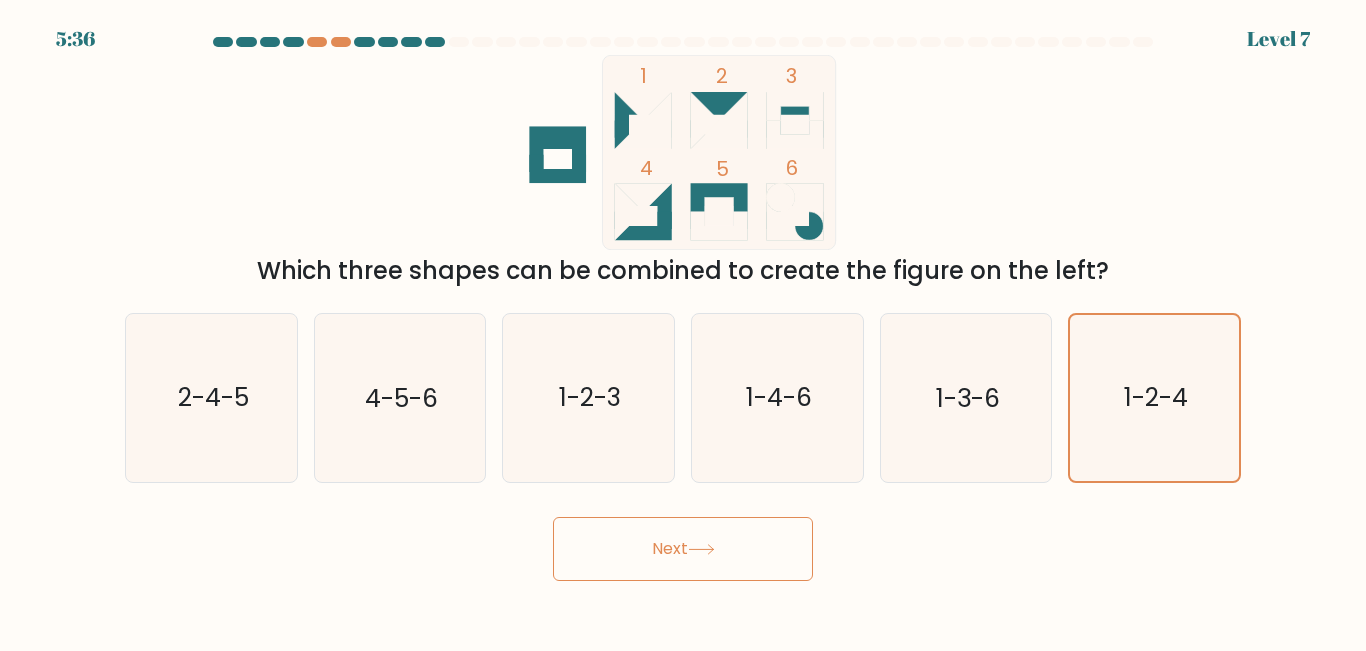 click on "Next" at bounding box center [683, 549] 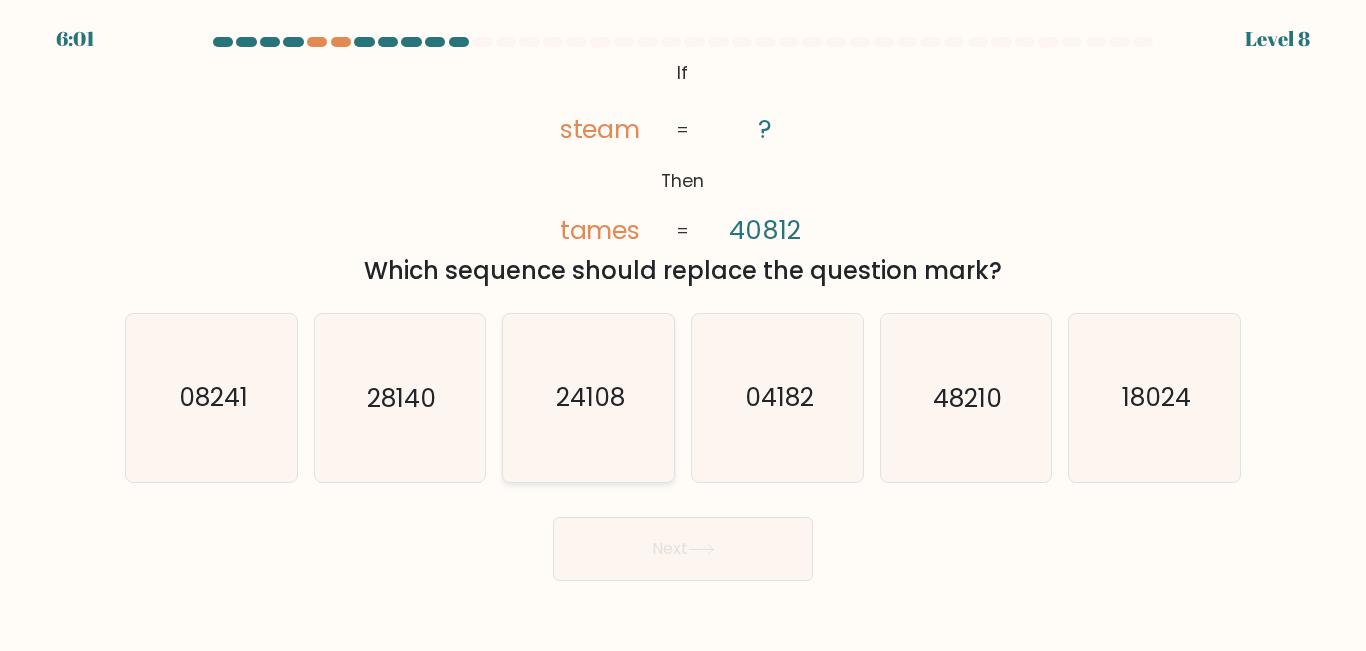 click on "24108" 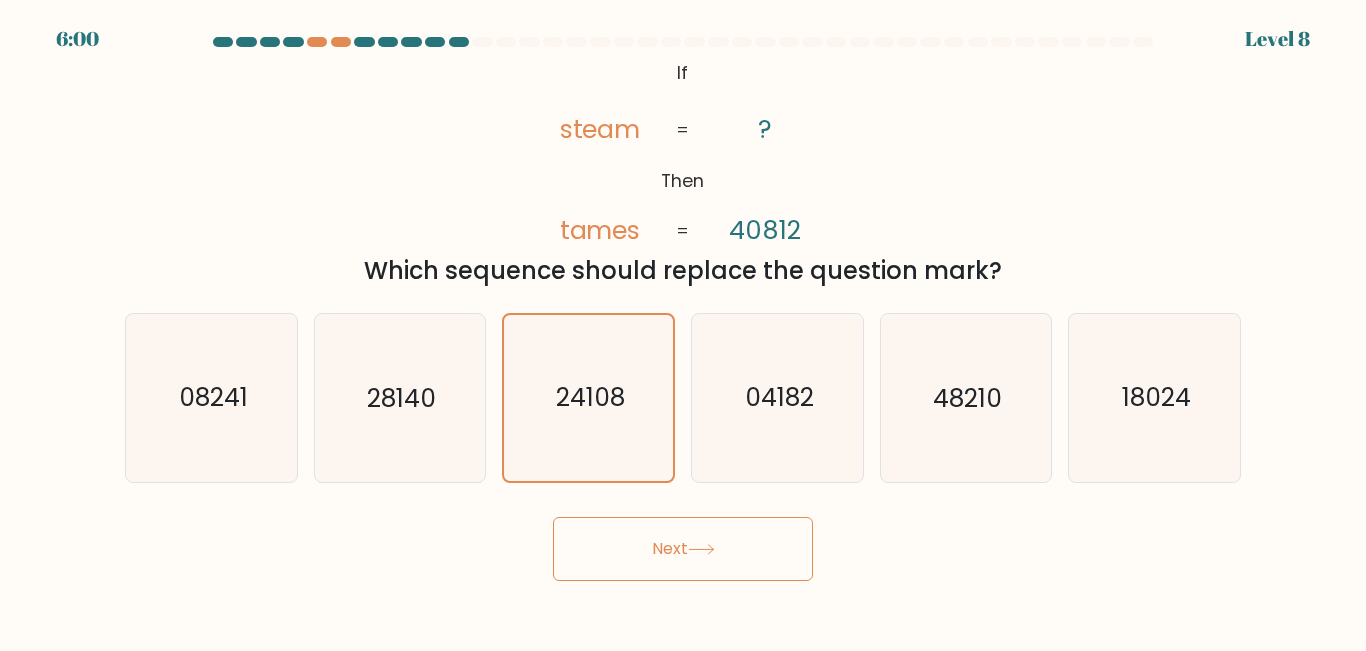 click on "Next" at bounding box center [683, 549] 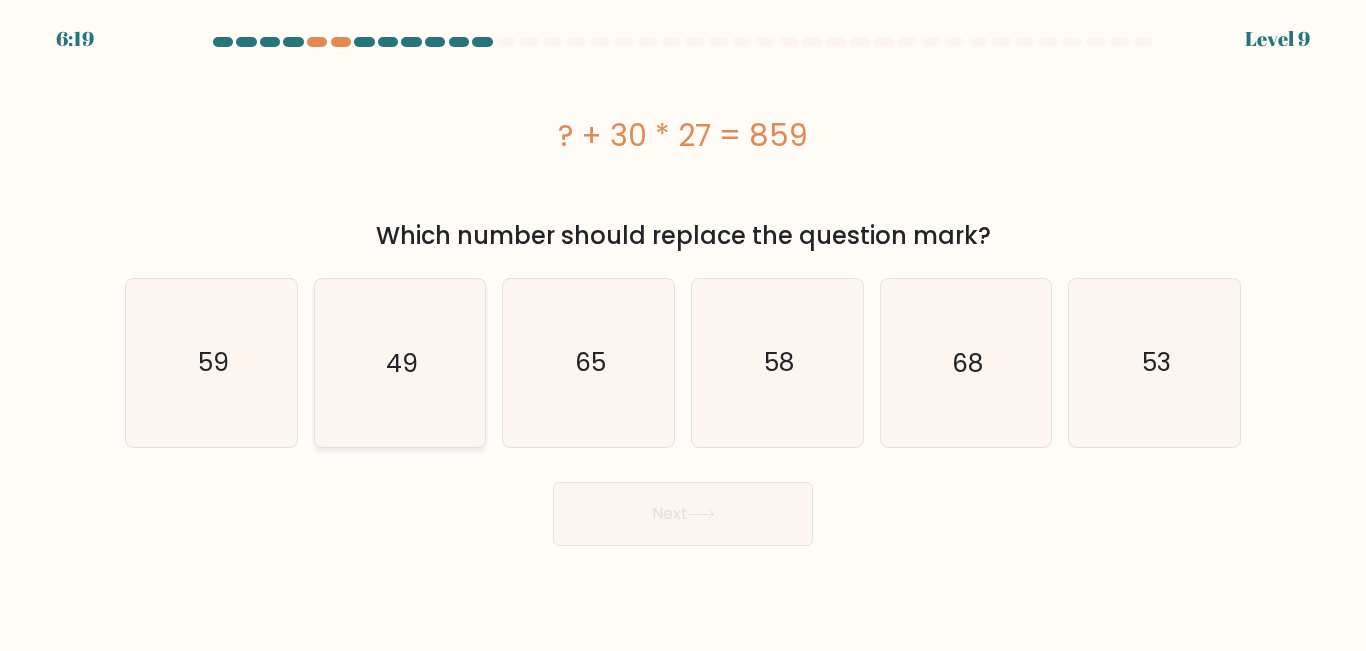 click on "49" 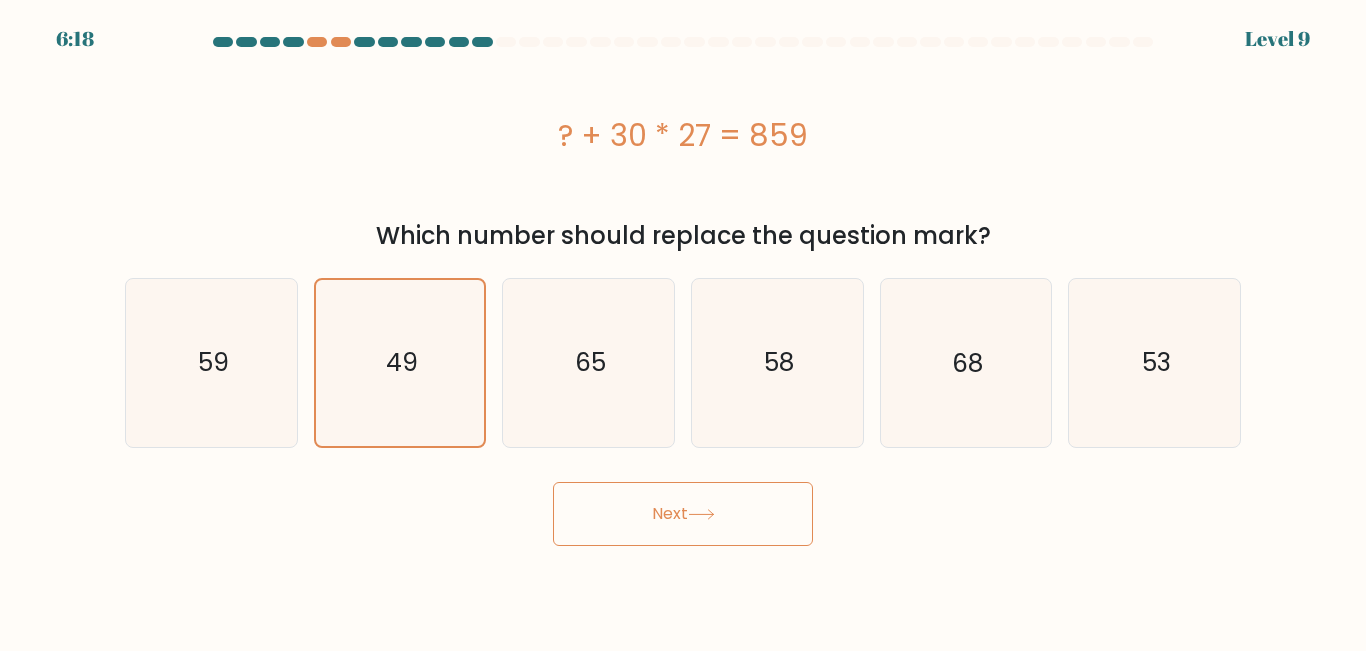 click on "Next" at bounding box center [683, 514] 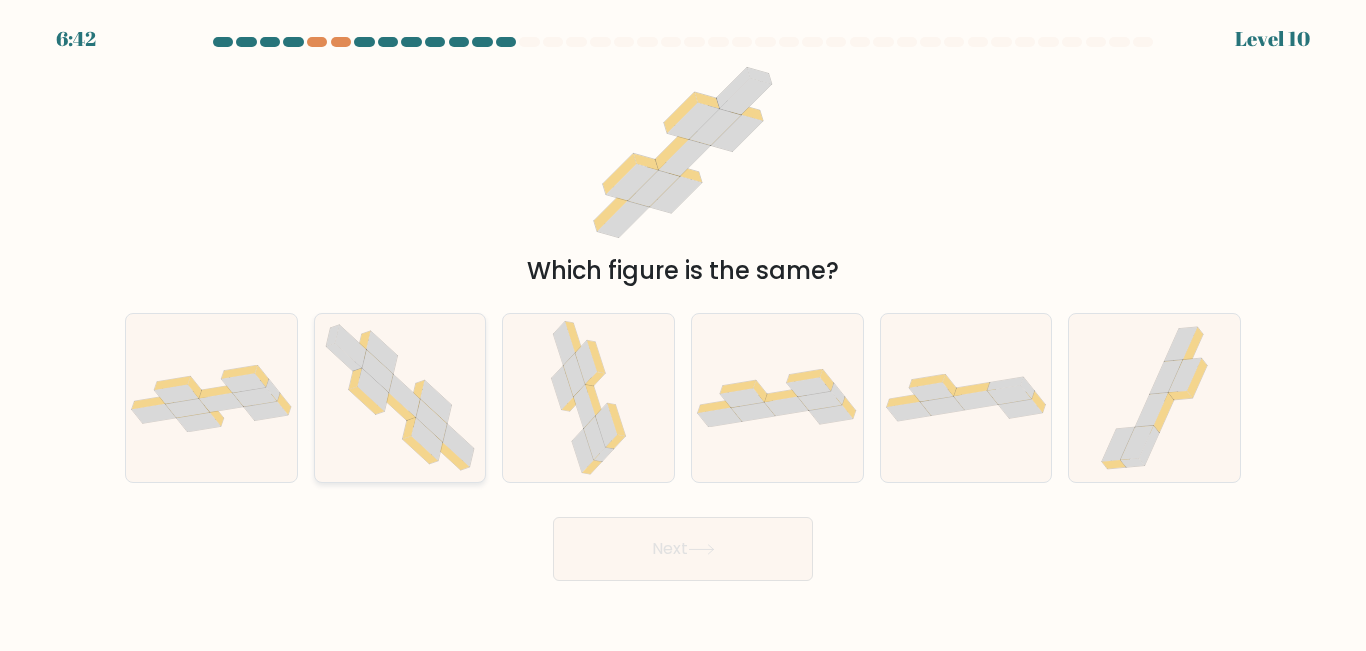 click 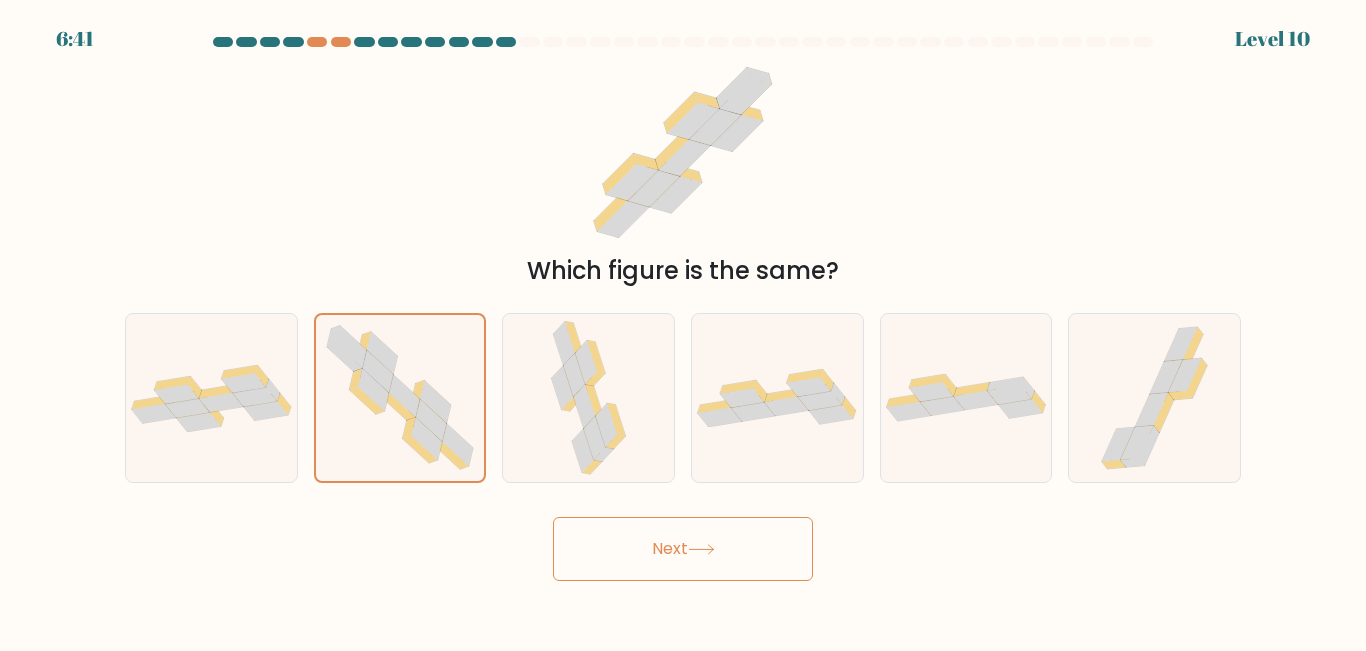 click on "Next" at bounding box center [683, 549] 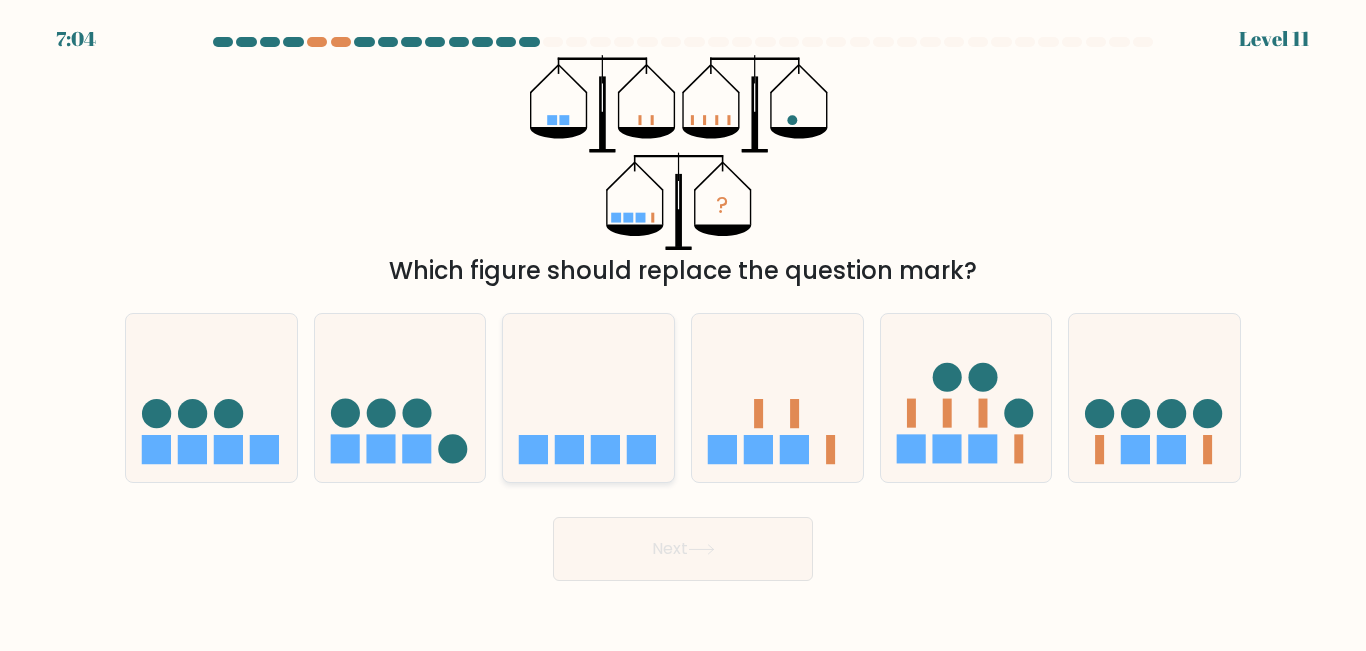 click 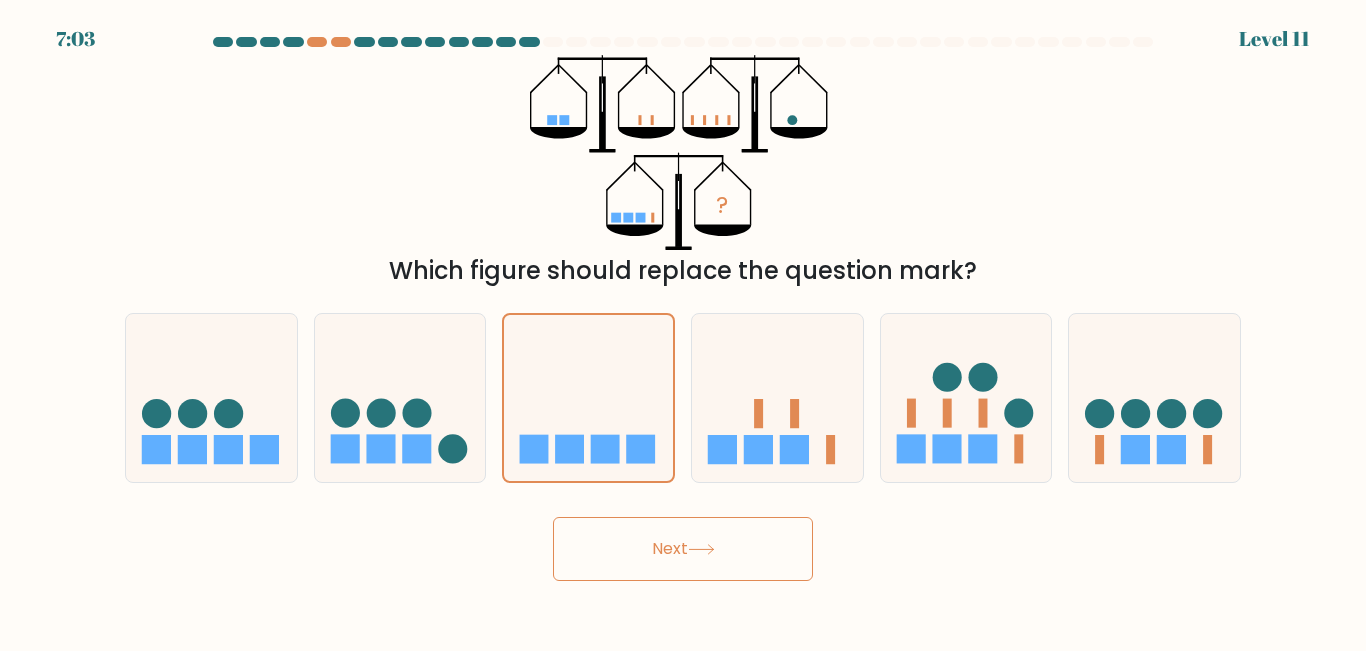 click on "Next" at bounding box center [683, 549] 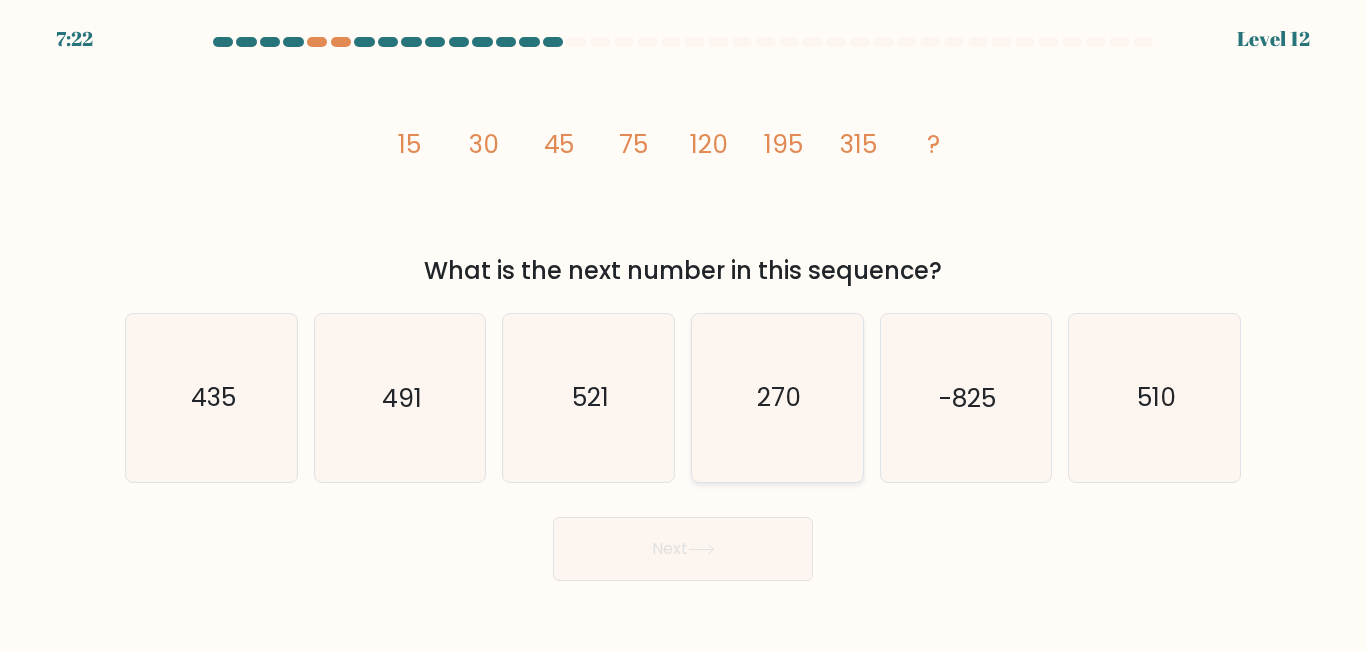 click on "270" 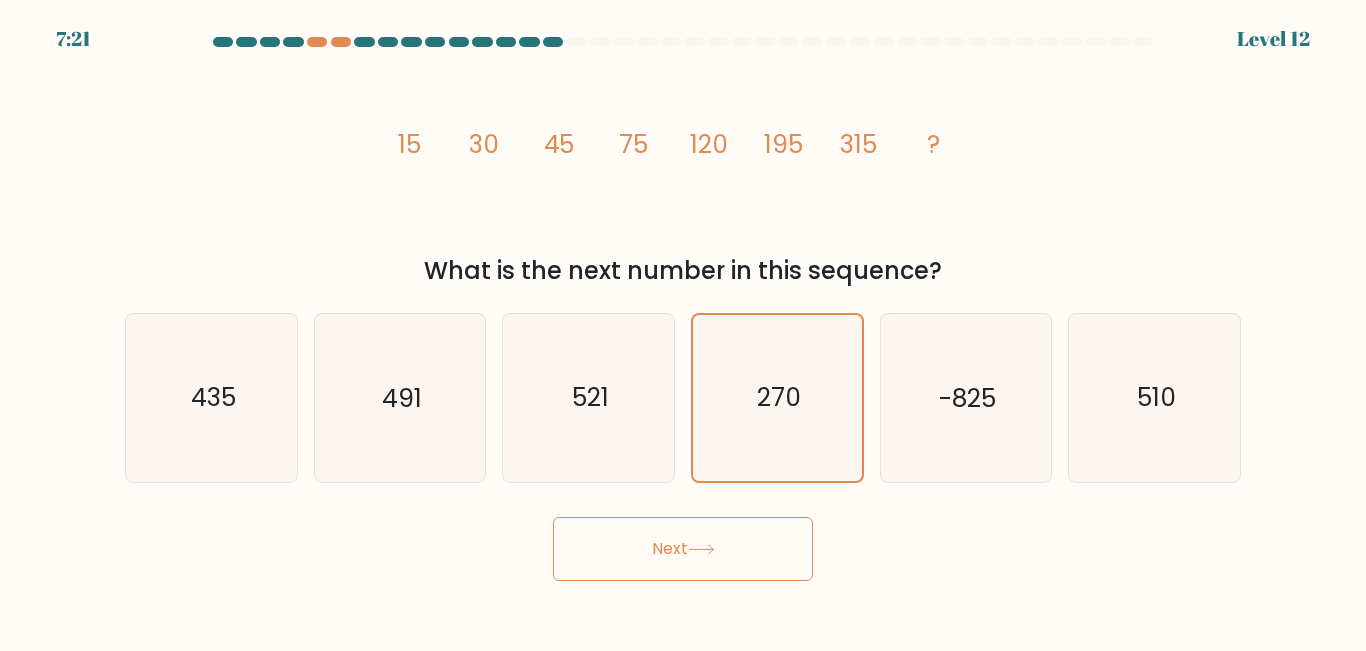 click on "Next" at bounding box center (683, 549) 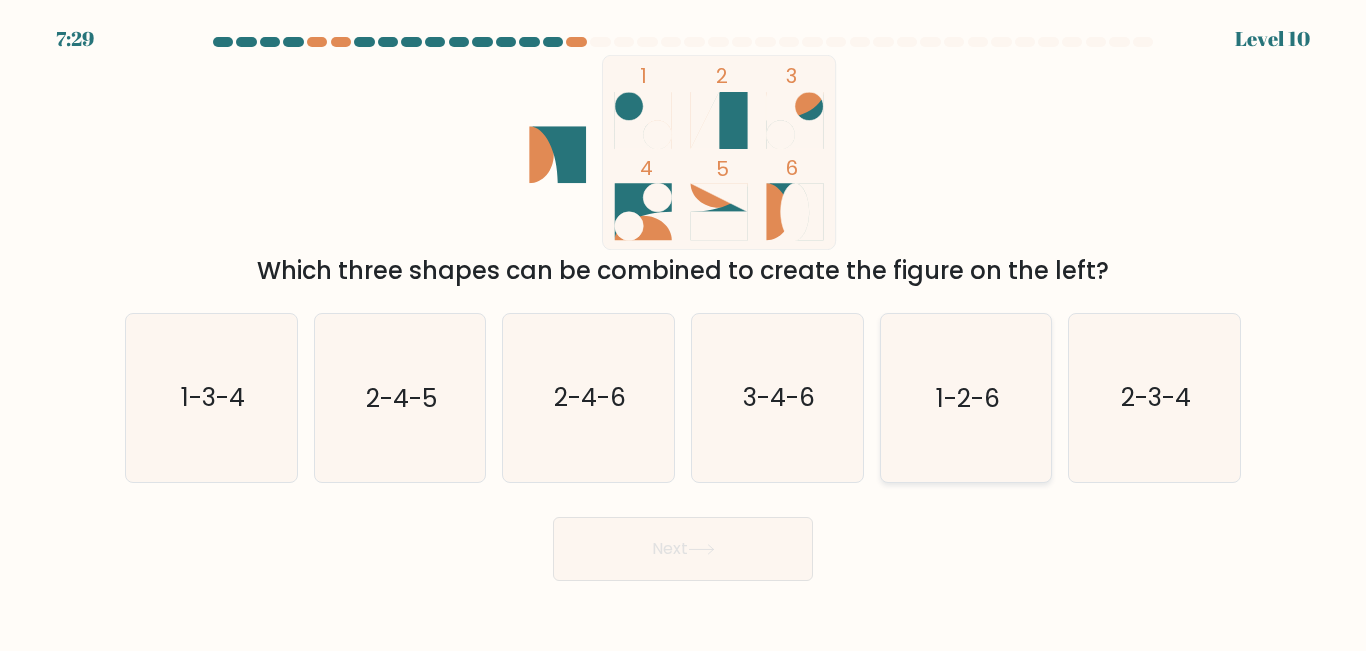 click on "1-2-6" 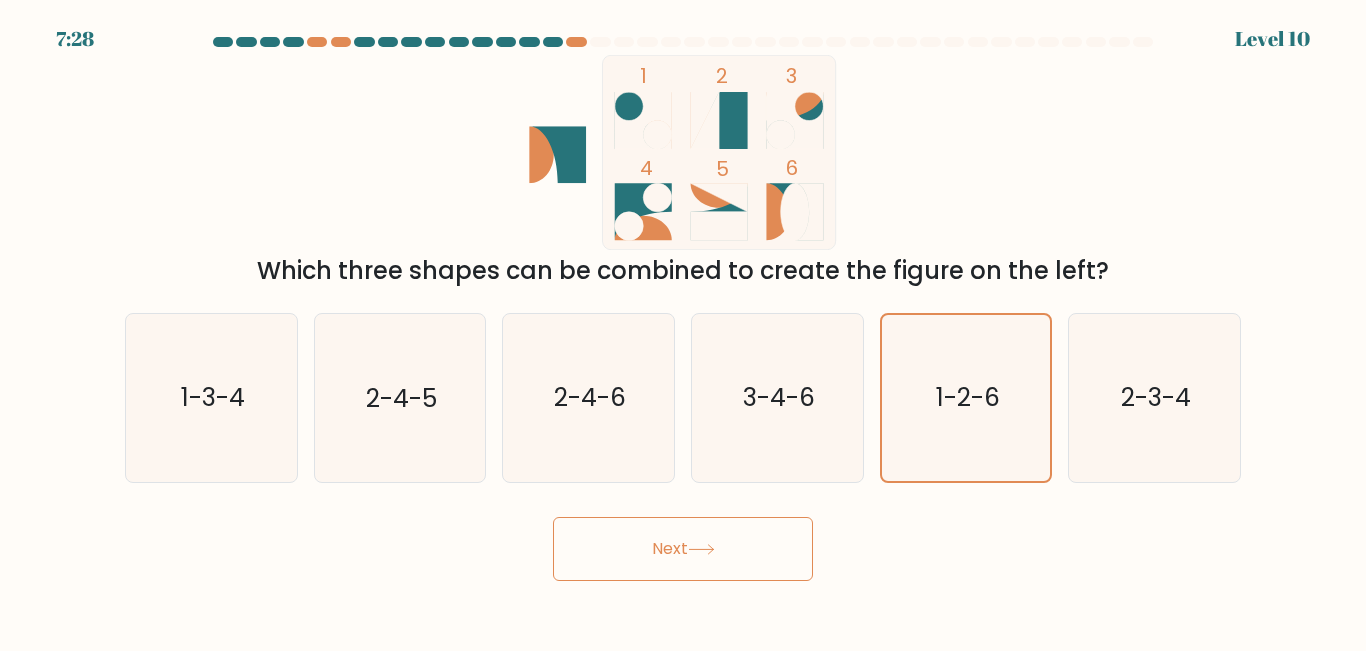 click on "Next" at bounding box center (683, 549) 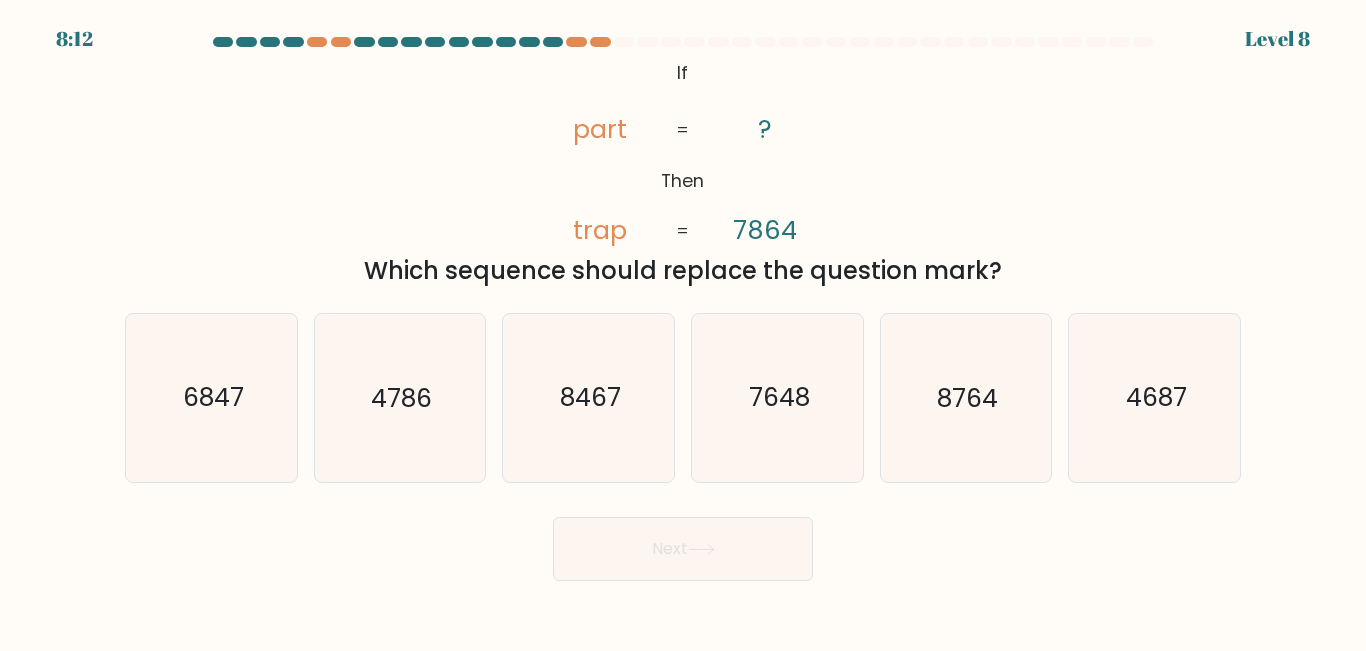 click on "Next" at bounding box center [683, 549] 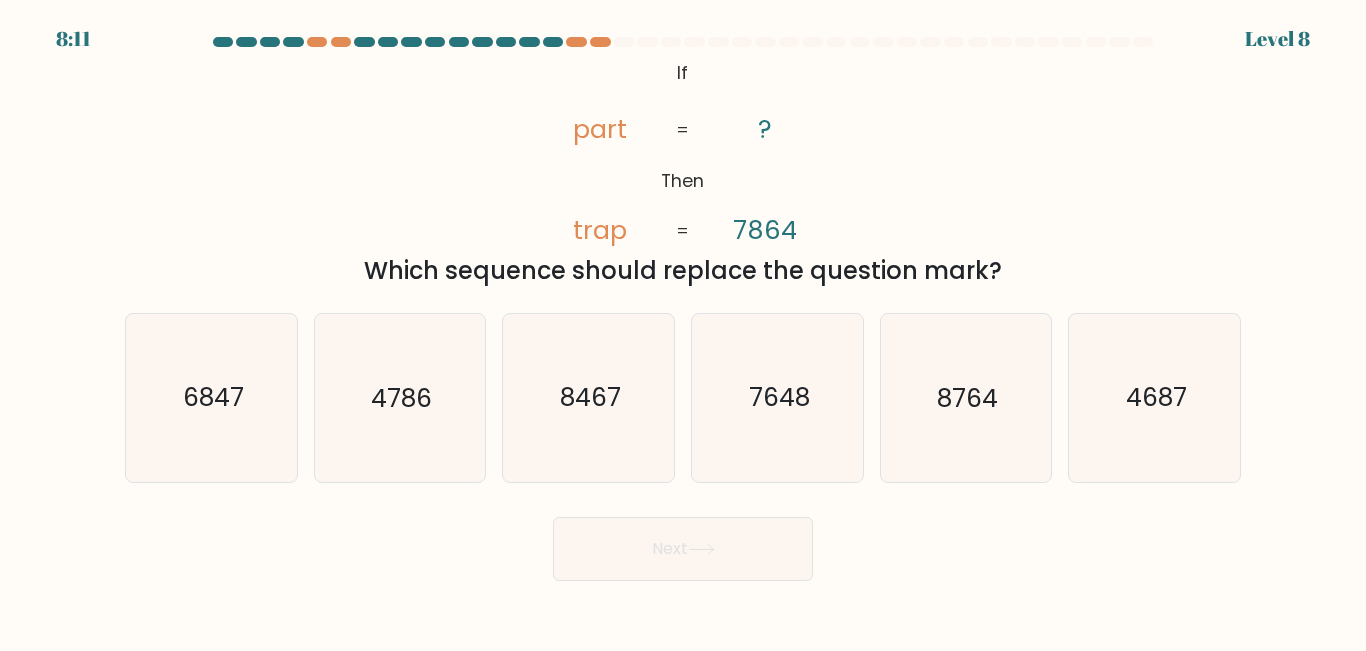 click on "Next" at bounding box center (683, 544) 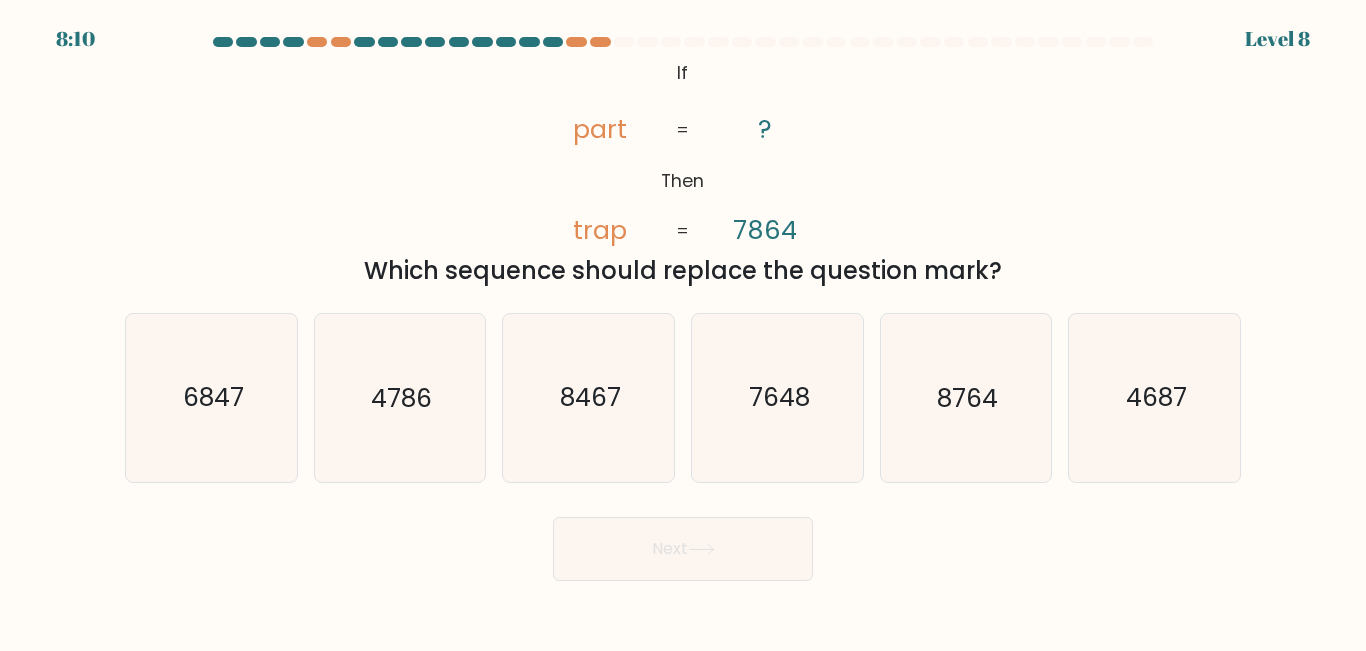 click on "Next" at bounding box center [683, 544] 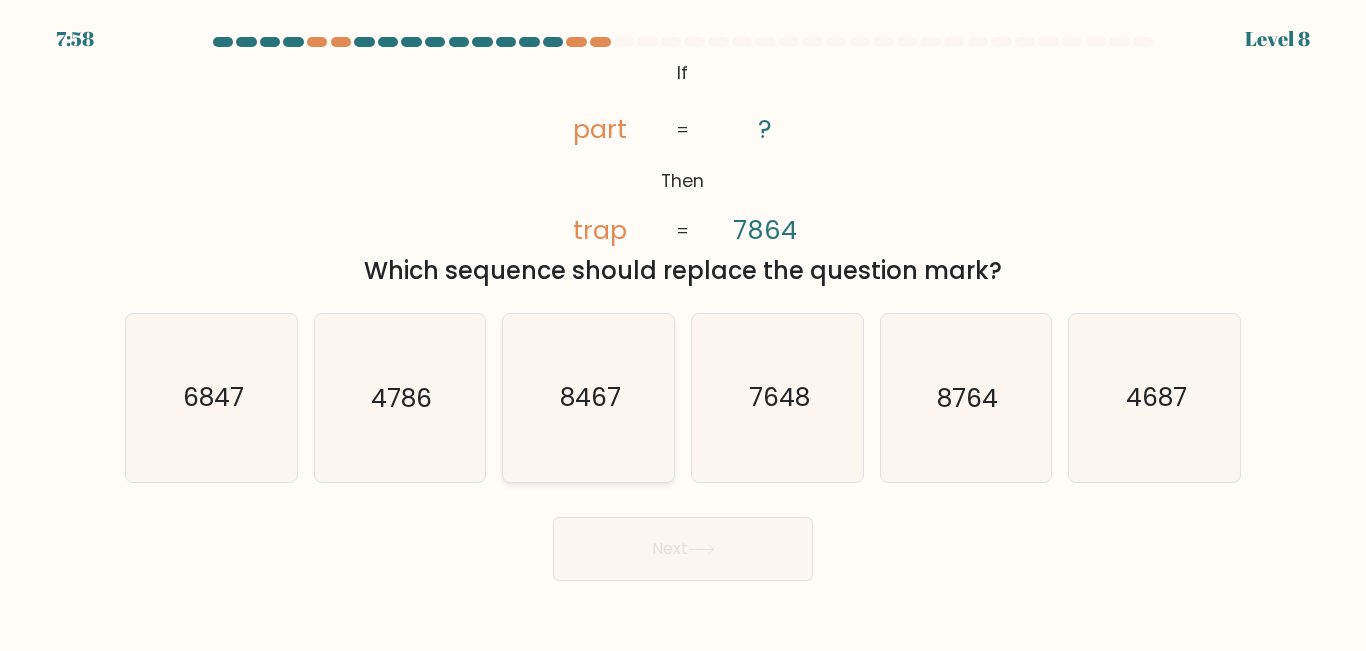 click on "8467" 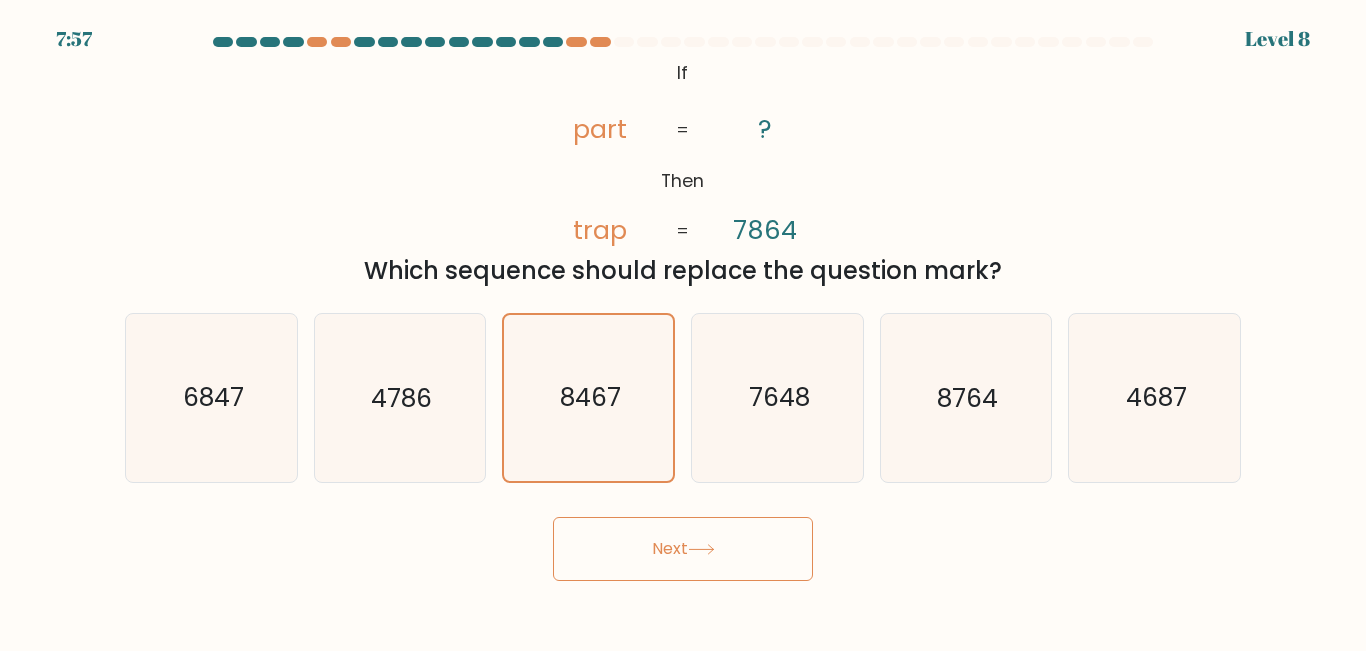 click on "Next" at bounding box center [683, 549] 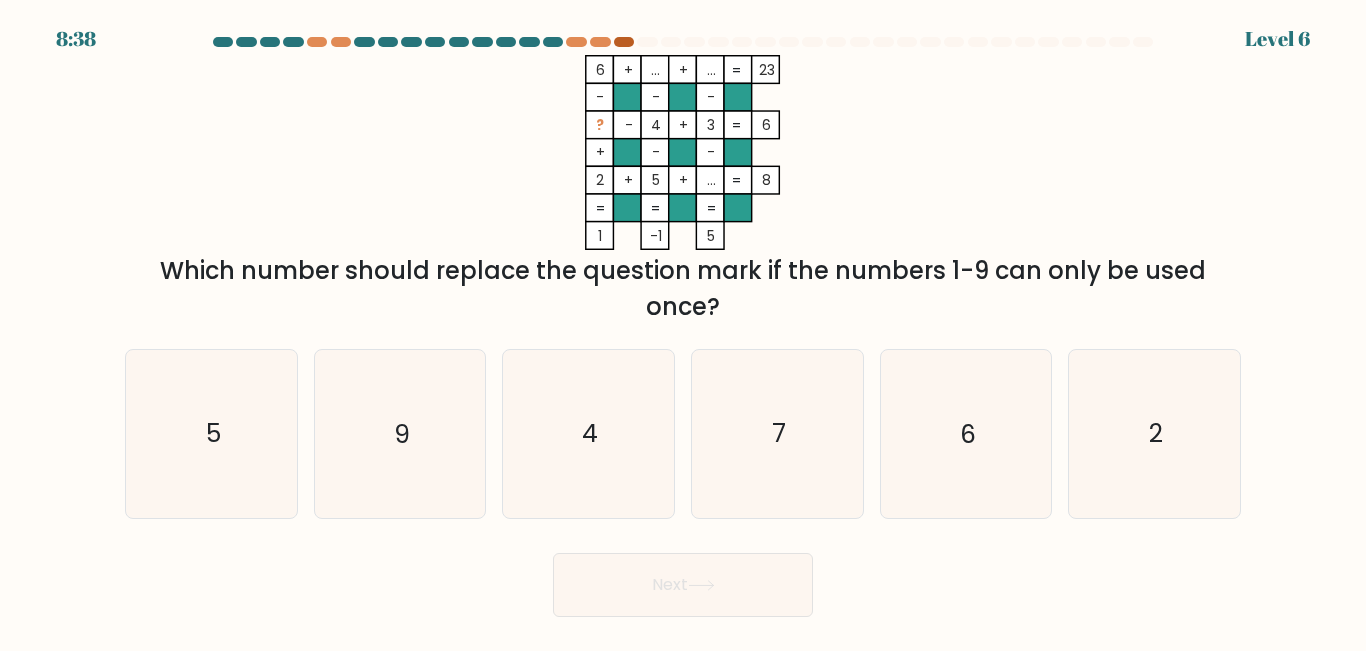 click at bounding box center (624, 42) 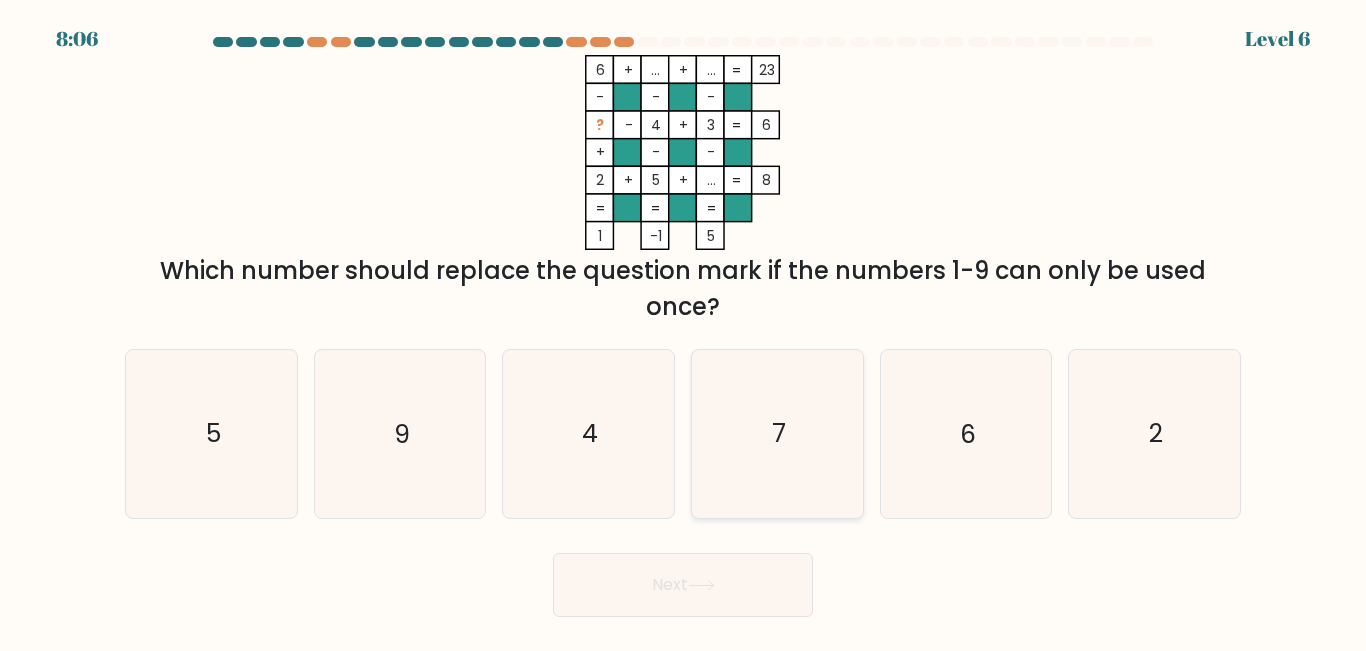 click on "7" 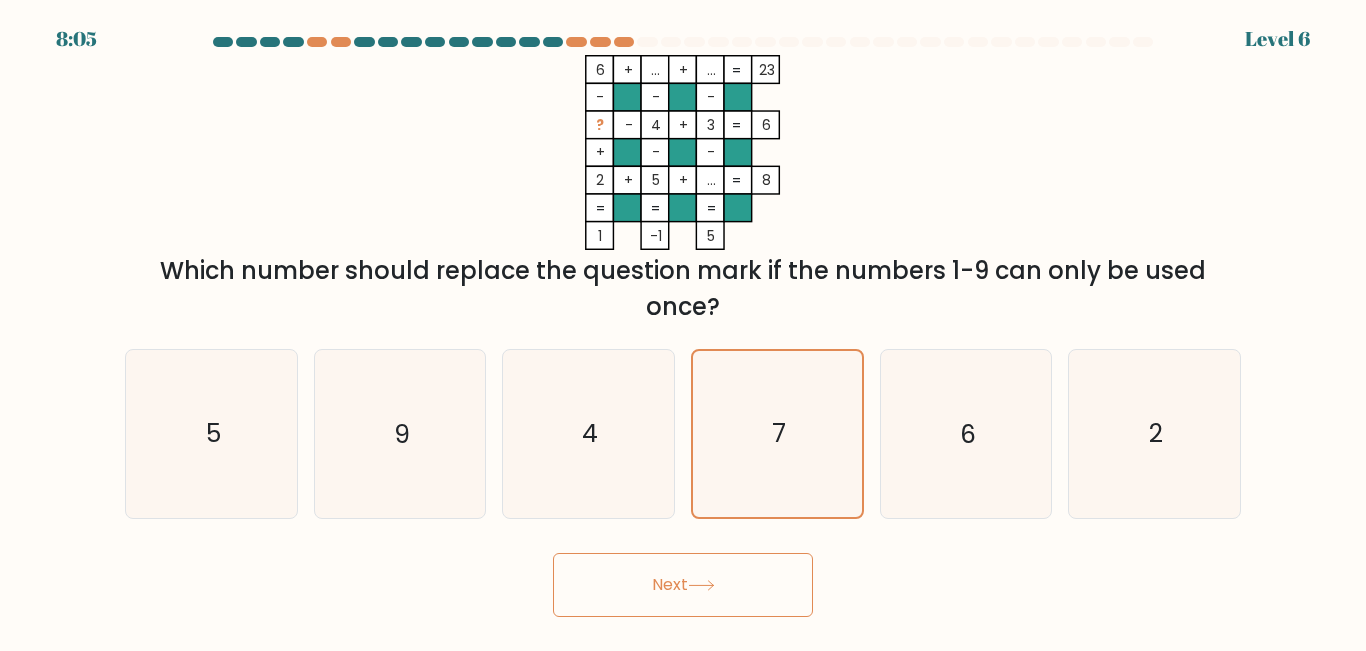 click on "Next" at bounding box center [683, 585] 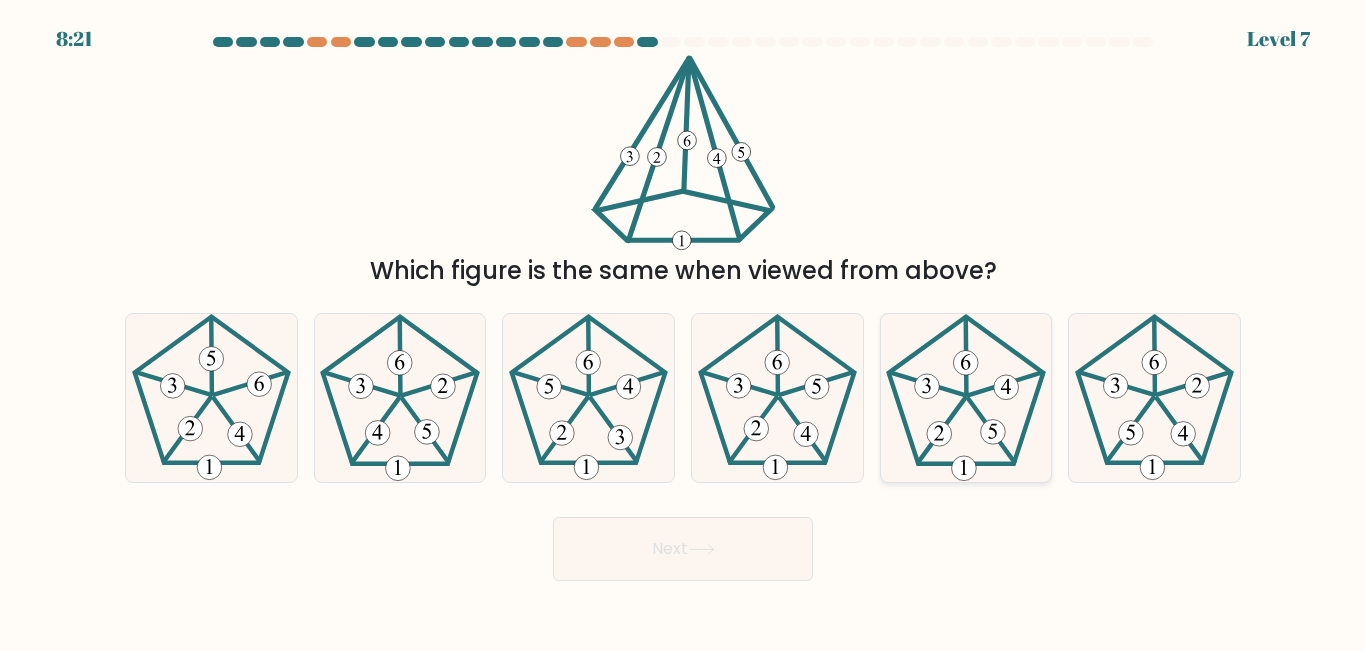 click 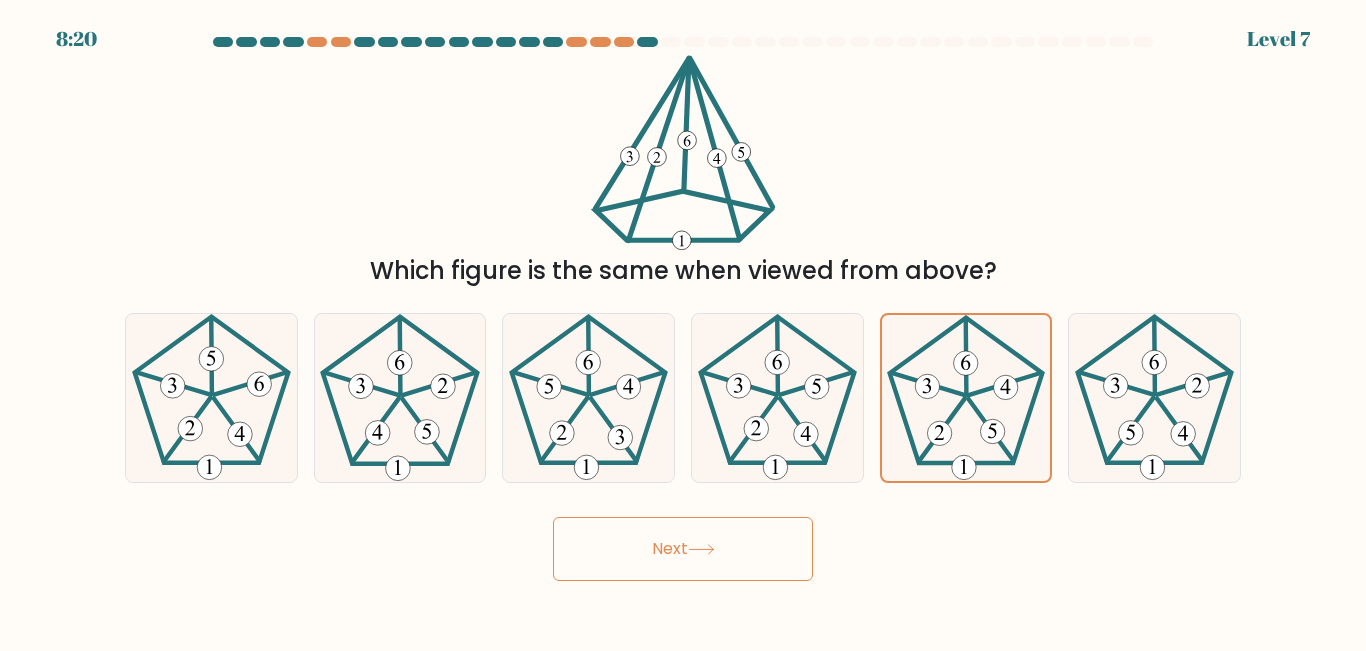 click on "Next" at bounding box center (683, 549) 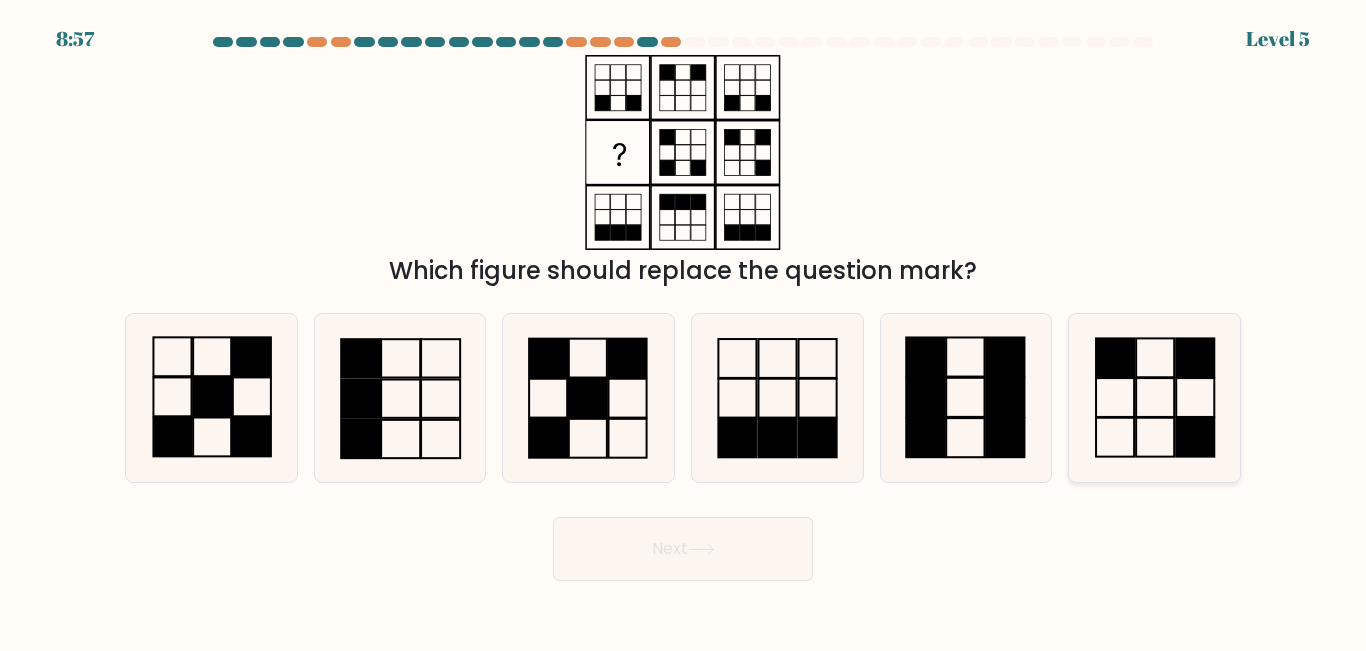 click 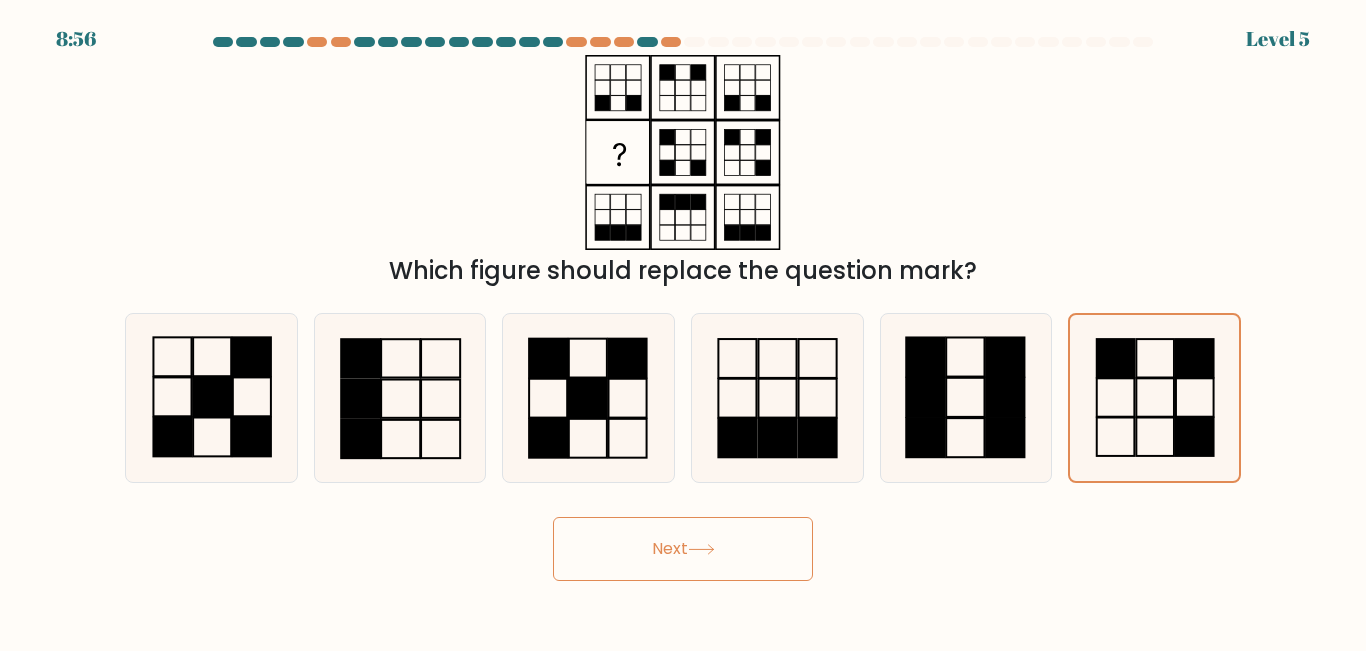 click on "Next" at bounding box center [683, 549] 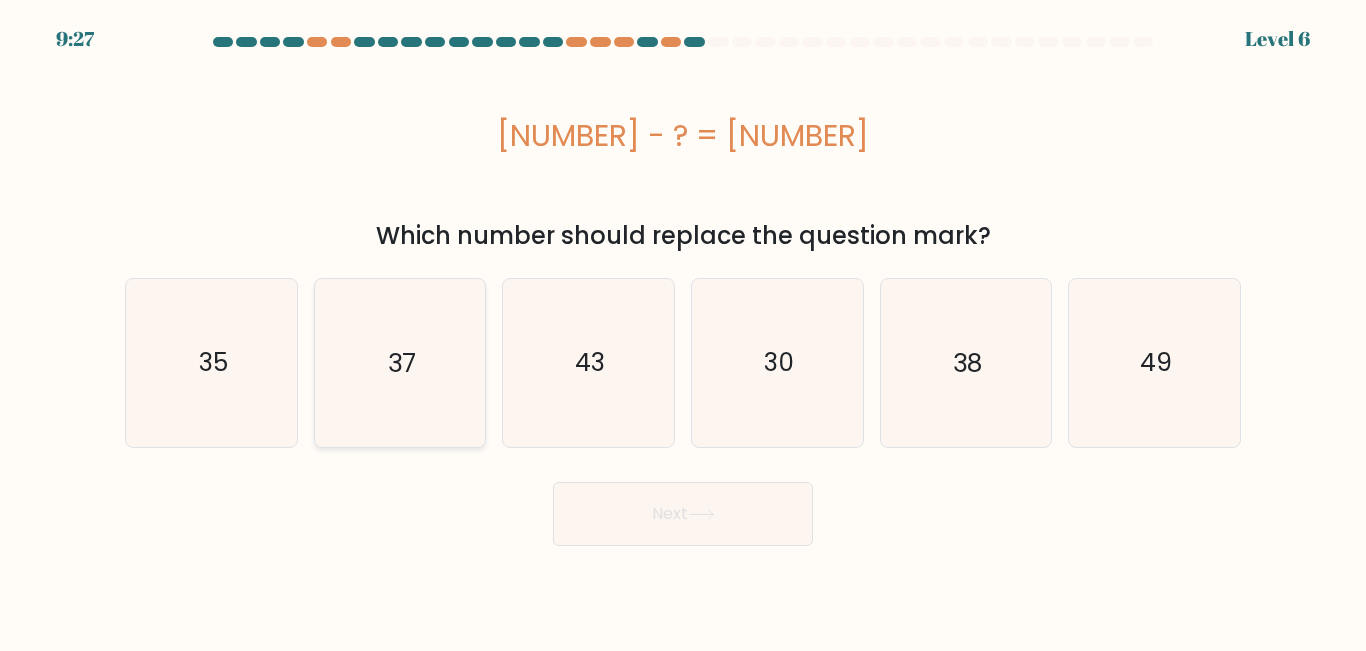 click on "37" 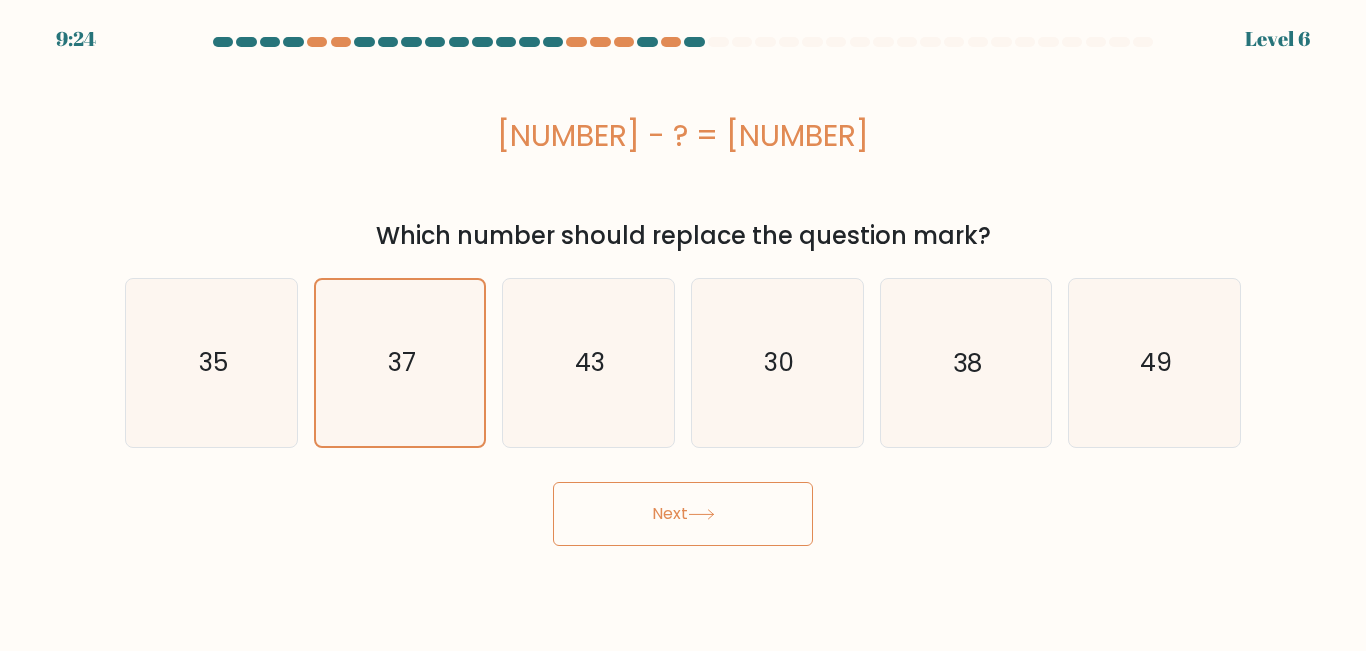 click on "Next" at bounding box center (683, 514) 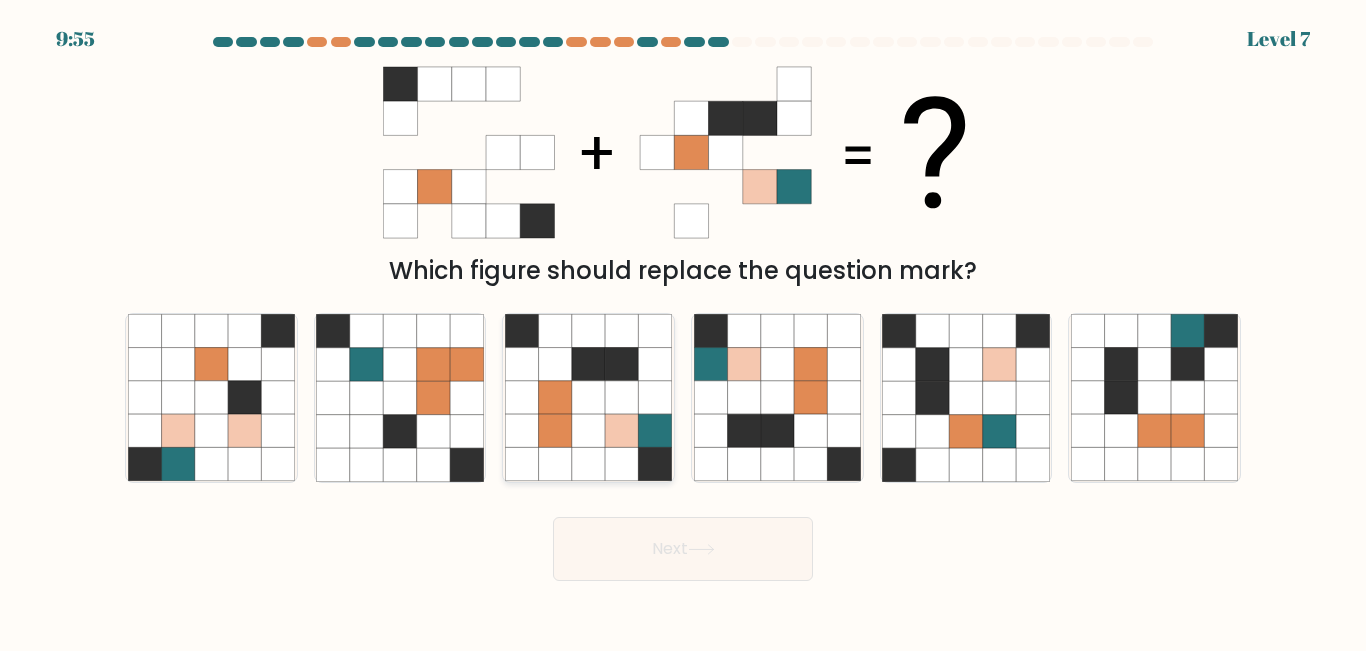 click 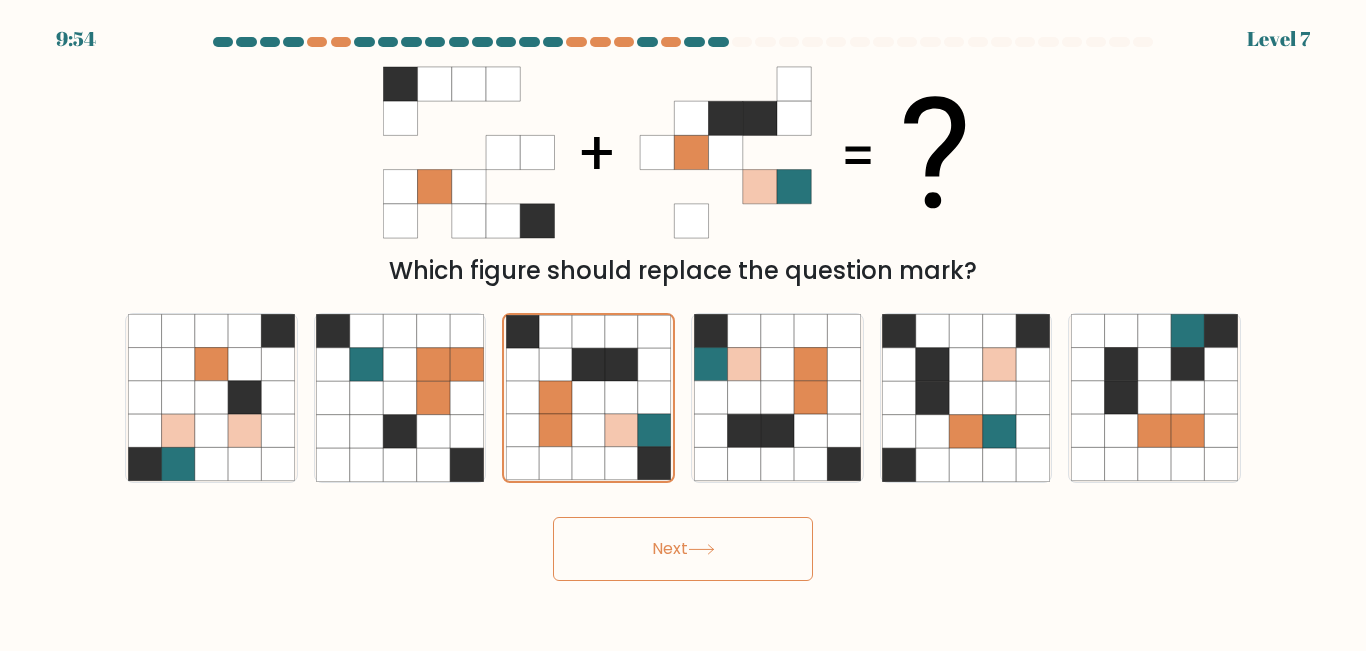 click on "Next" at bounding box center (683, 549) 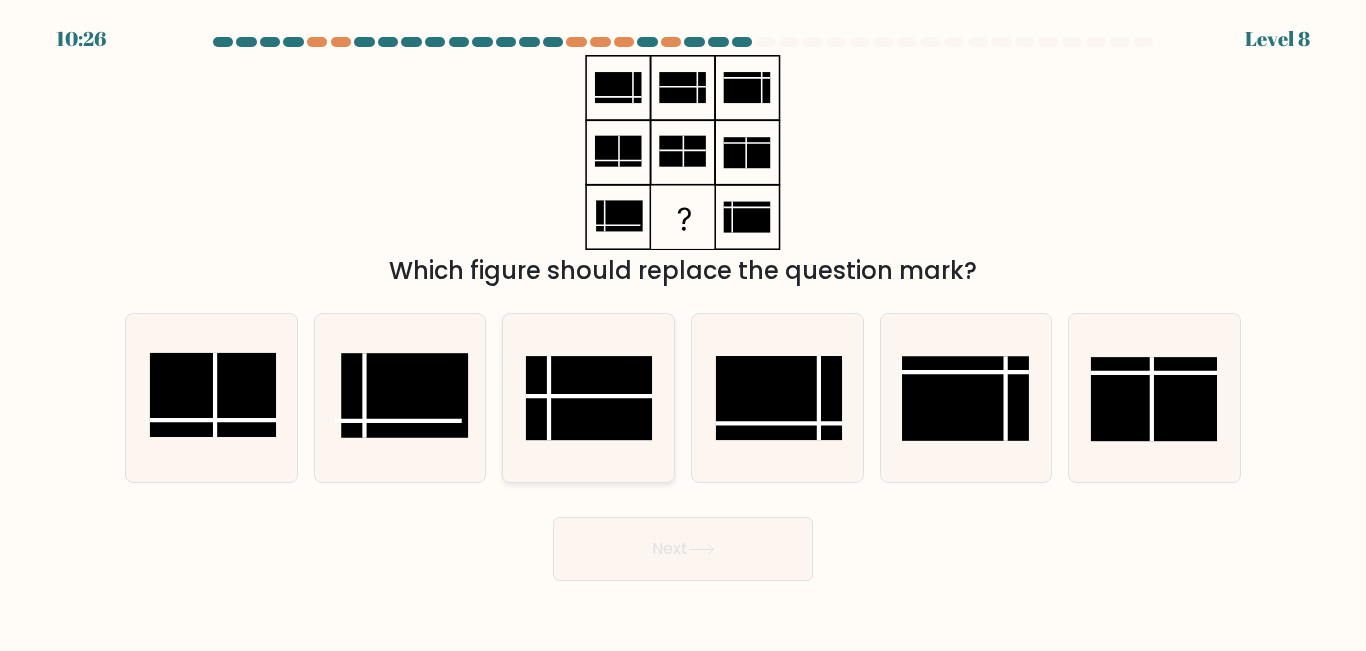 click 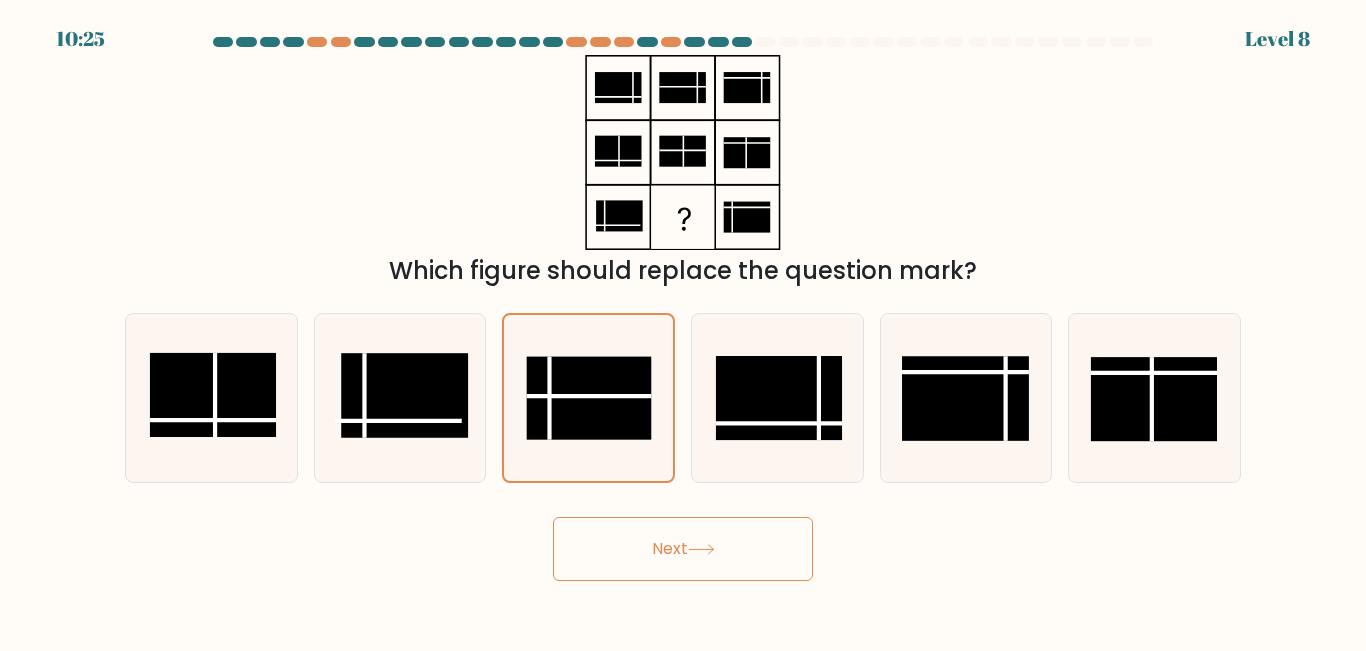 click on "Next" at bounding box center (683, 549) 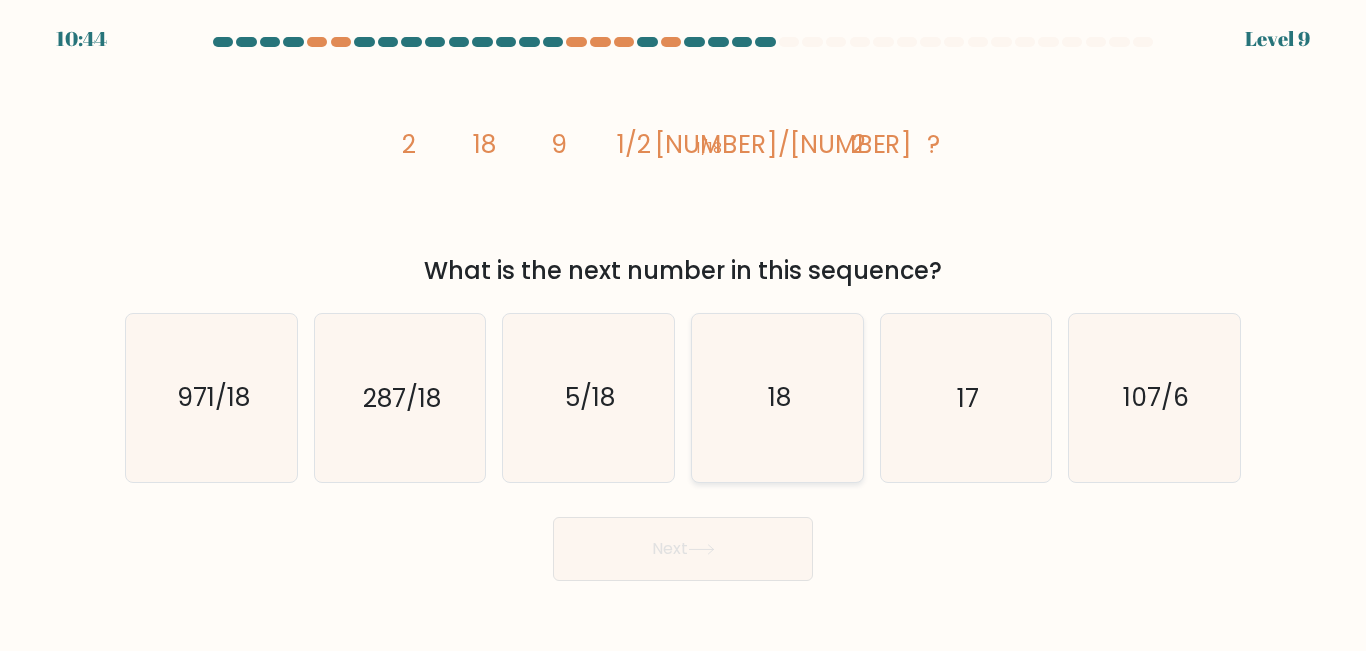 click on "18" 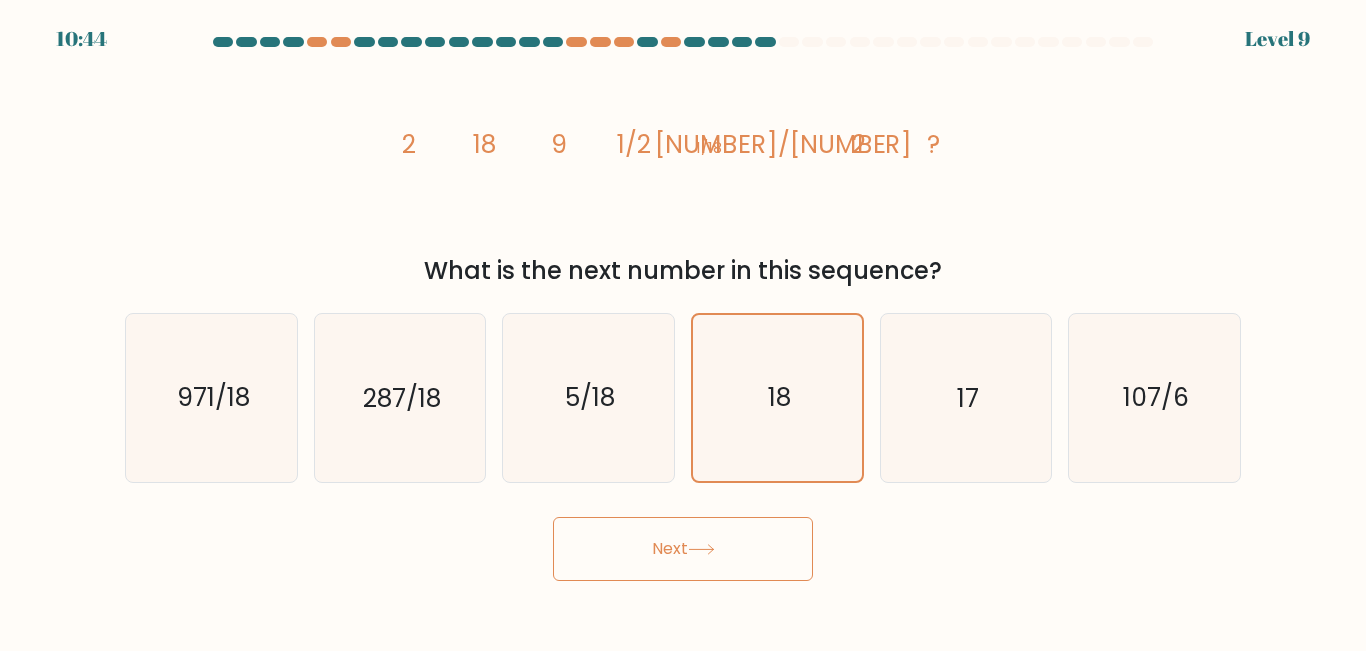 click on "Next" at bounding box center [683, 549] 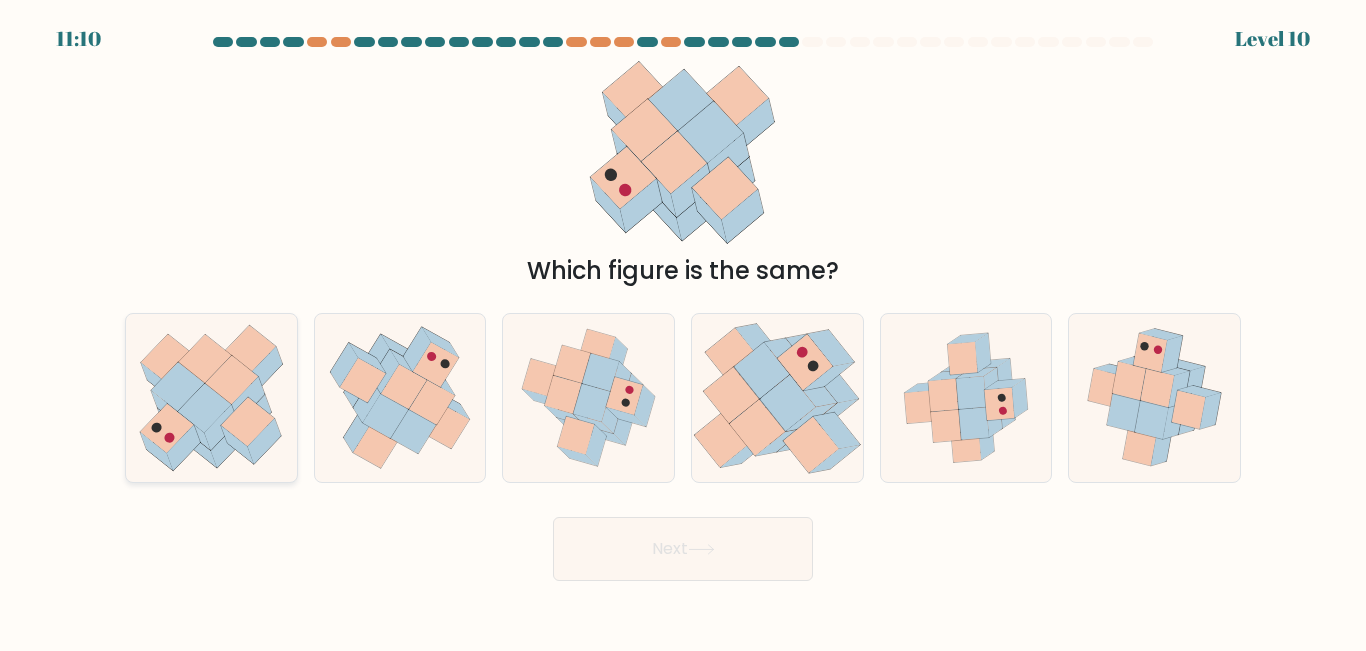 click 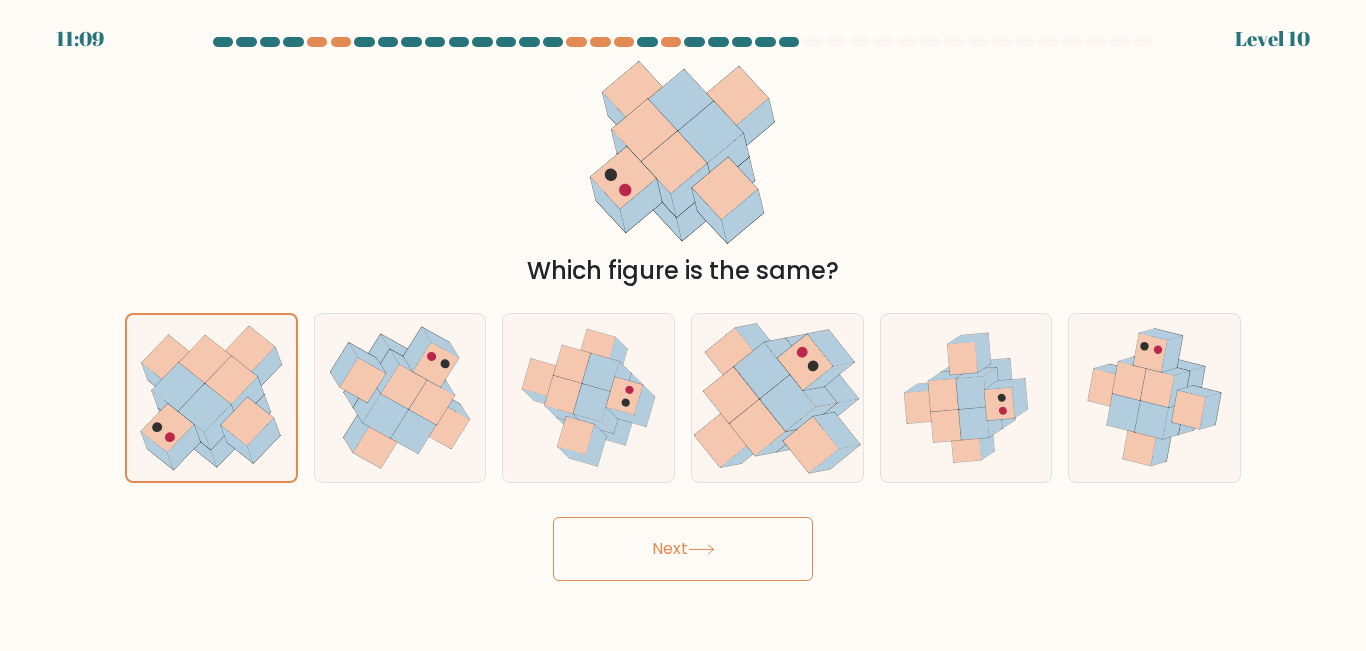 click on "Next" at bounding box center [683, 549] 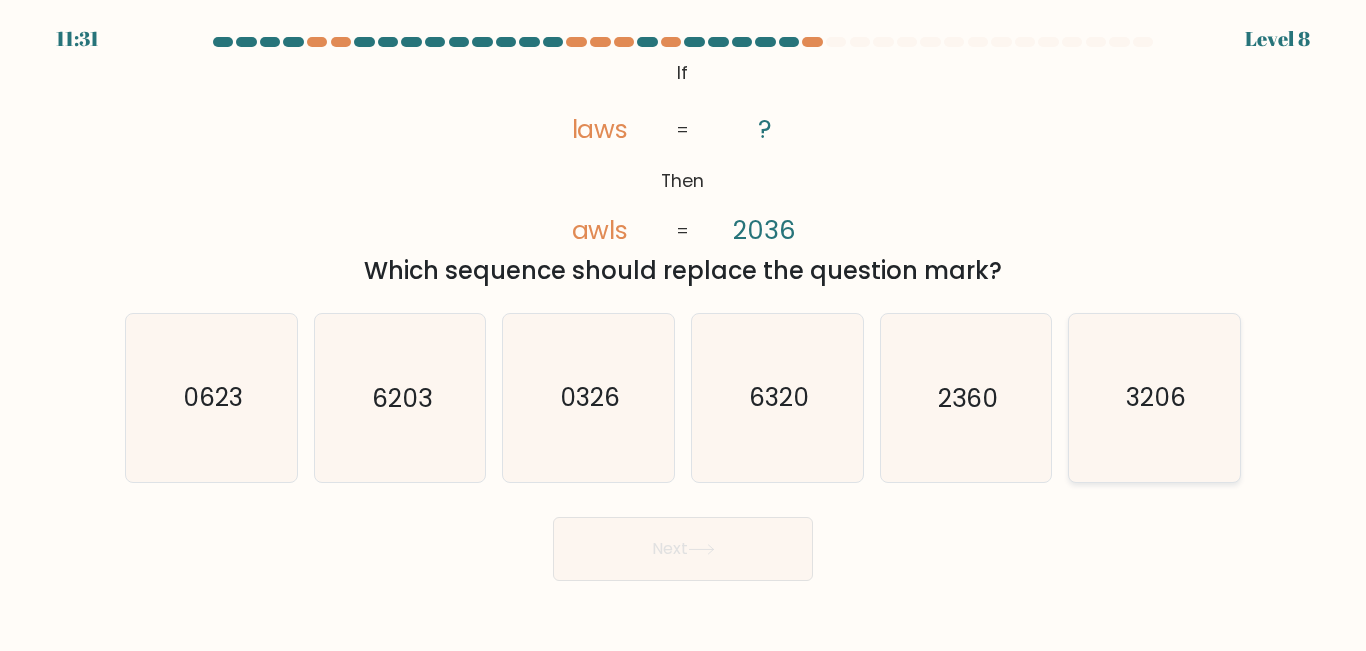 click on "3206" 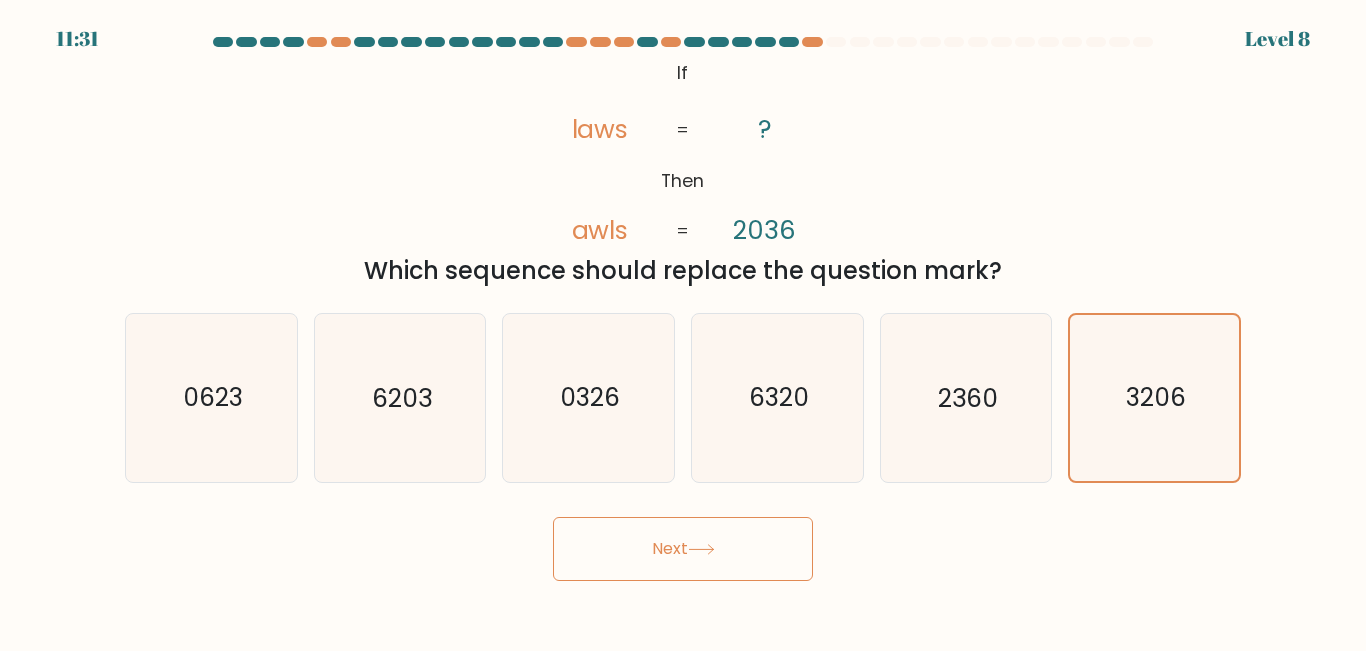 click on "Next" at bounding box center [683, 549] 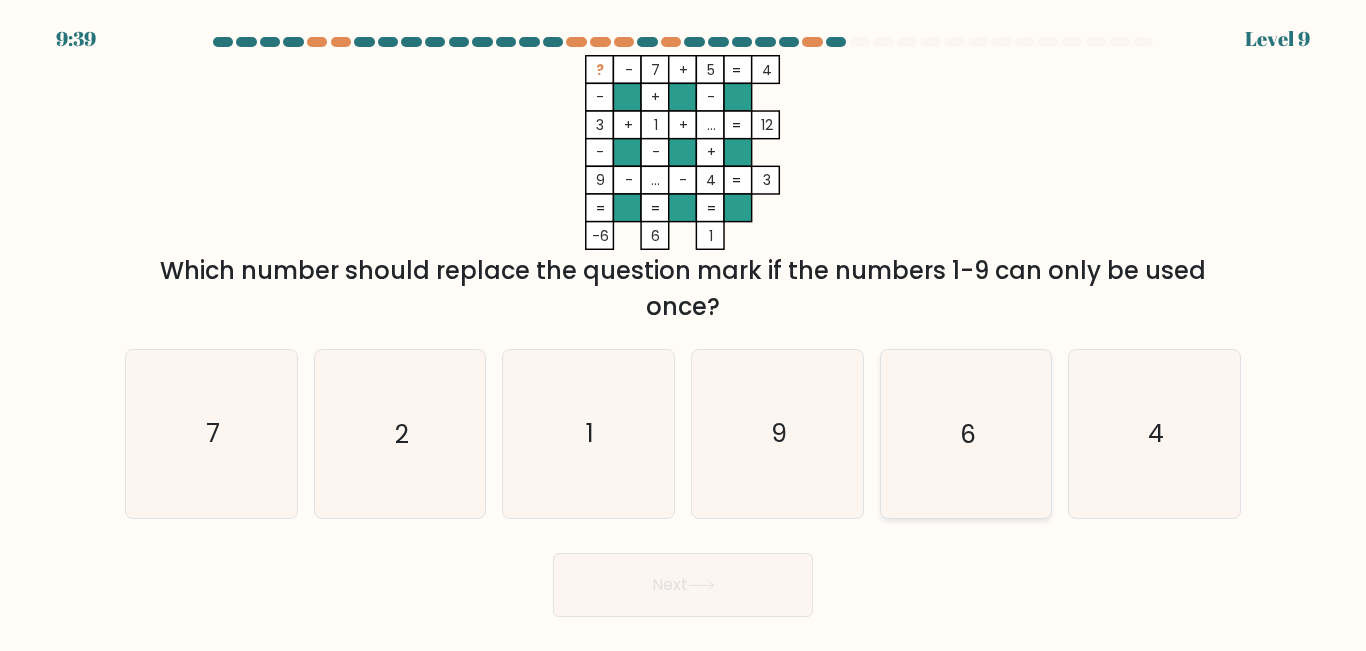 click on "6" 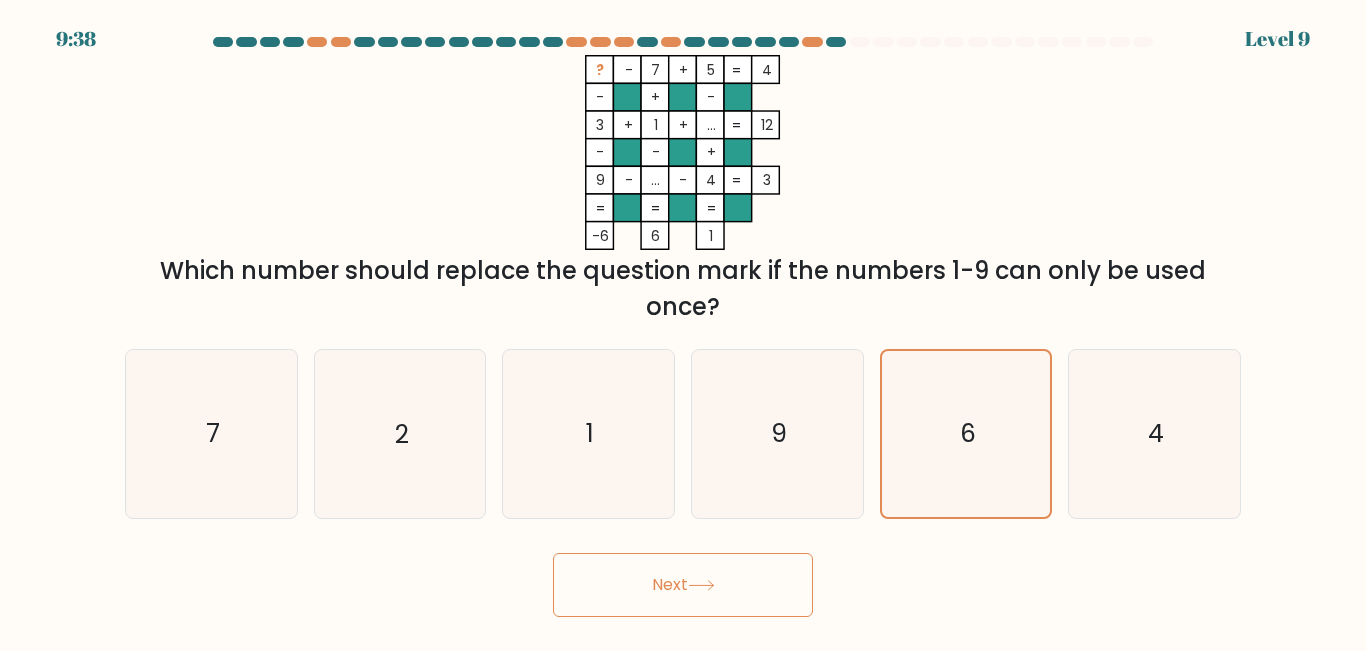 click on "Next" at bounding box center [683, 585] 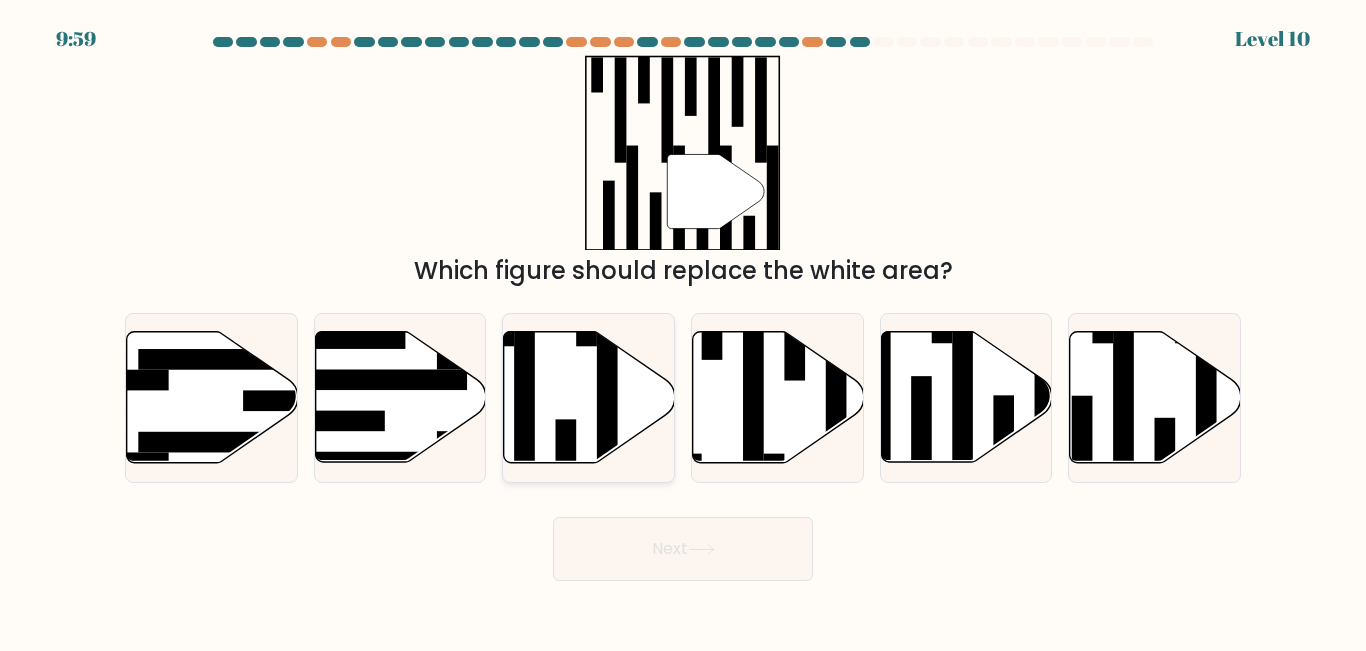 click 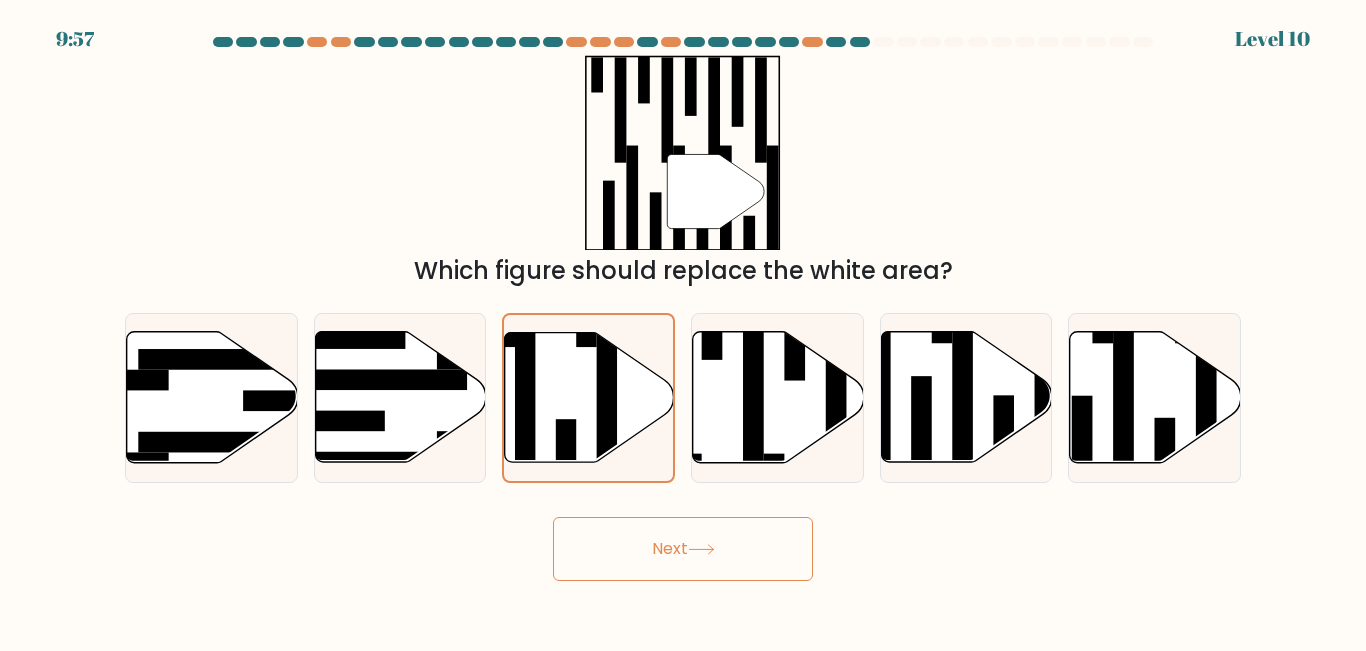 click on "Next" at bounding box center (683, 549) 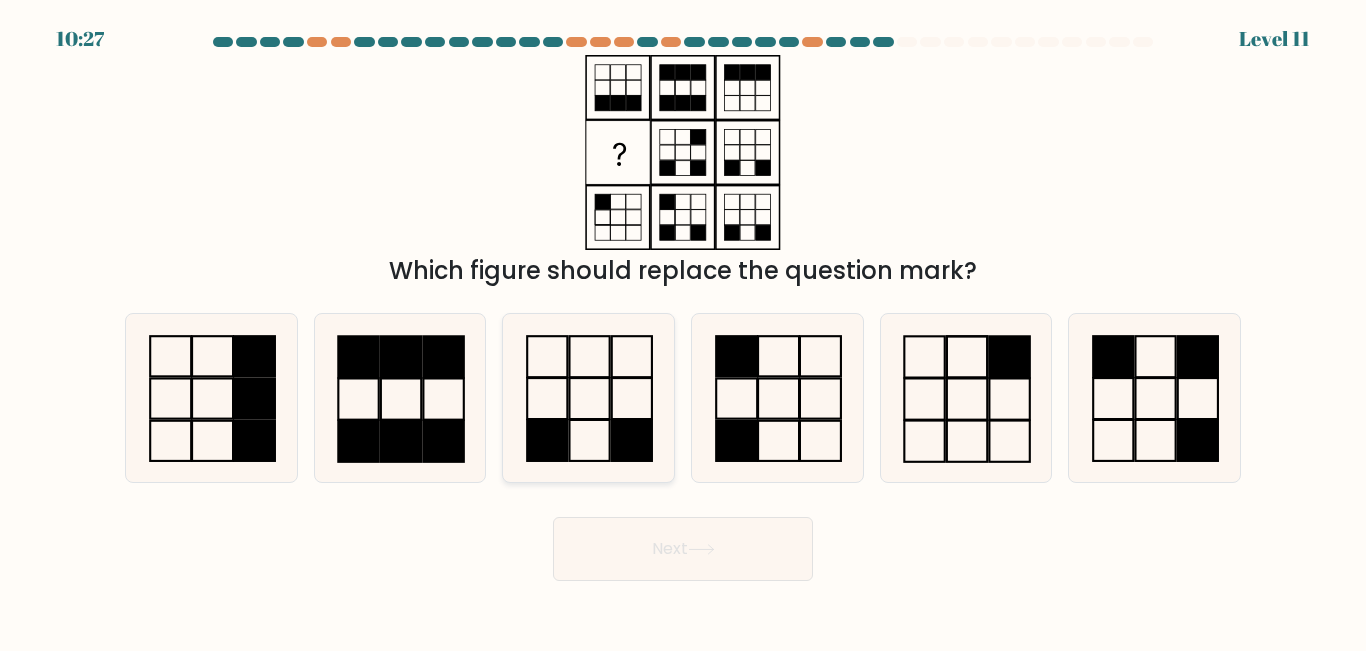 click 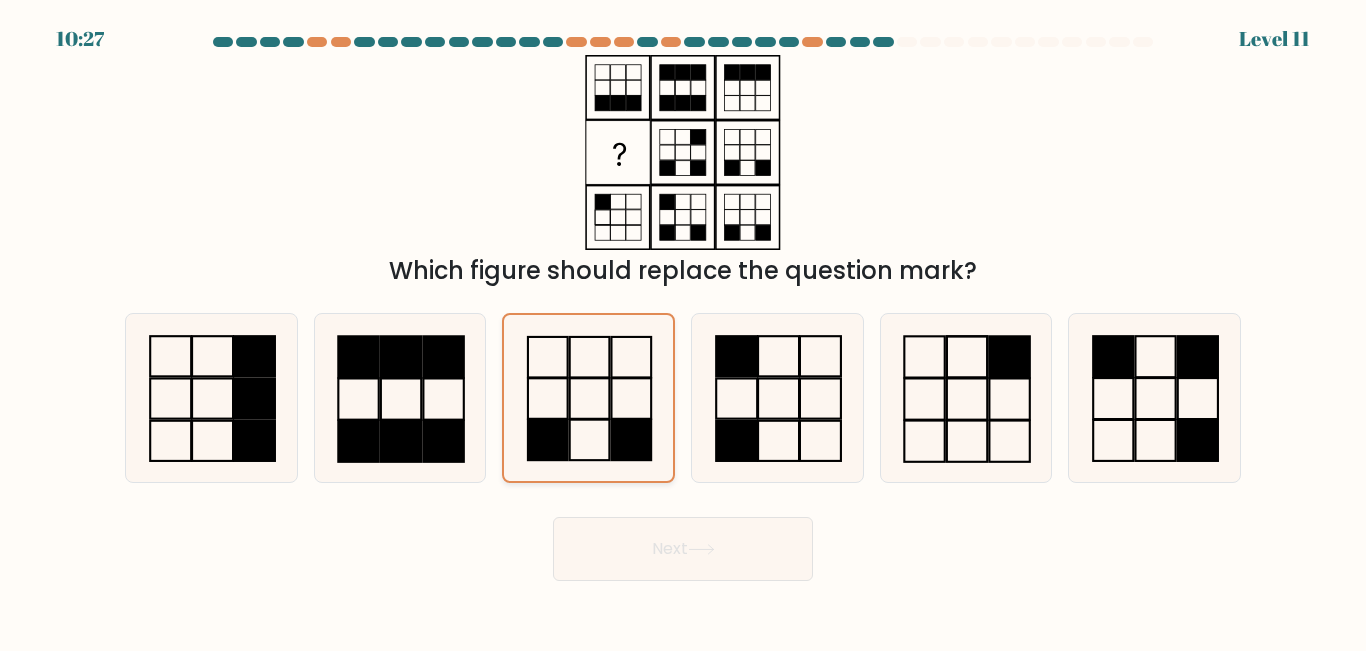click 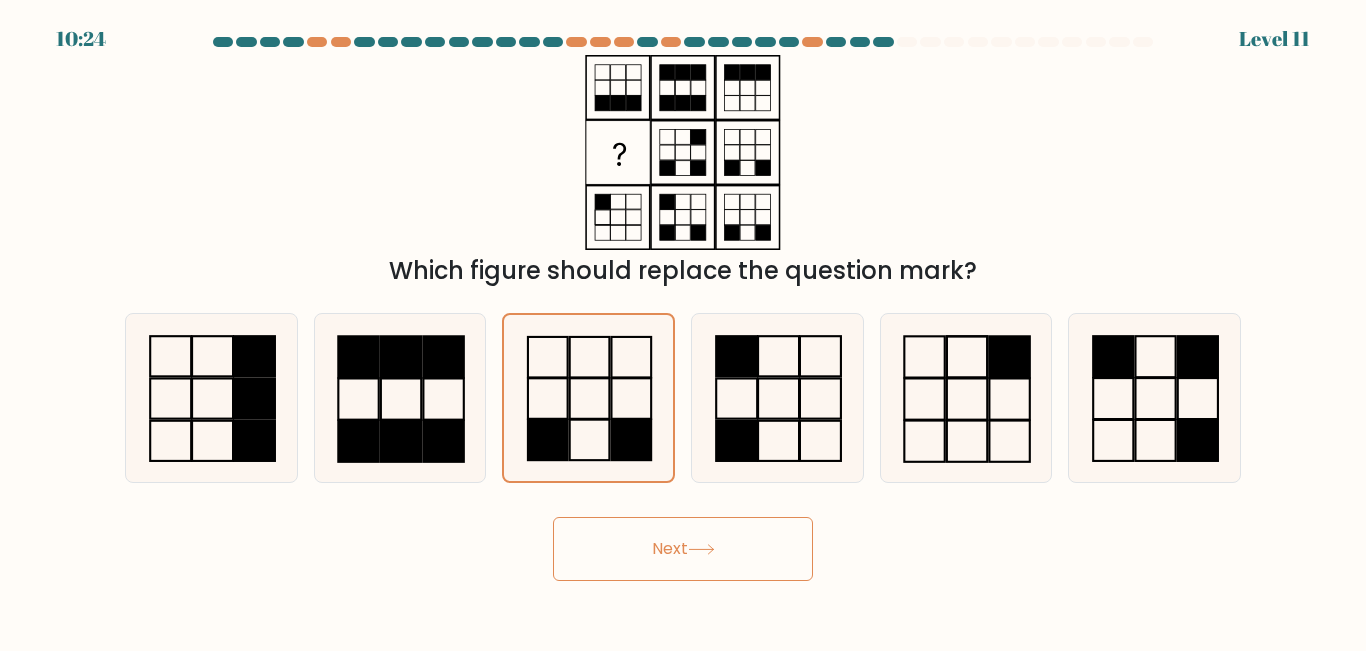 click on "Next" at bounding box center (683, 549) 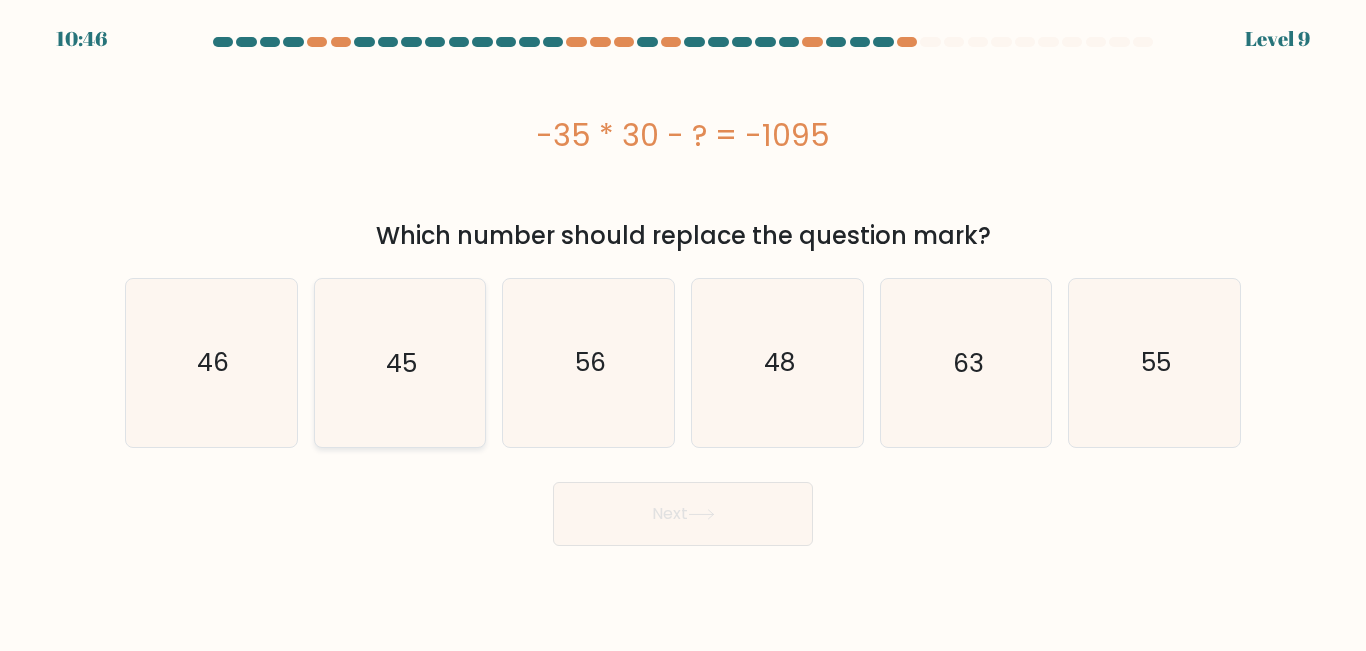 click on "45" 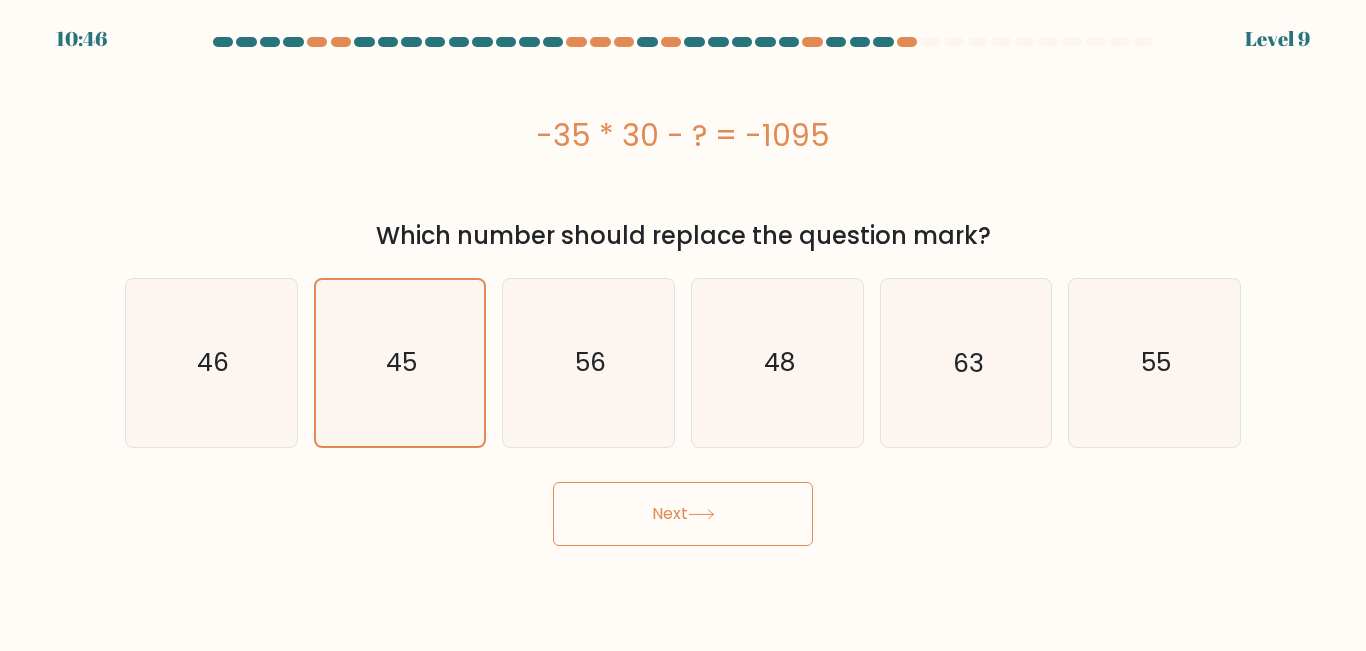 click on "Next" at bounding box center [683, 514] 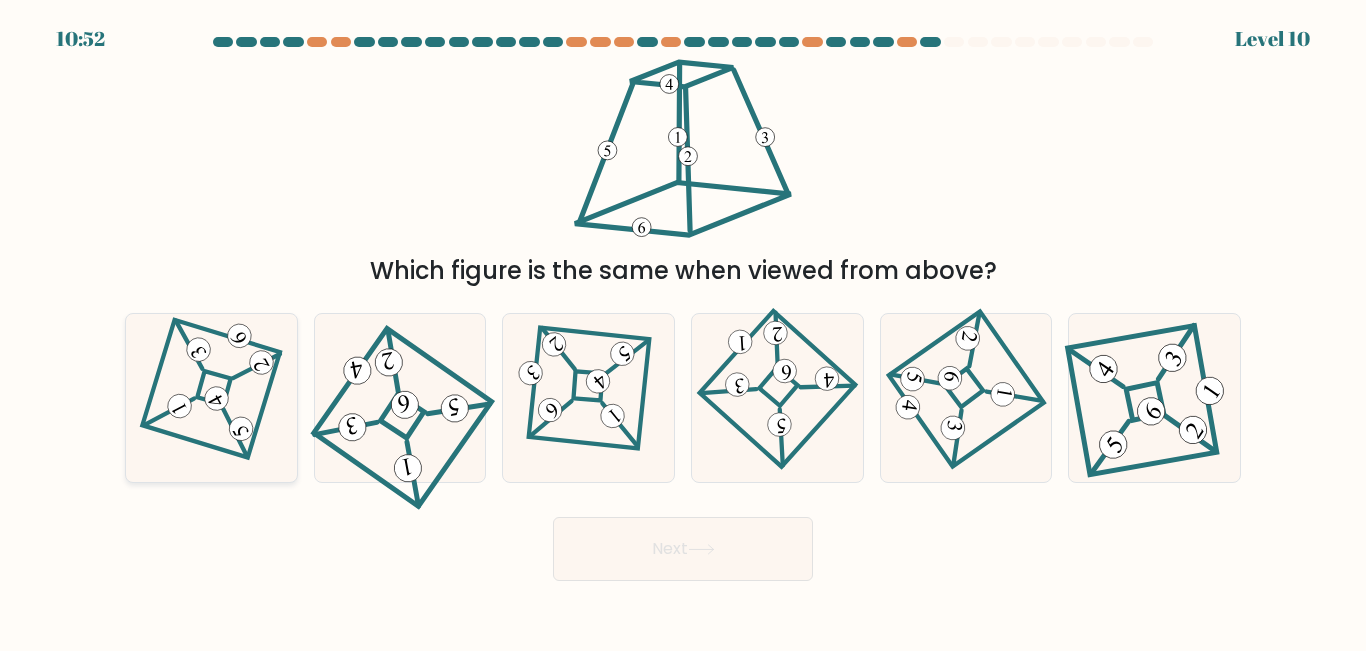 click 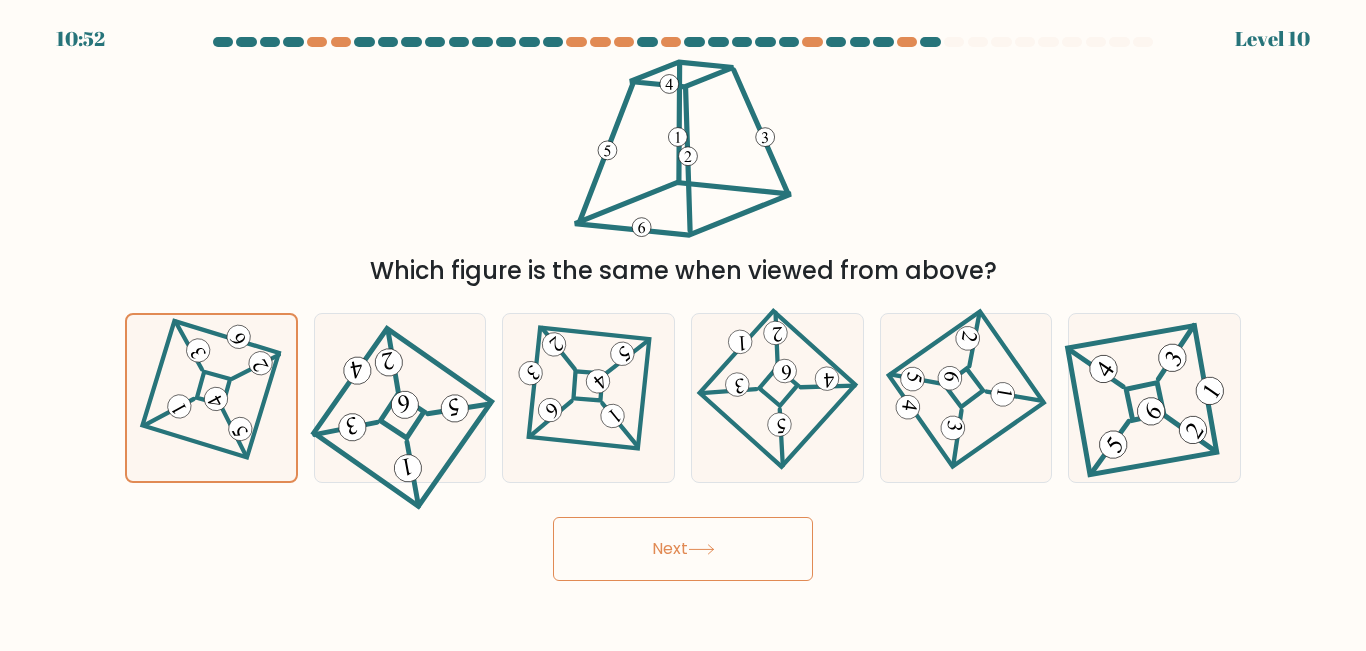 click on "Next" at bounding box center (683, 549) 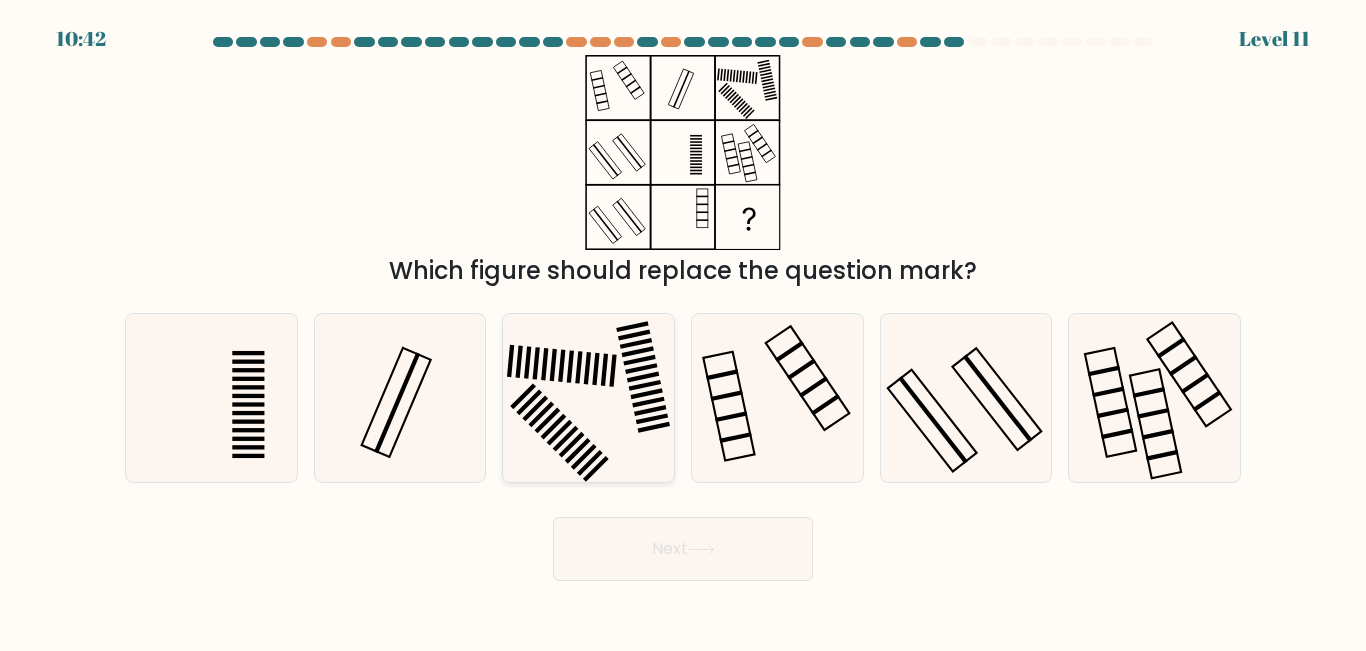 click 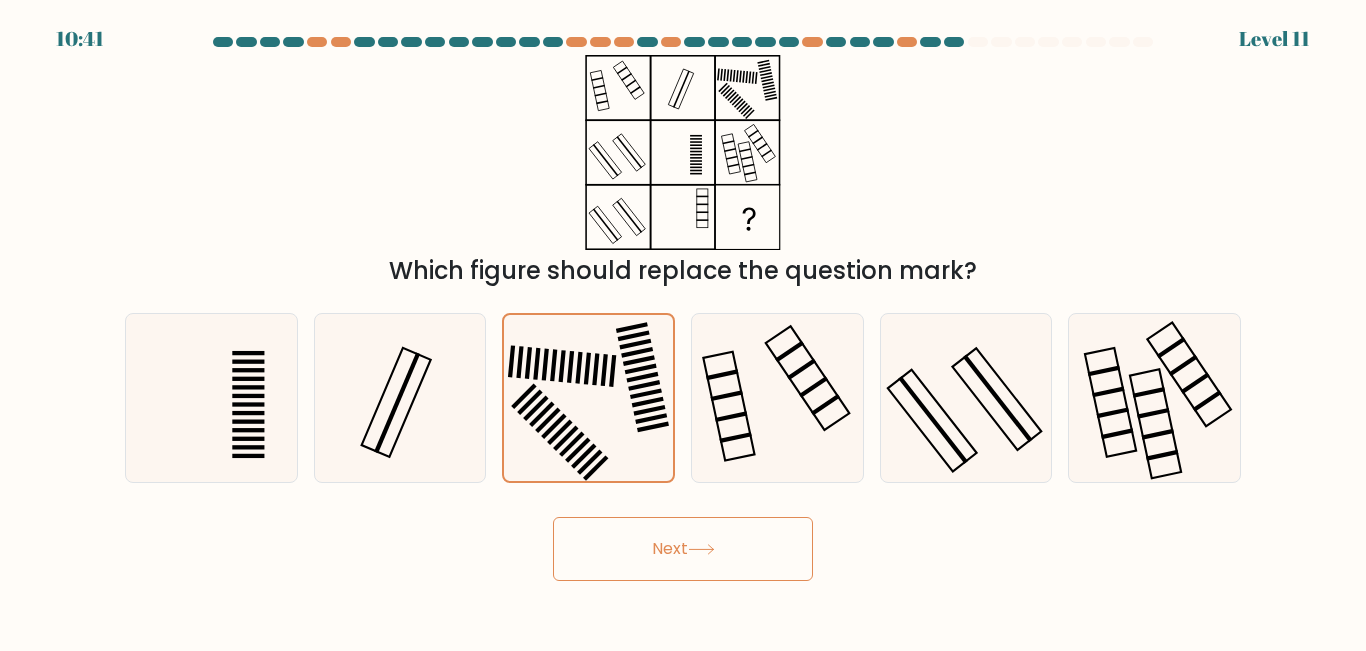 click on "Next" at bounding box center [683, 549] 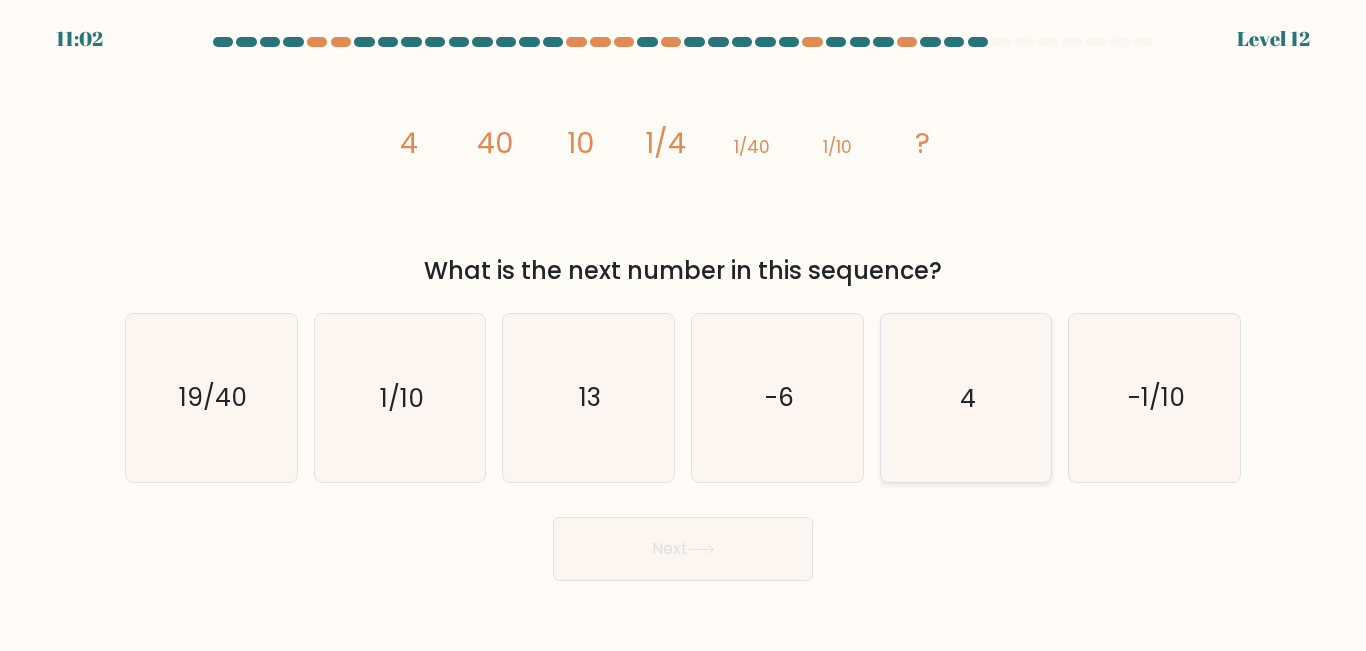 click on "4" 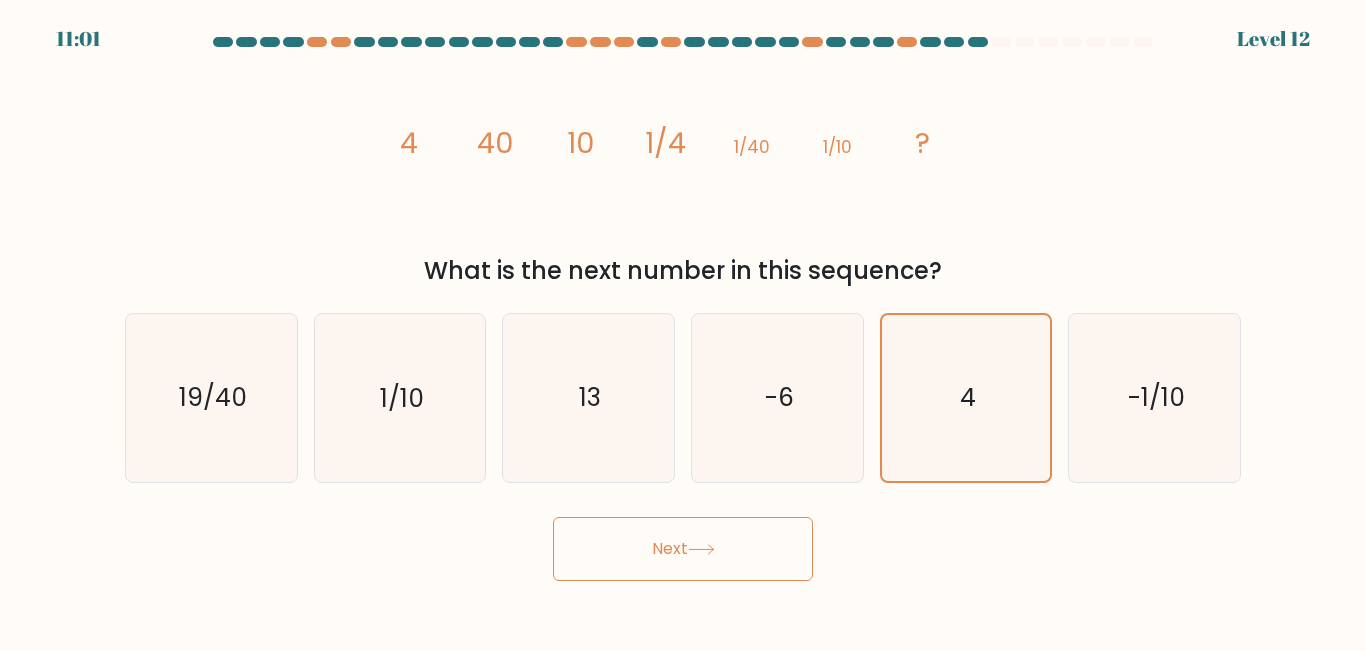 click on "Next" at bounding box center (683, 549) 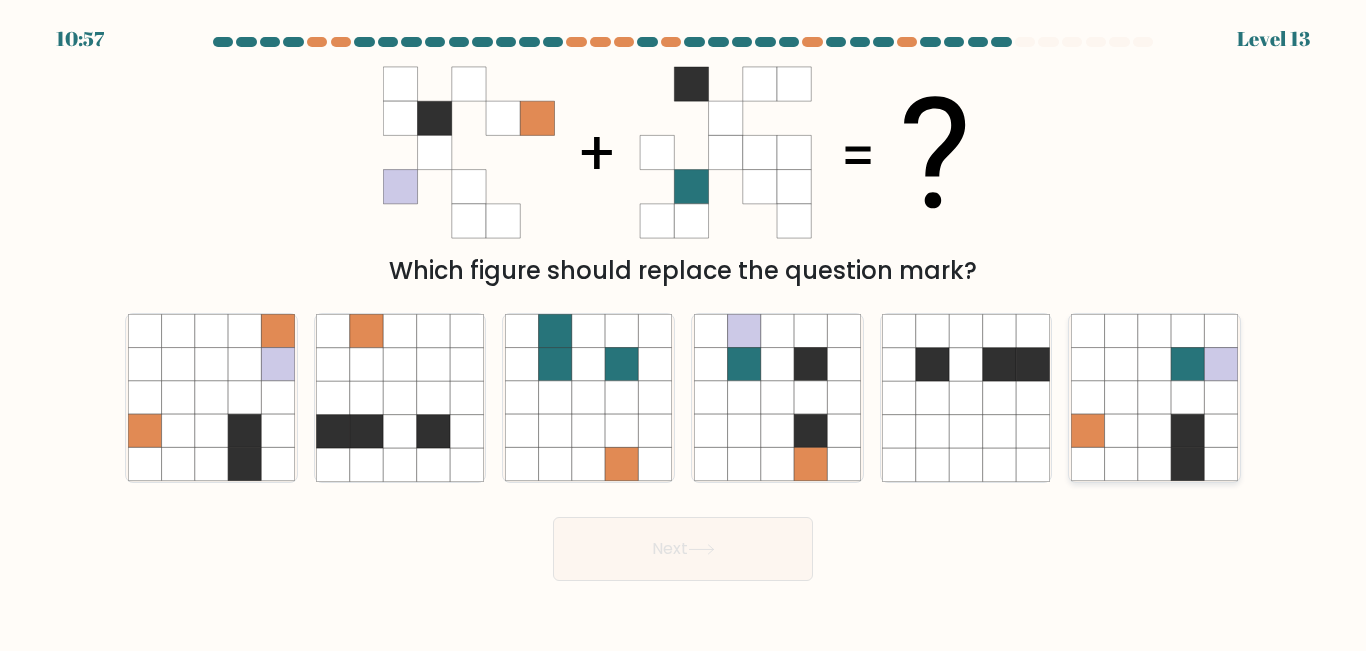 click 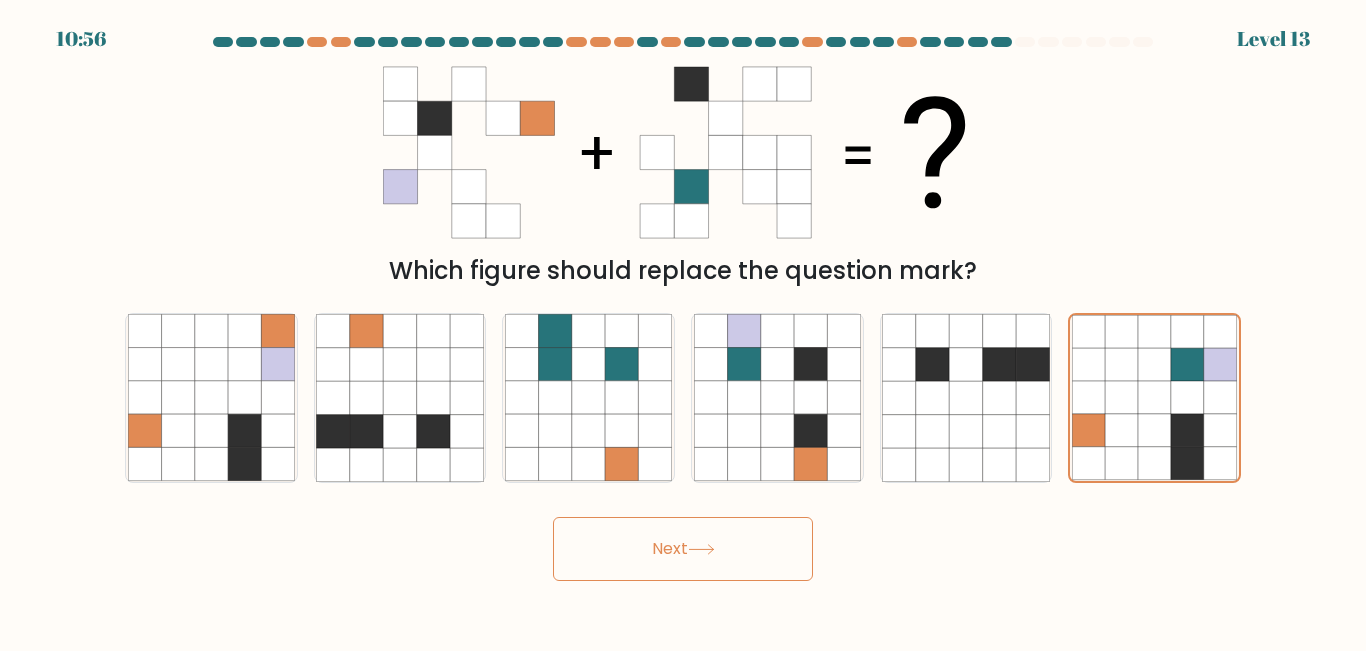 click on "Next" at bounding box center [683, 549] 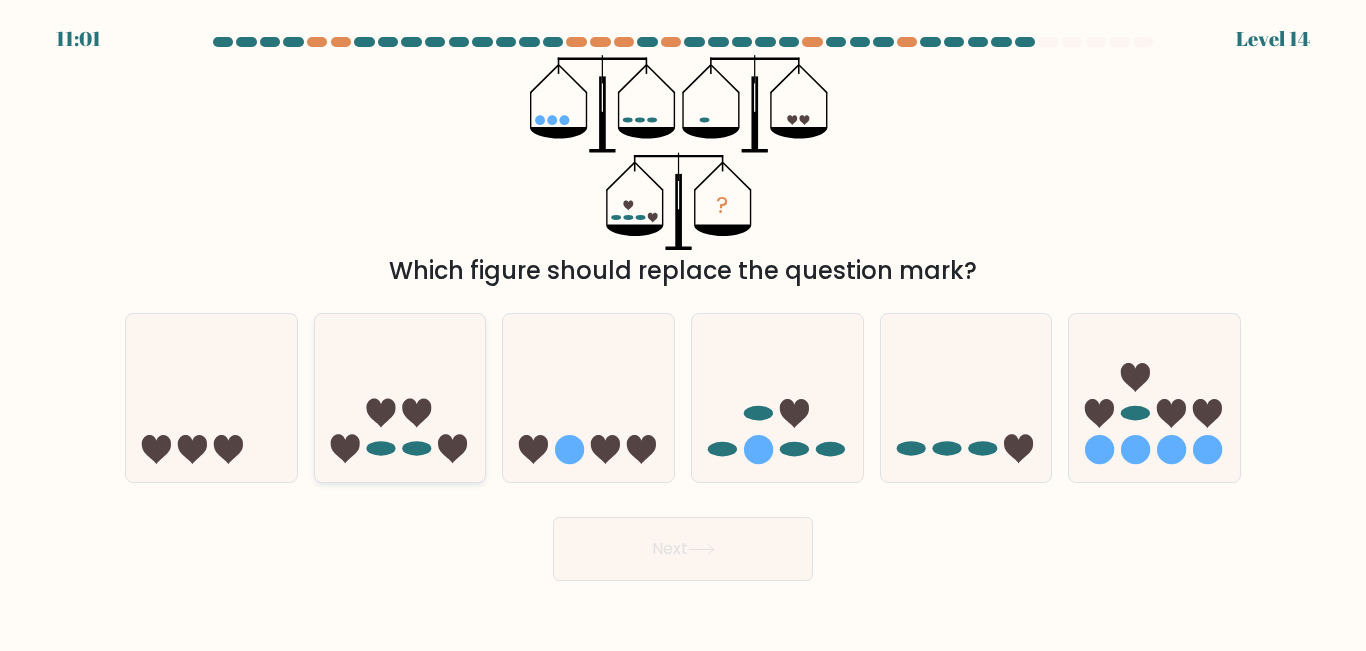 click 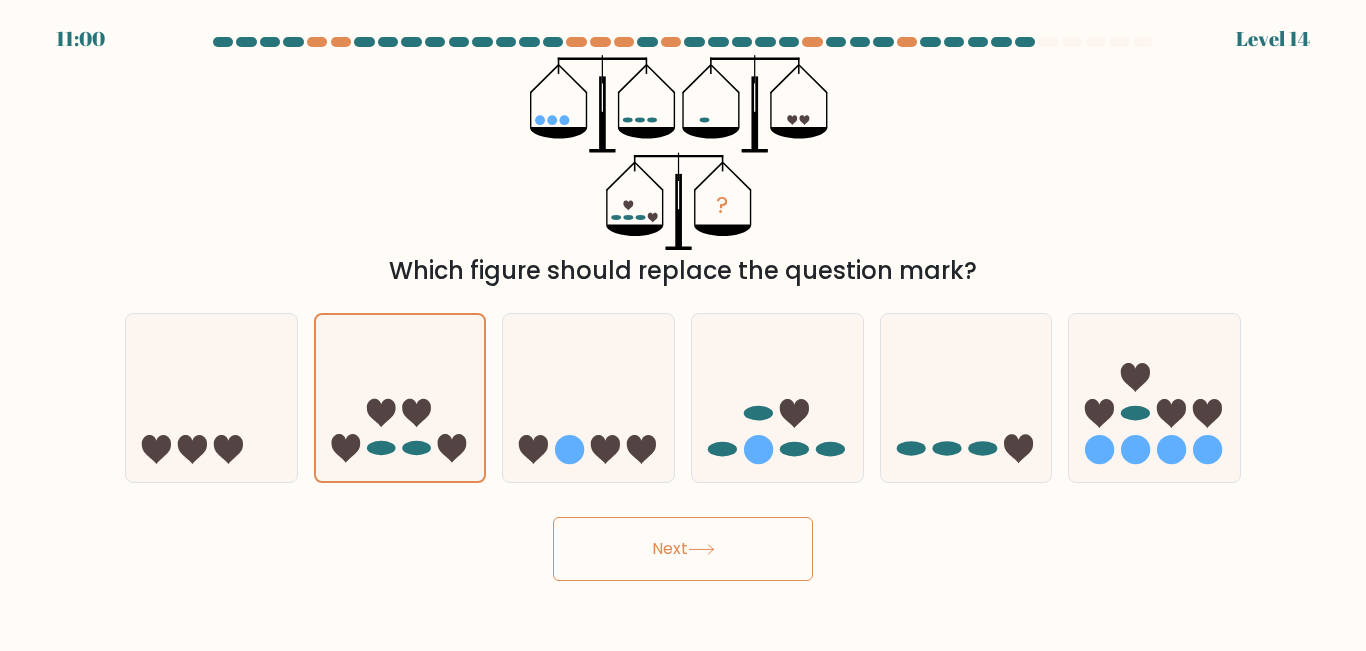 click on "Next" at bounding box center (683, 549) 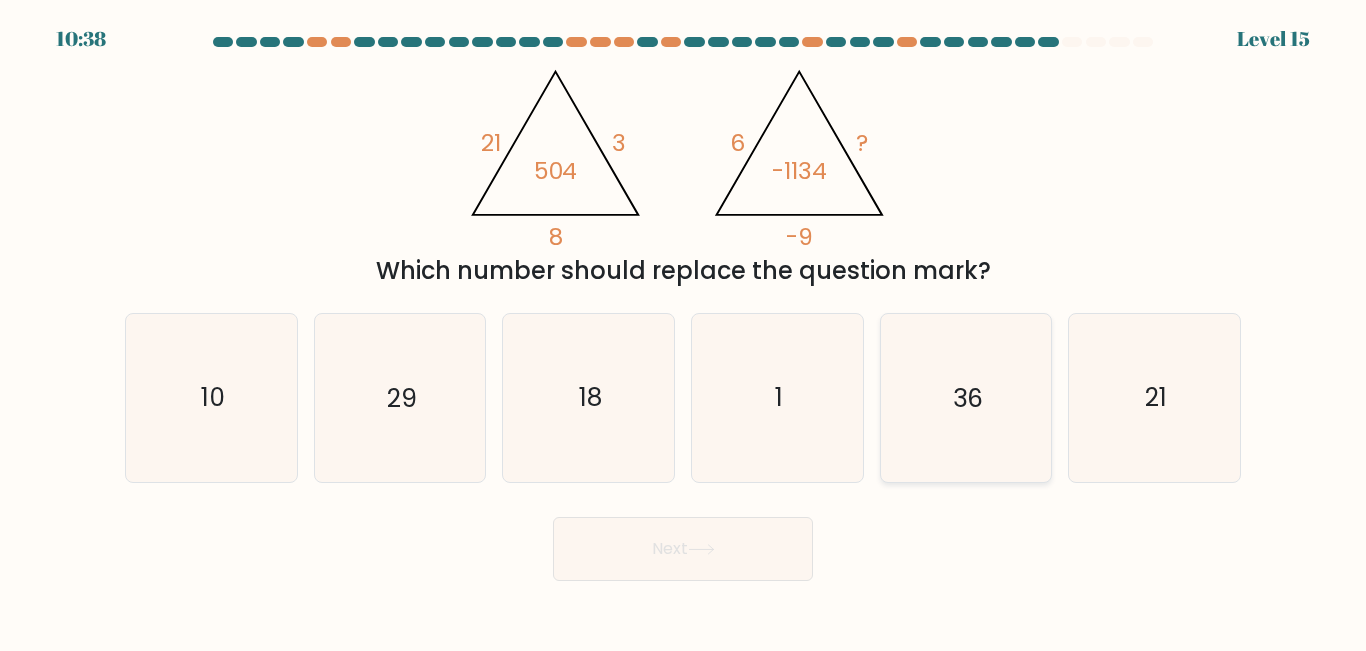 click on "36" 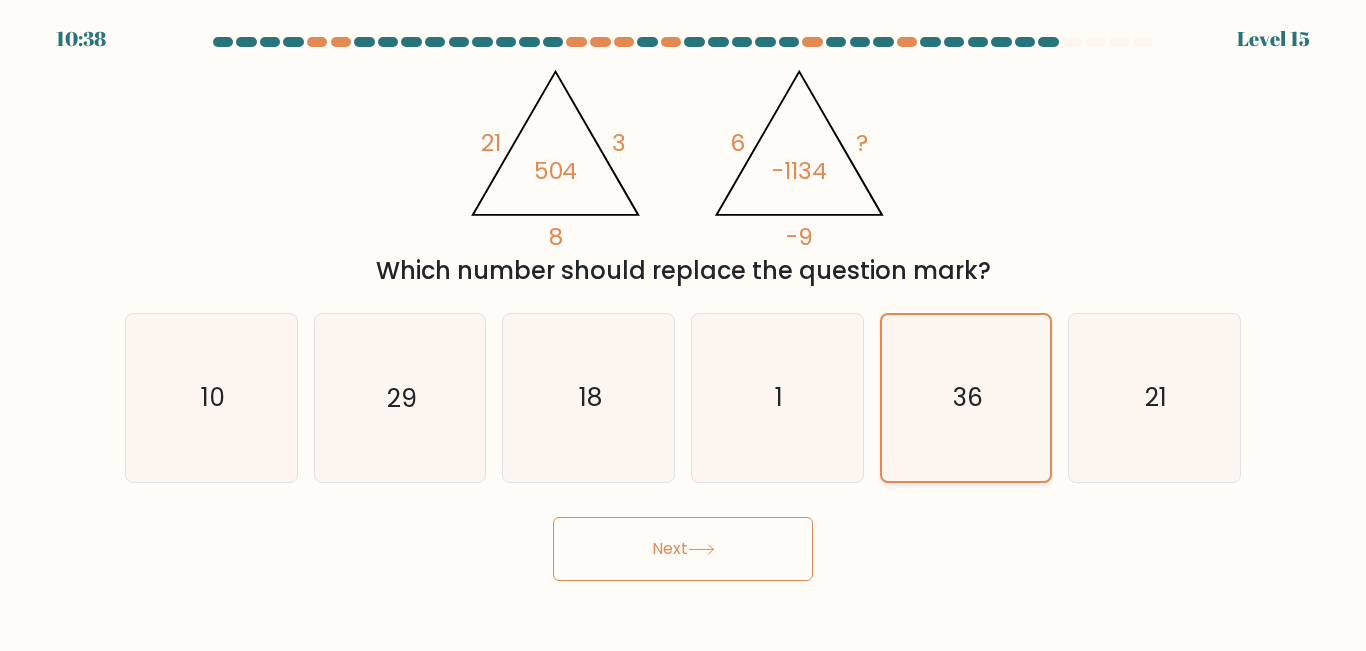 click on "36" 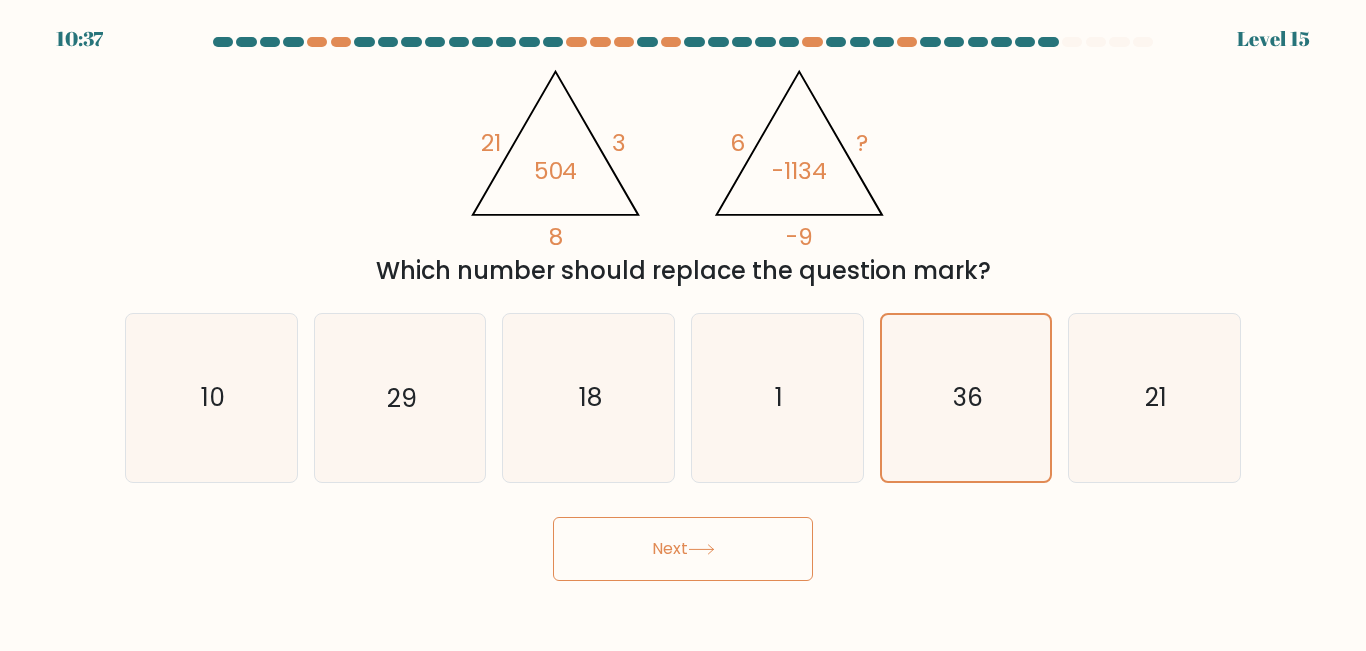 click on "Next" at bounding box center (683, 549) 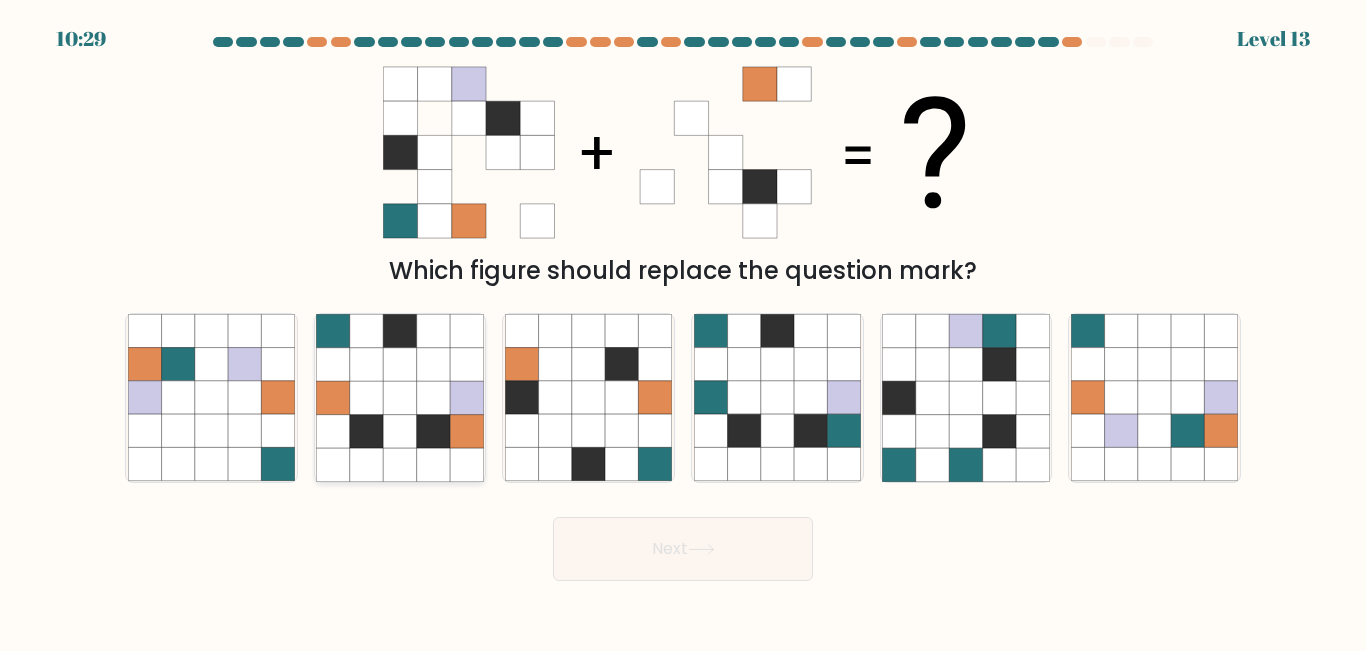 click 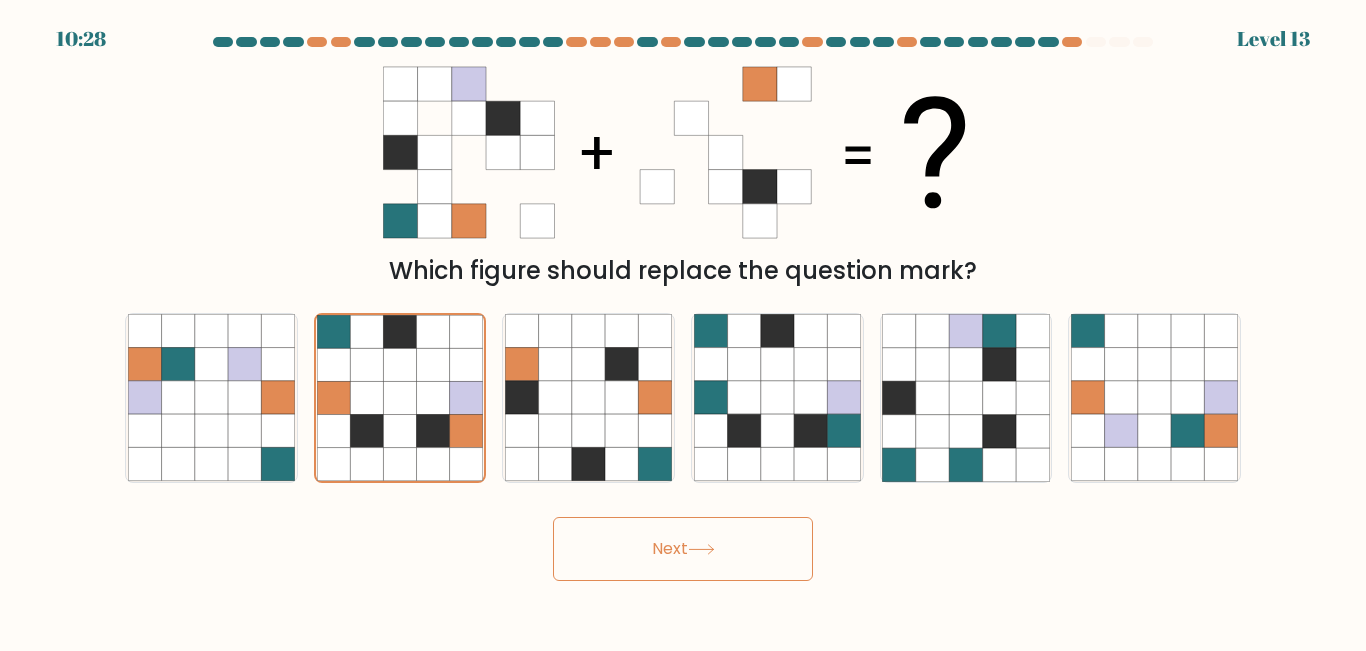 click on "Next" at bounding box center [683, 549] 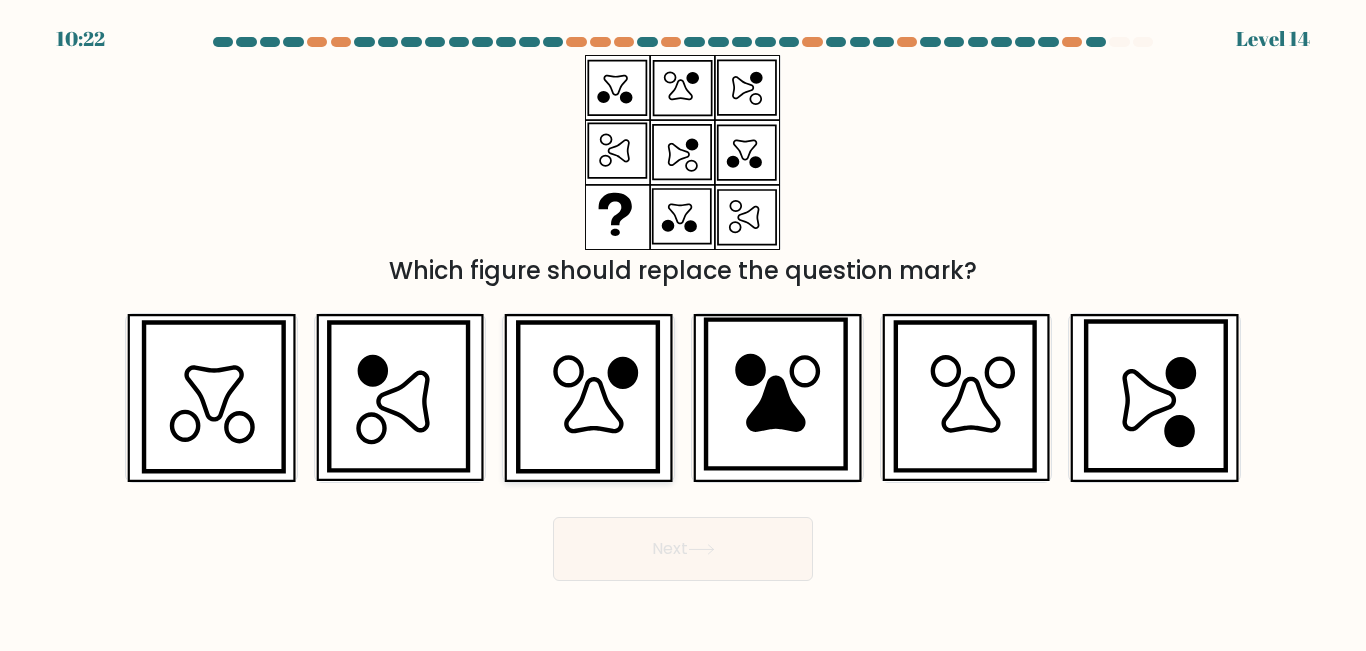 click 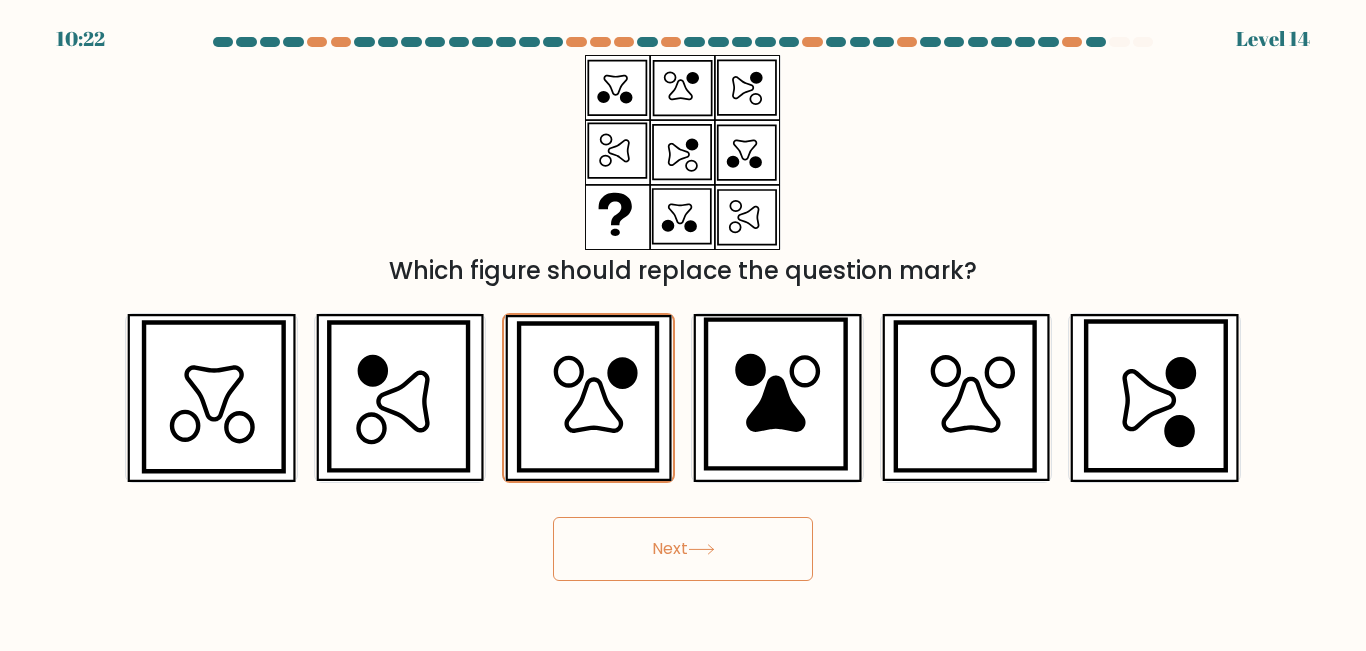 click on "Next" at bounding box center (683, 549) 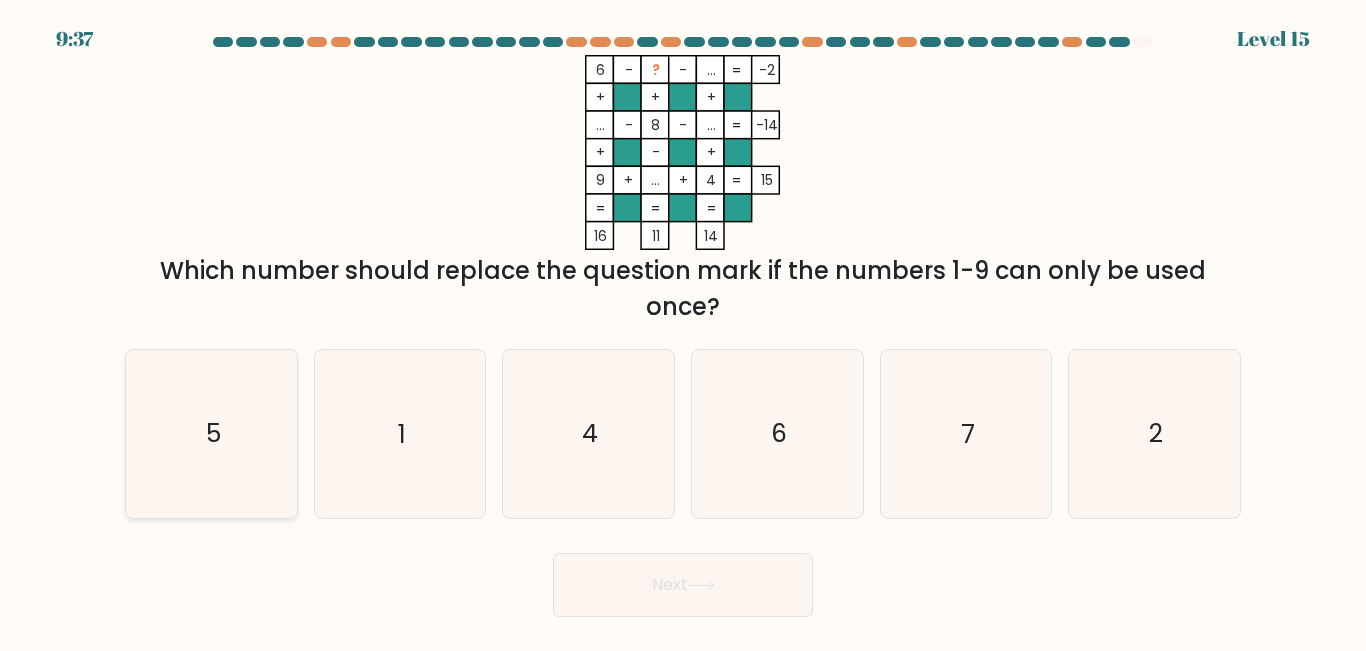 click on "5" 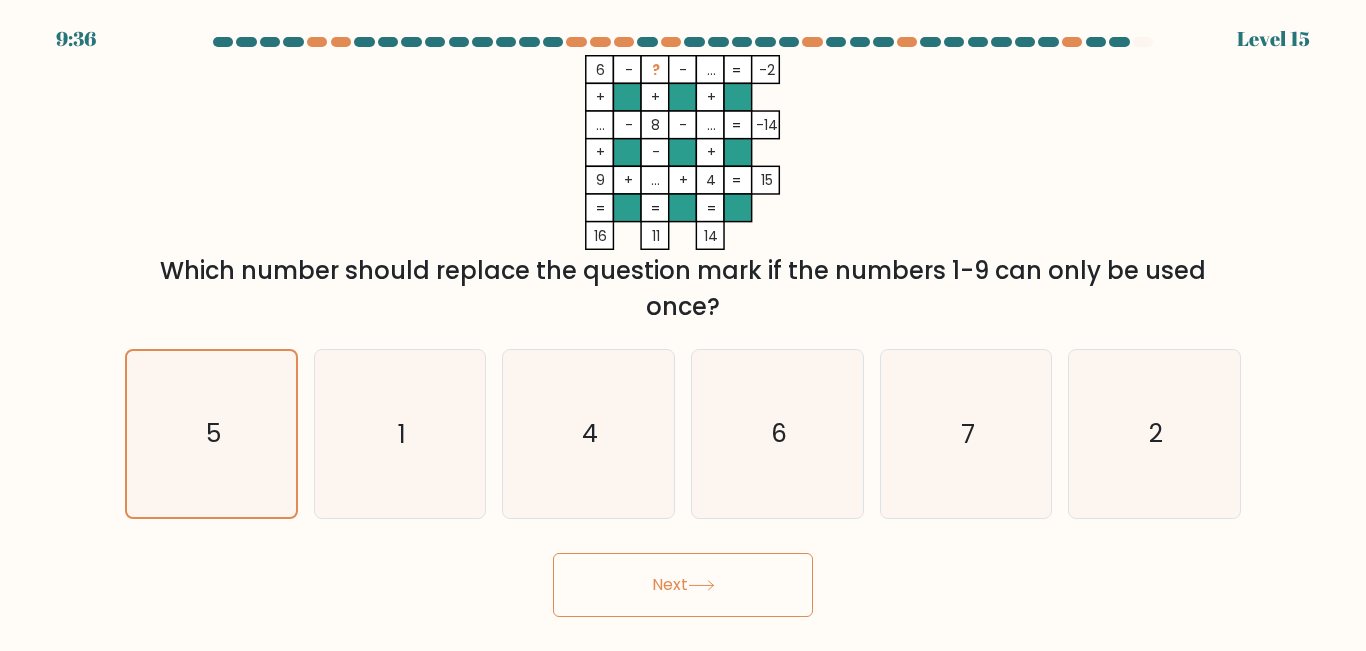 click on "Next" at bounding box center (683, 585) 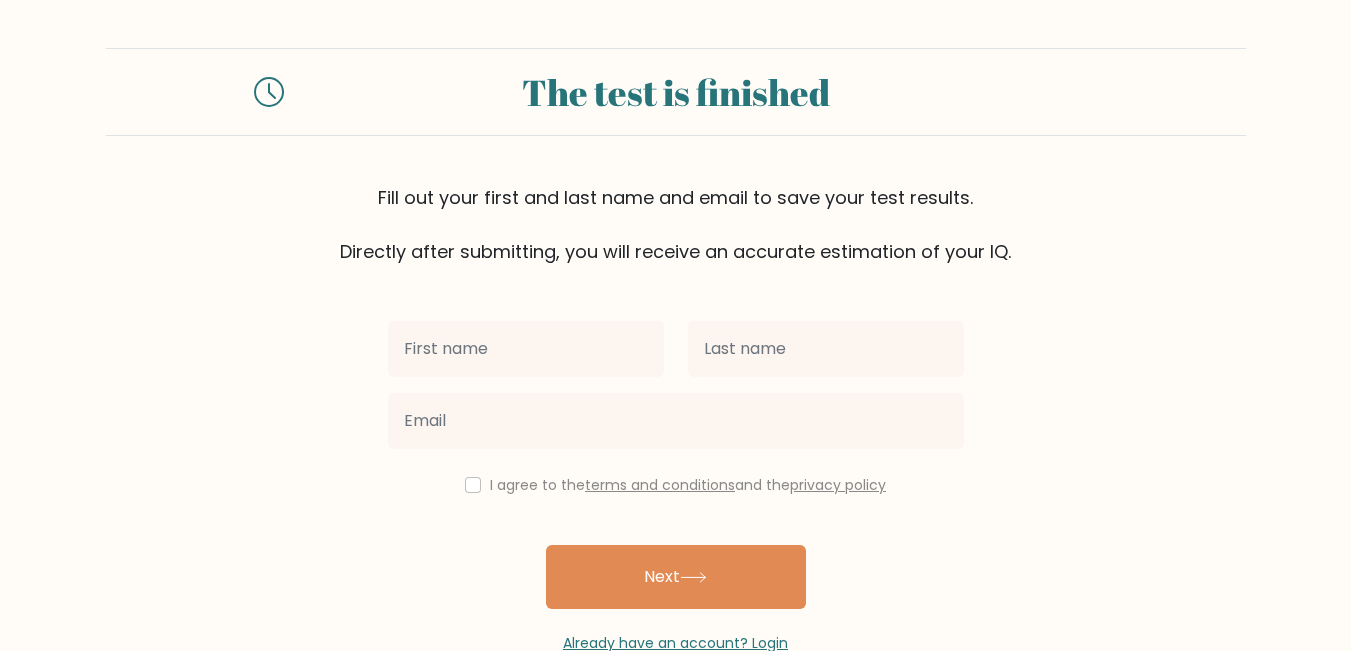 scroll, scrollTop: 0, scrollLeft: 0, axis: both 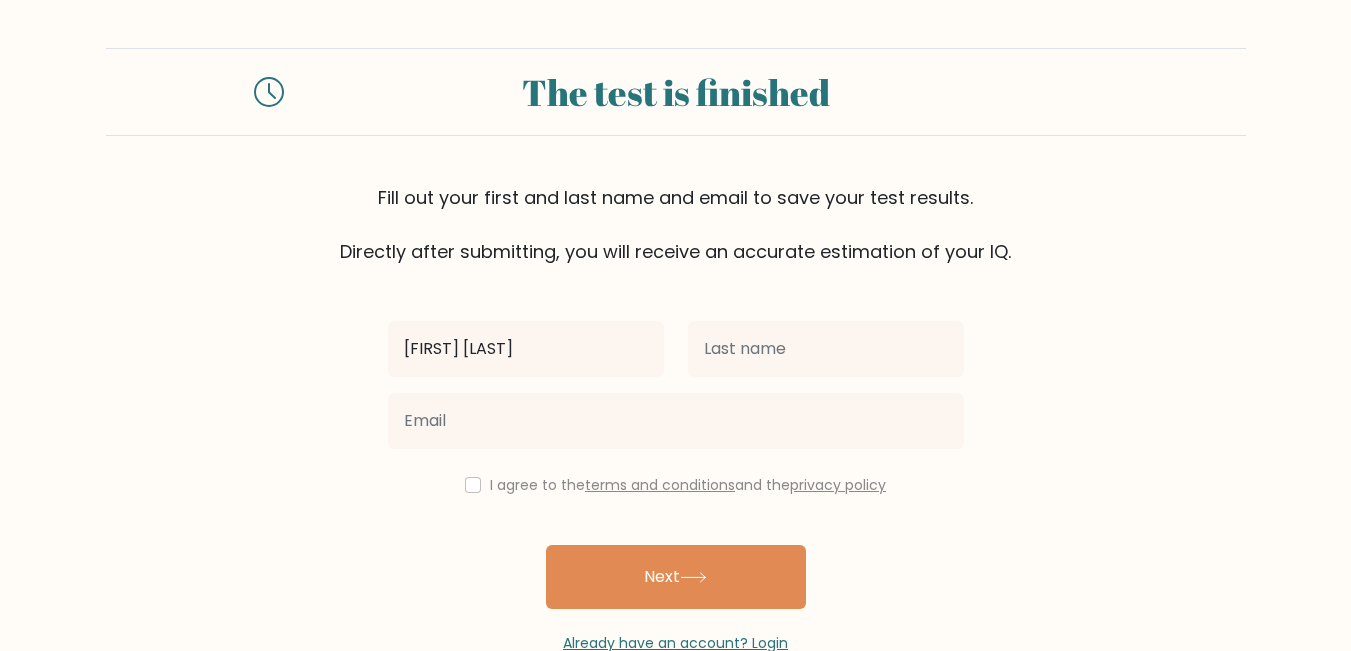 type on "[FIRST] [LAST]" 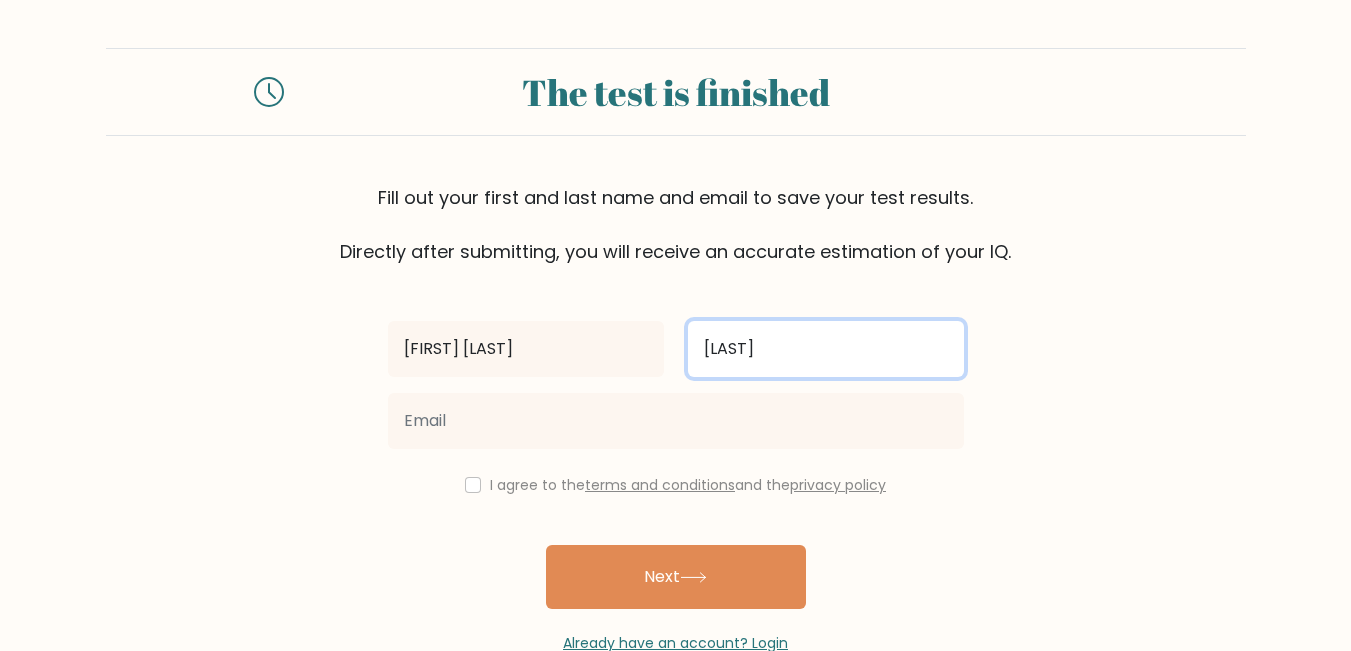 type on "Rizal" 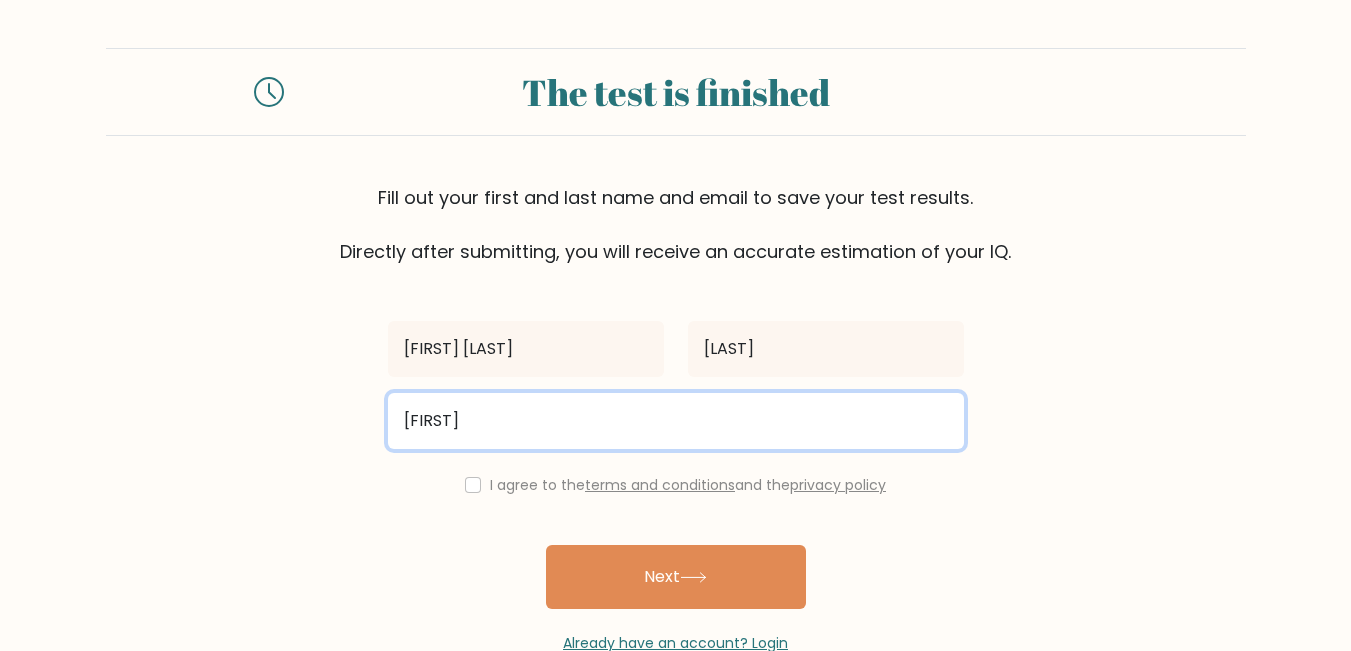 type on "mufutirf@gmail.com" 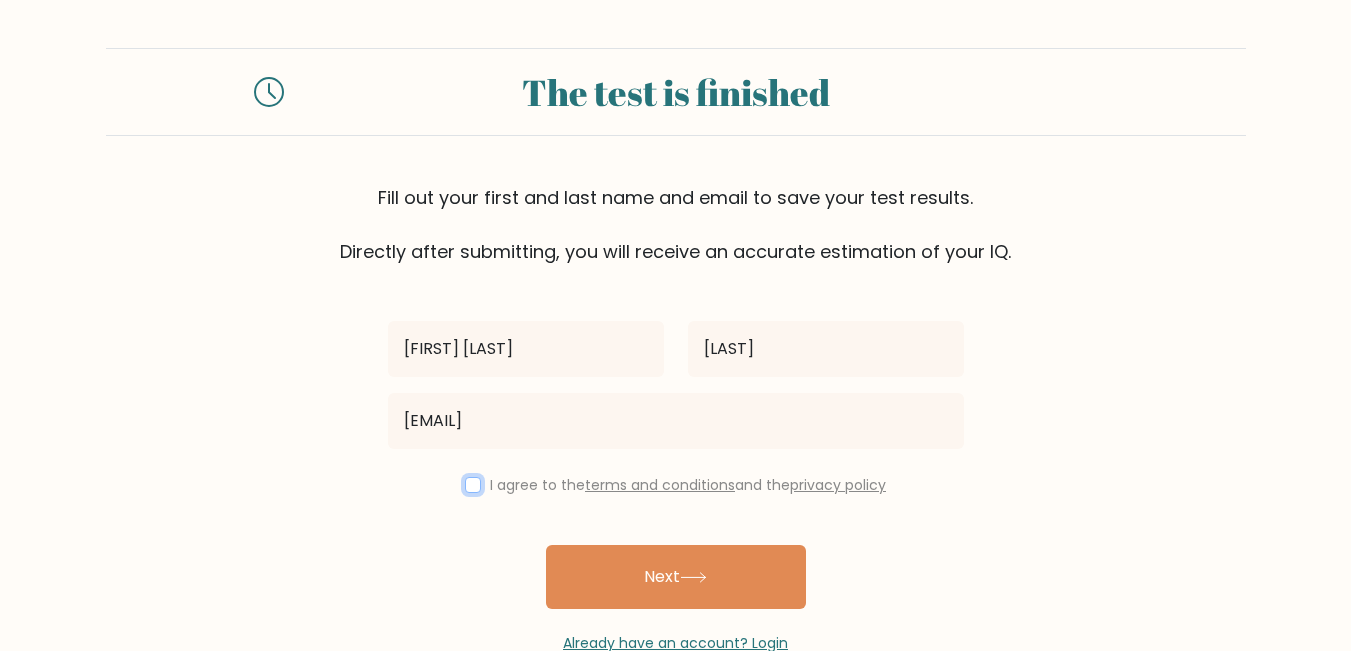 drag, startPoint x: 467, startPoint y: 481, endPoint x: 464, endPoint y: 492, distance: 11.401754 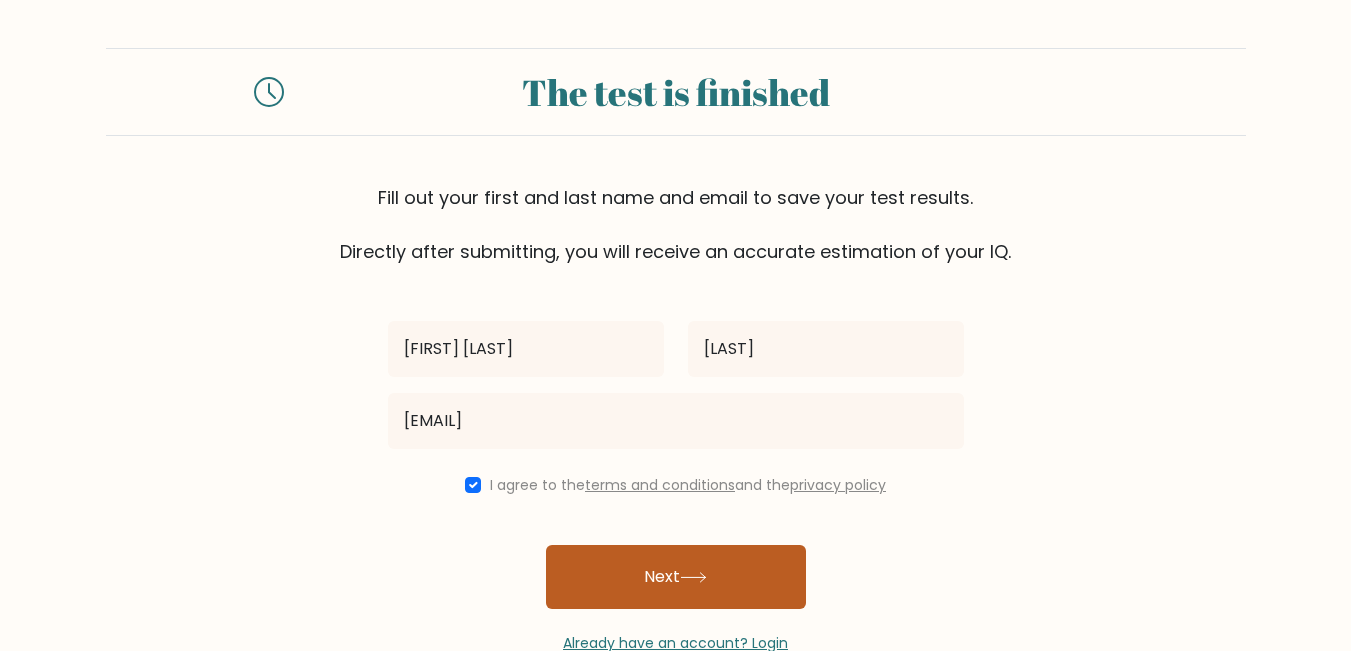 click on "Next" at bounding box center [676, 577] 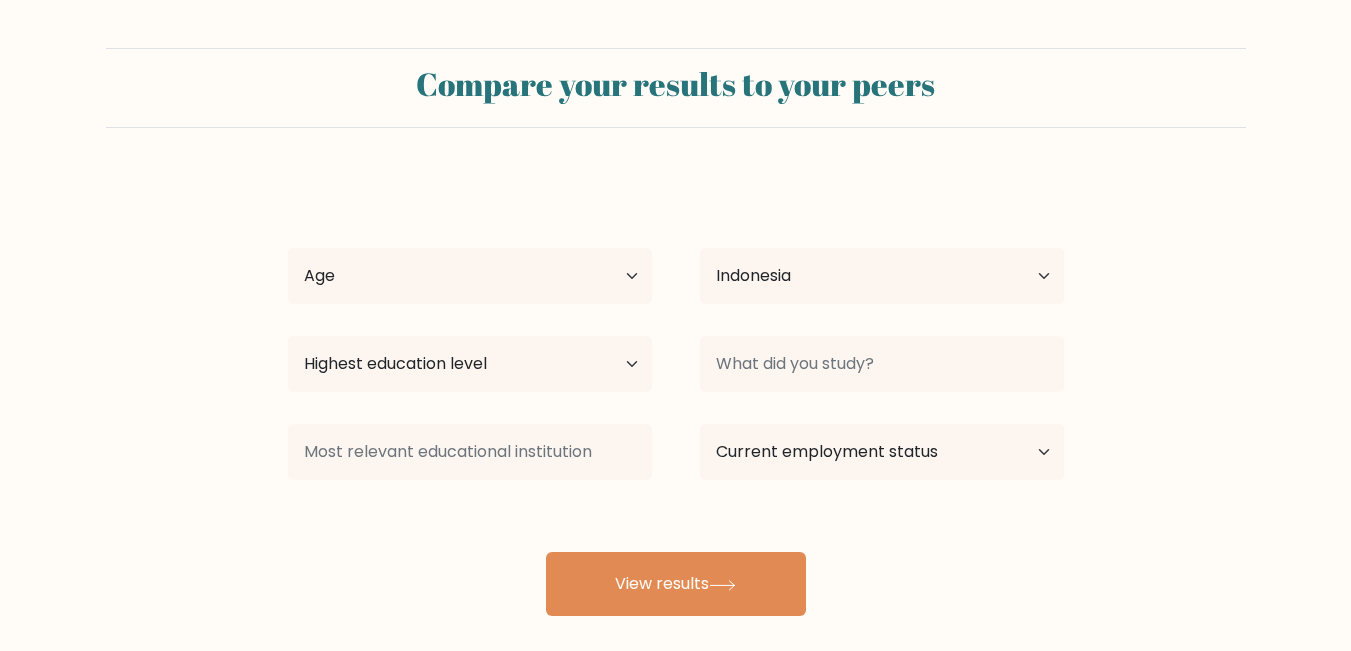 select on "ID" 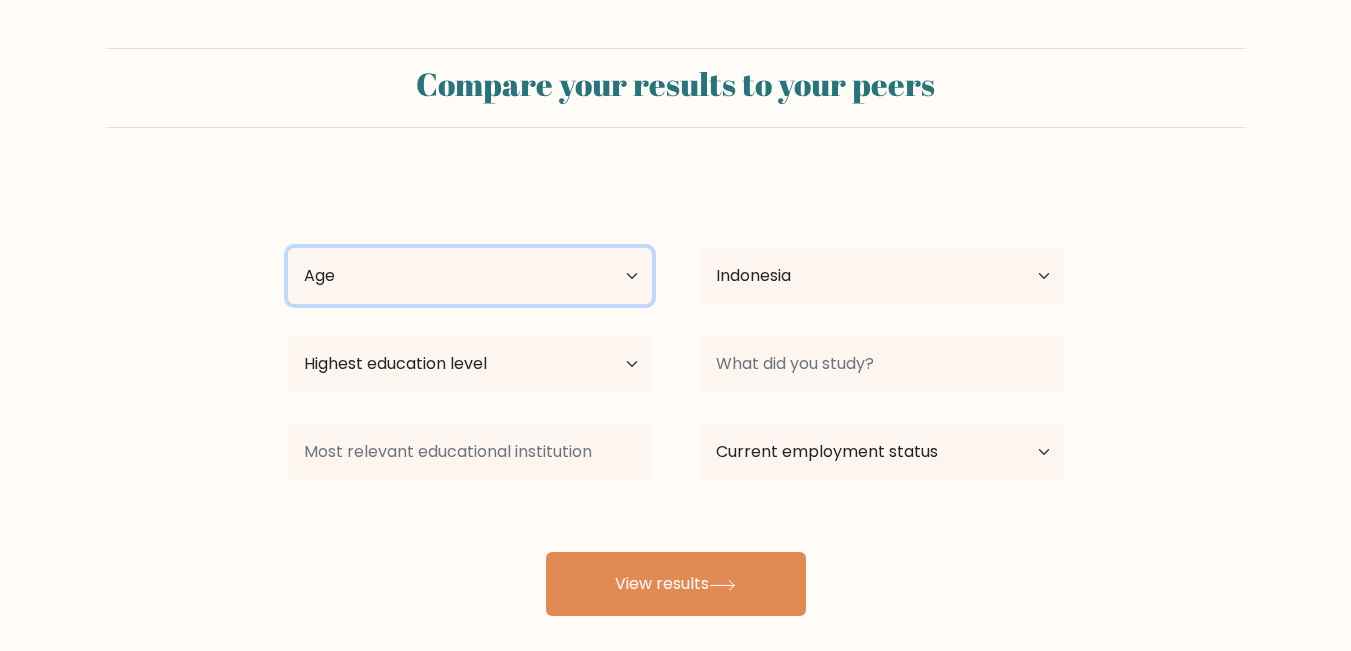click on "Age
Under 18 years old
18-24 years old
25-34 years old
35-44 years old
45-54 years old
55-64 years old
65 years old and above" at bounding box center (470, 276) 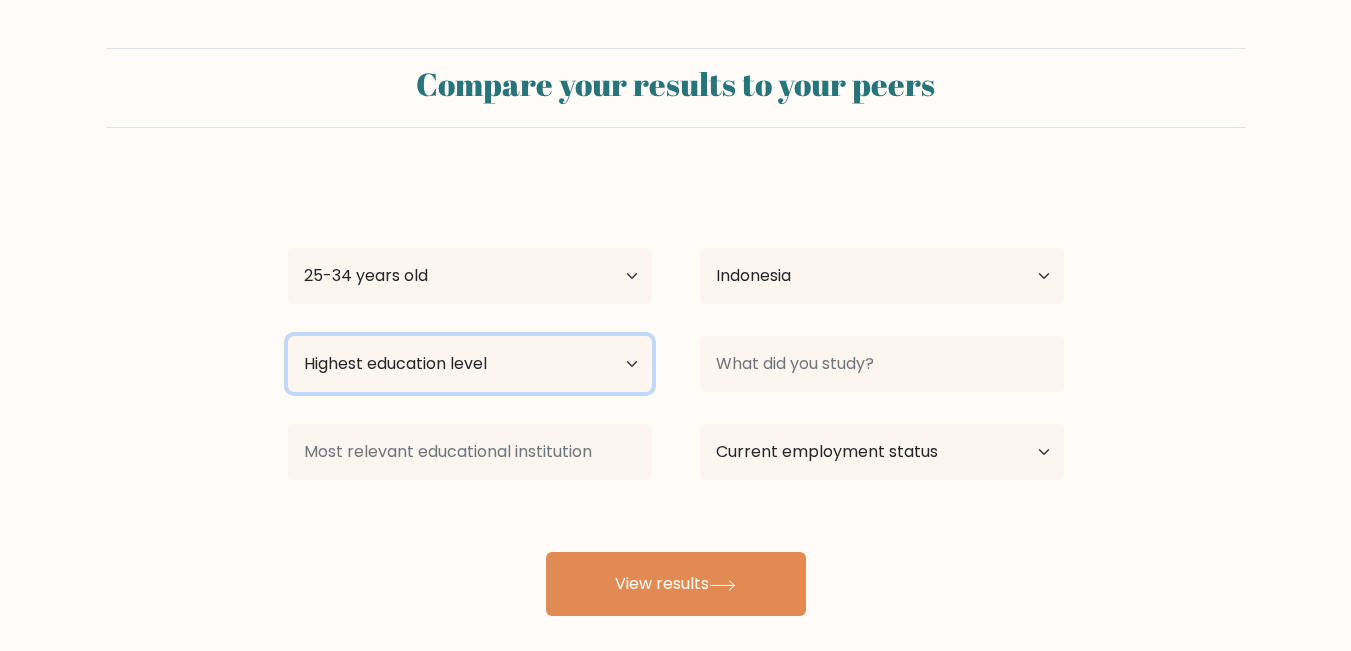 click on "Highest education level
No schooling
Primary
Lower Secondary
Upper Secondary
Occupation Specific
Bachelor's degree
Master's degree
Doctoral degree" at bounding box center [470, 364] 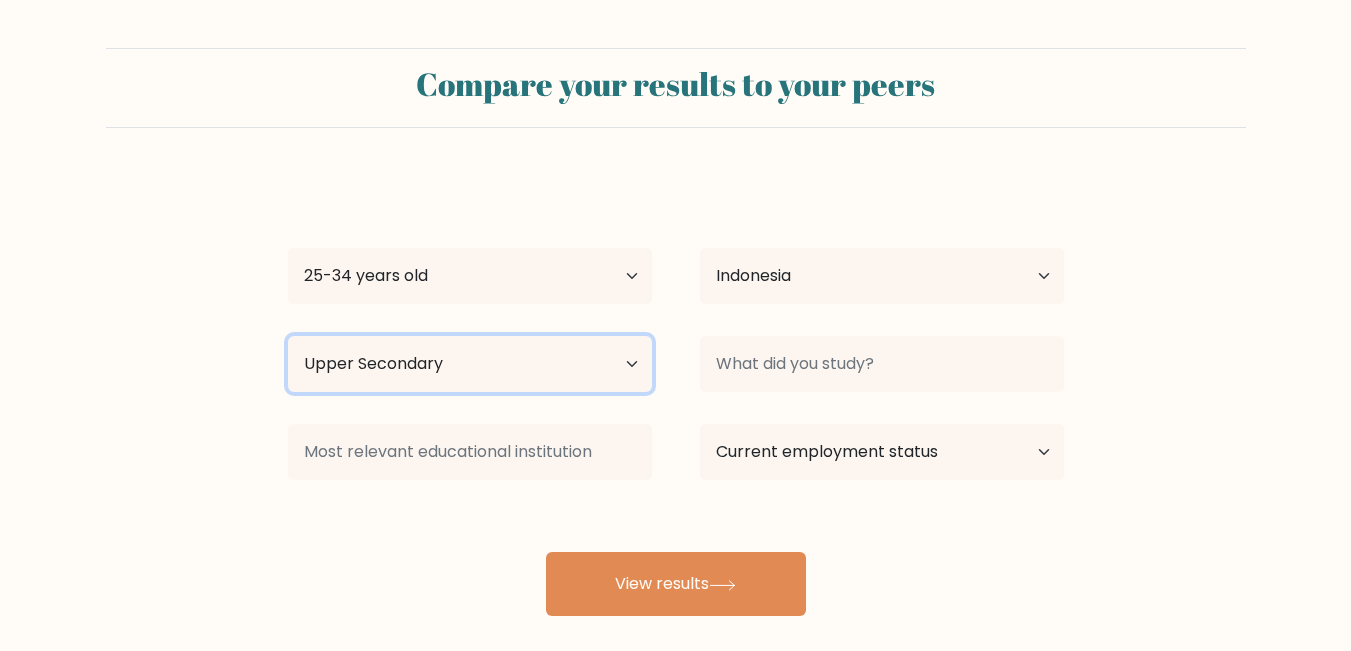 click on "Highest education level
No schooling
Primary
Lower Secondary
Upper Secondary
Occupation Specific
Bachelor's degree
Master's degree
Doctoral degree" at bounding box center [470, 364] 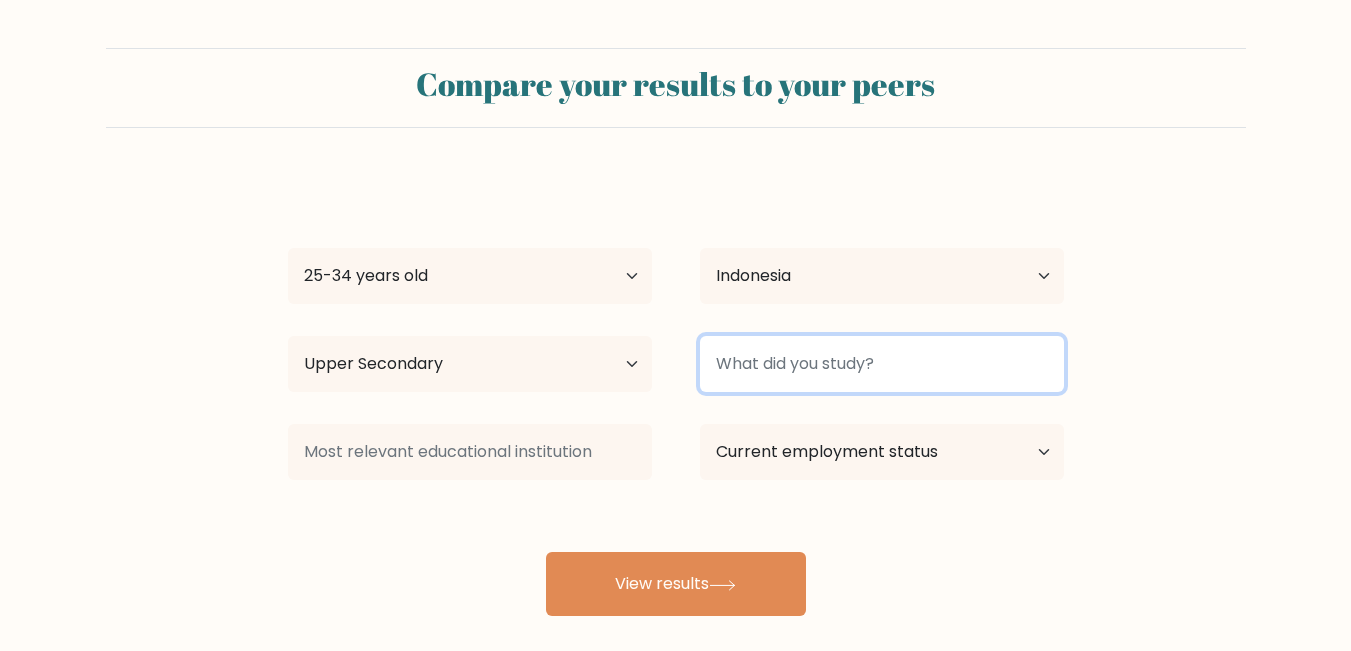 click at bounding box center [882, 364] 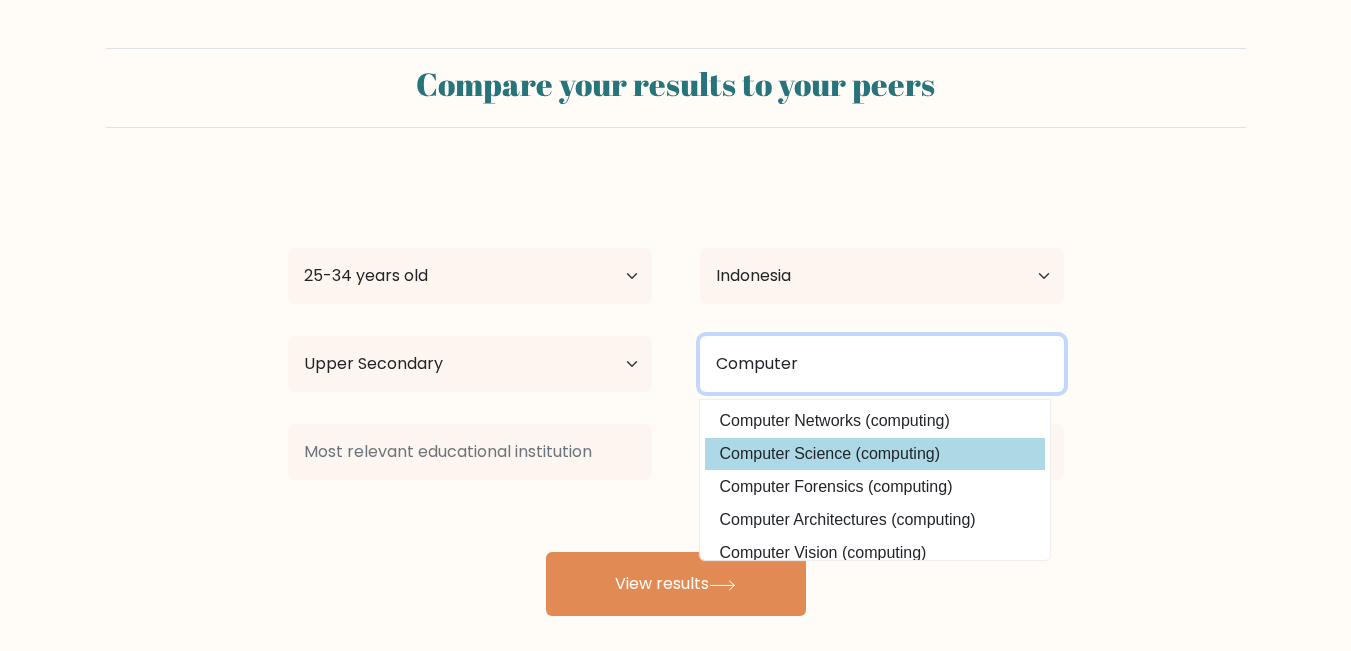 type on "Computer" 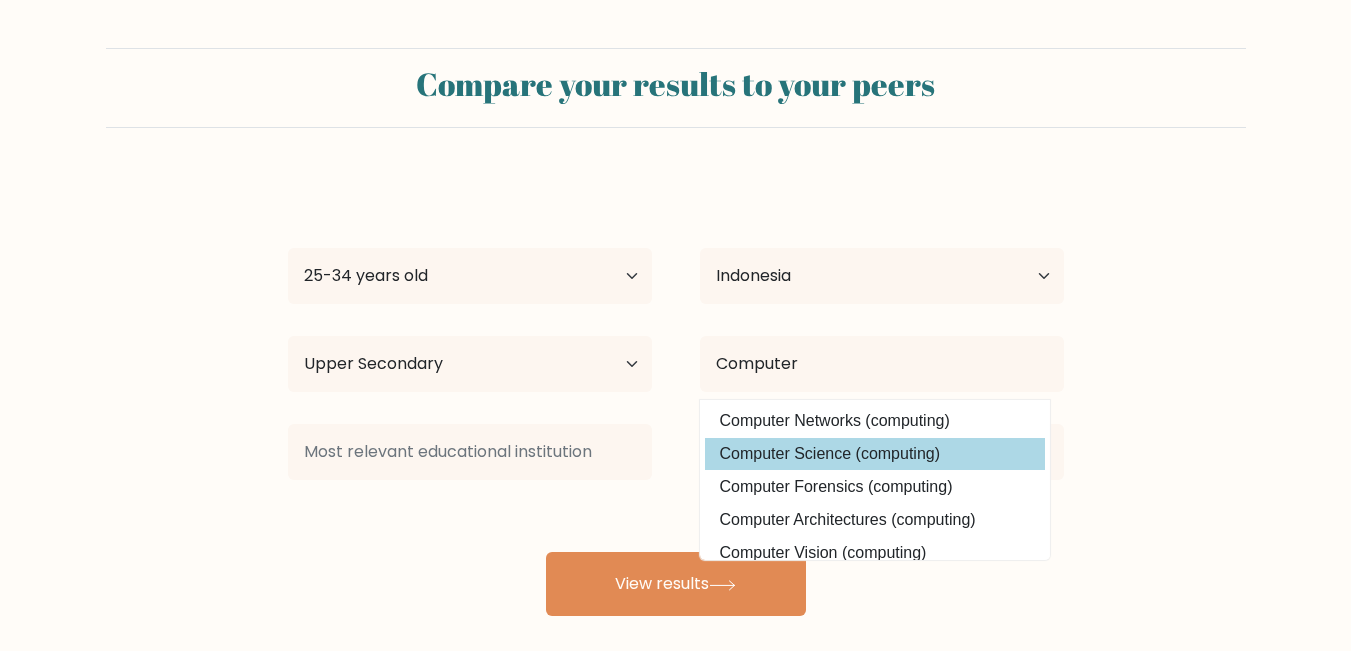 click on "Muhammad Mufti
Rizal
Age
Under 18 years old
18-24 years old
25-34 years old
35-44 years old
45-54 years old
55-64 years old
65 years old and above
Country
Afghanistan
Albania
Algeria
American Samoa
Andorra
Angola
Anguilla
Antarctica
Antigua and Barbuda
Argentina
Armenia
Aruba
Australia
Austria
Azerbaijan
Bahamas
Bahrain
Bangladesh
Barbados
Belarus
Belgium
Belize
Benin
Bermuda
Bhutan
Bolivia
Bonaire, Sint Eustatius and Saba
Bosnia and Herzegovina
Botswana
Bouvet Island
Brazil" at bounding box center (676, 396) 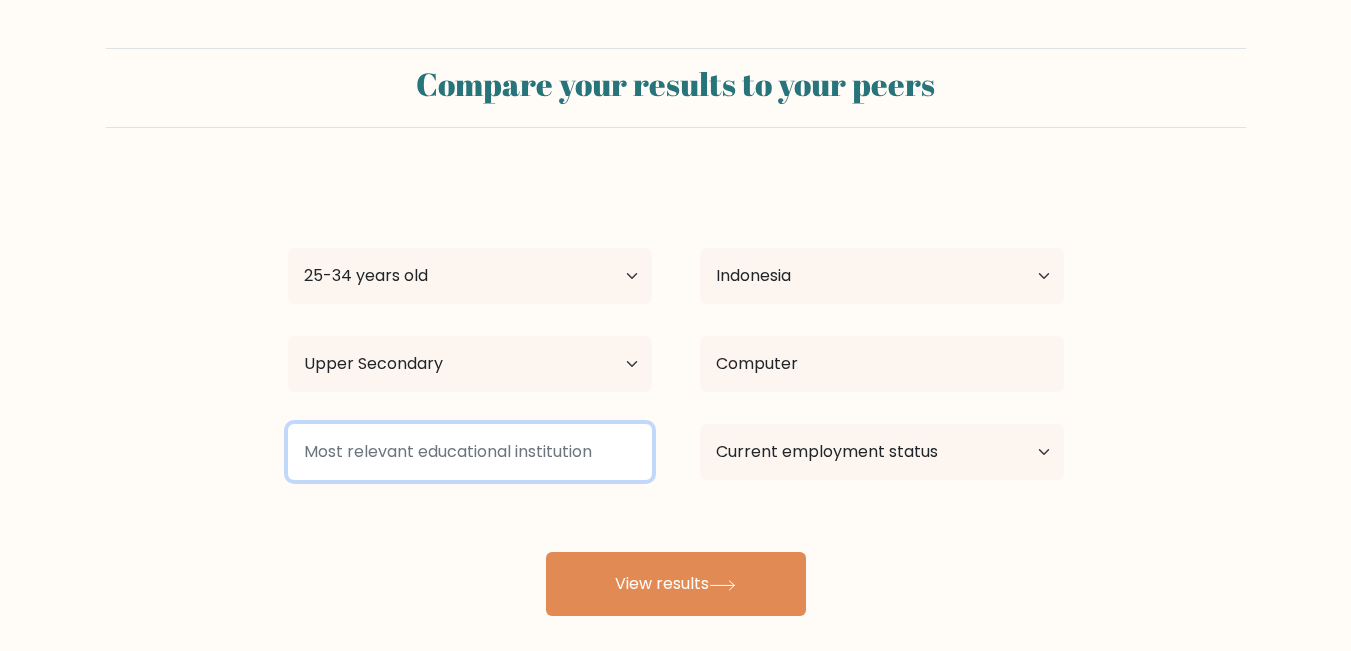 click at bounding box center (470, 452) 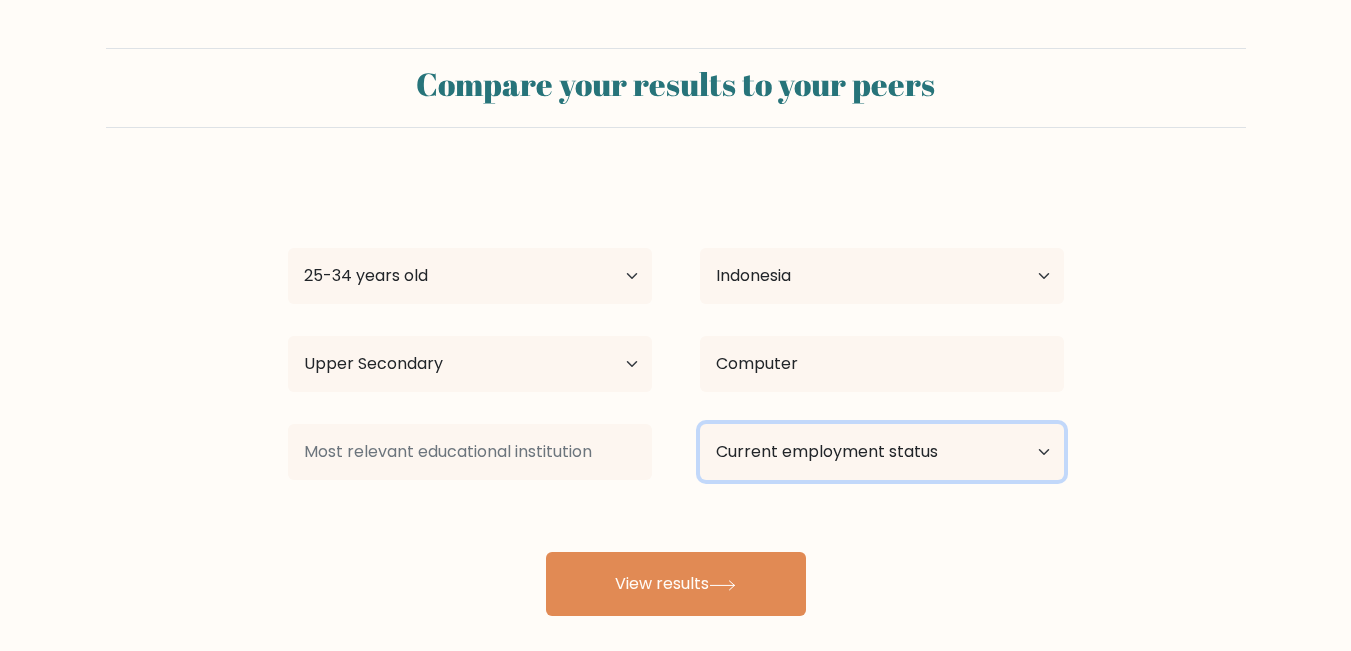 click on "Current employment status
Employed
Student
Retired
Other / prefer not to answer" at bounding box center (882, 452) 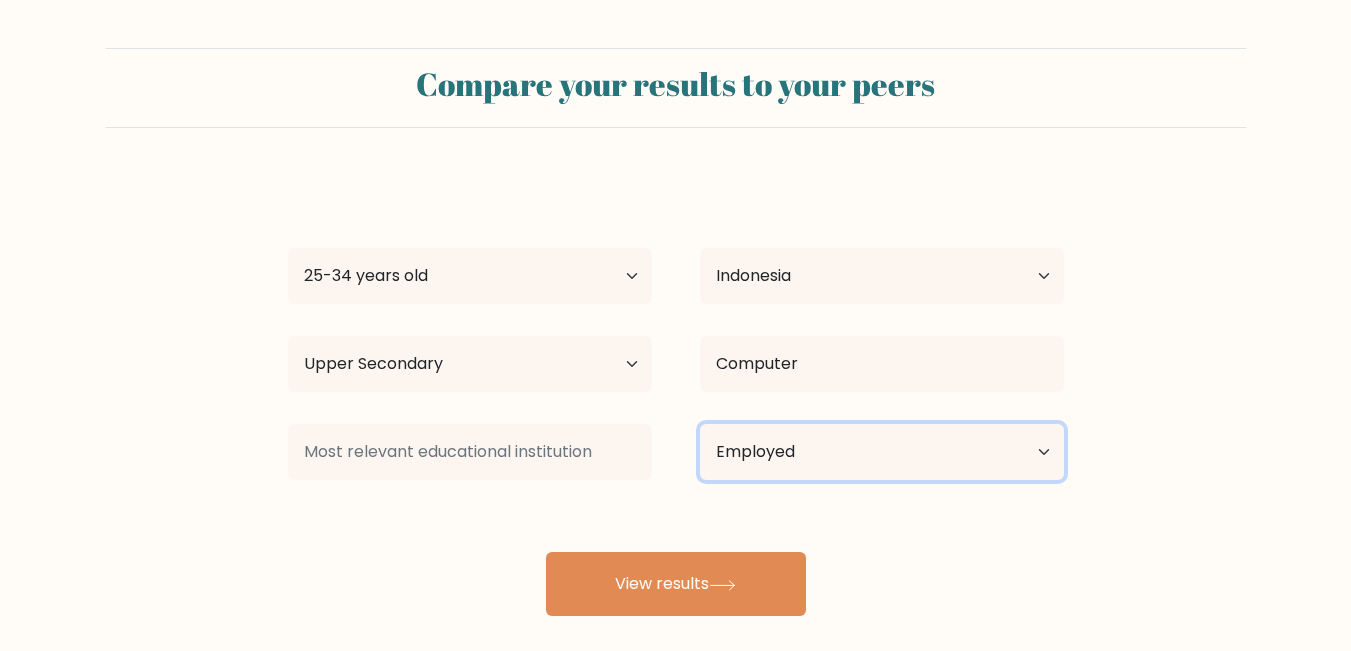 click on "Current employment status
Employed
Student
Retired
Other / prefer not to answer" at bounding box center (882, 452) 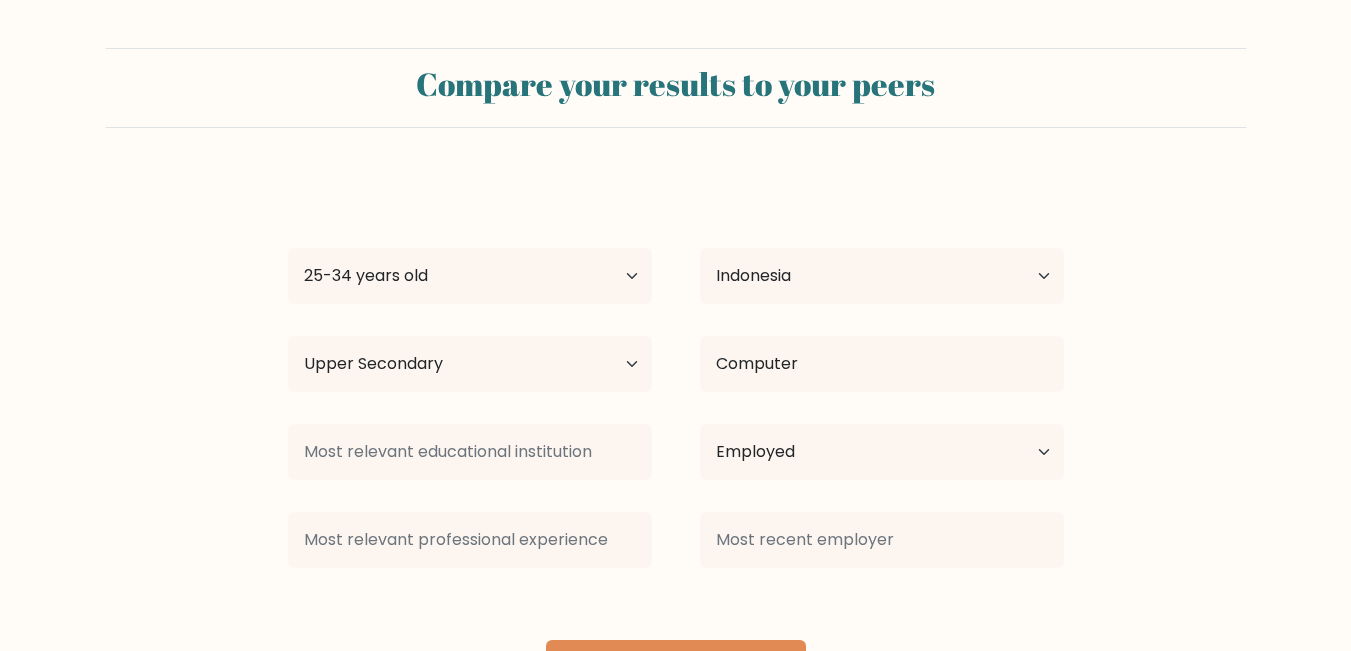 click on "Muhammad Mufti
Rizal
Age
Under 18 years old
18-24 years old
25-34 years old
35-44 years old
45-54 years old
55-64 years old
65 years old and above
Country
Afghanistan
Albania
Algeria
American Samoa
Andorra
Angola
Anguilla
Antarctica
Antigua and Barbuda
Argentina
Armenia
Aruba
Australia
Austria
Azerbaijan
Bahamas
Bahrain
Bangladesh
Barbados
Belarus
Belgium
Belize
Benin
Bermuda
Bhutan
Bolivia
Bonaire, Sint Eustatius and Saba
Bosnia and Herzegovina
Botswana
Bouvet Island
Brazil" at bounding box center [676, 440] 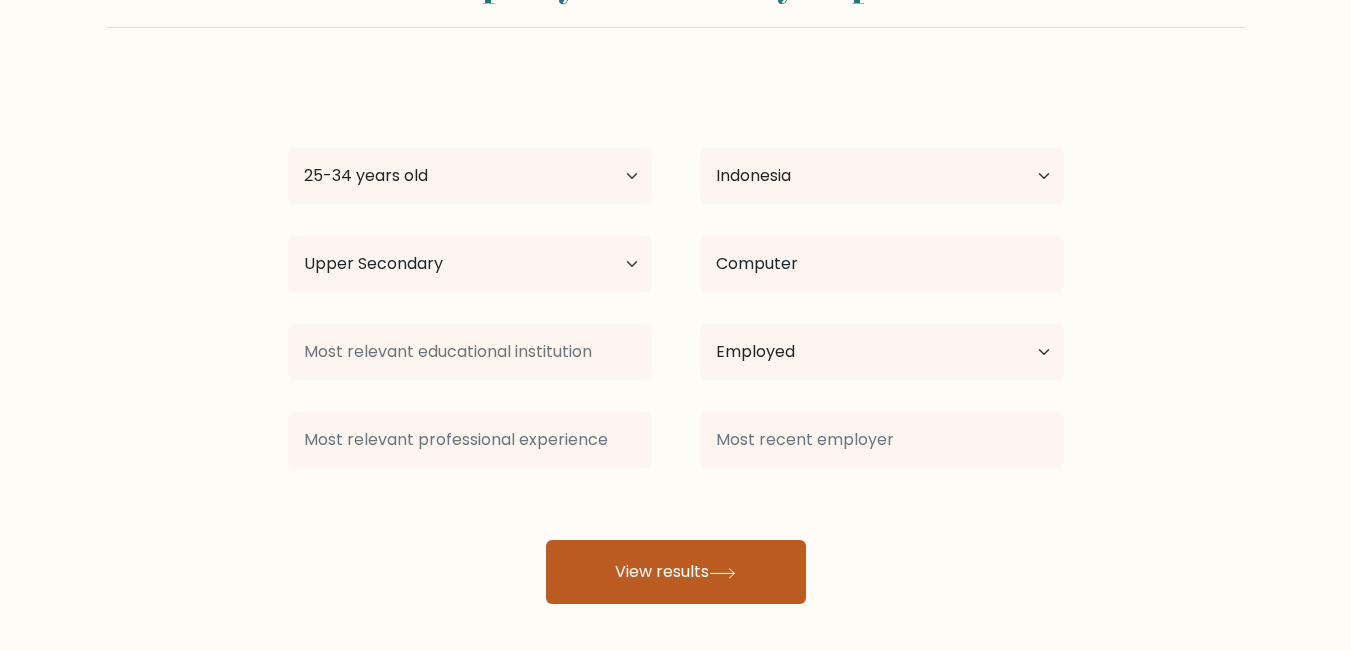 click on "View results" at bounding box center [676, 572] 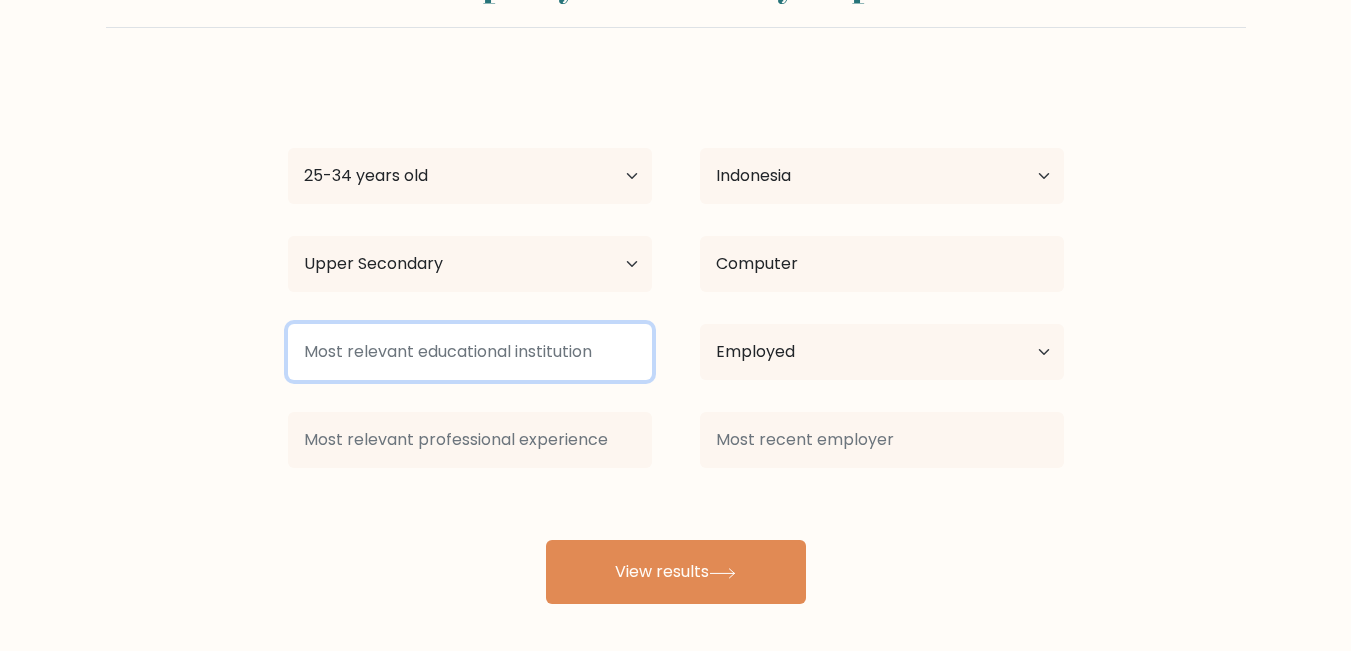 click at bounding box center (470, 352) 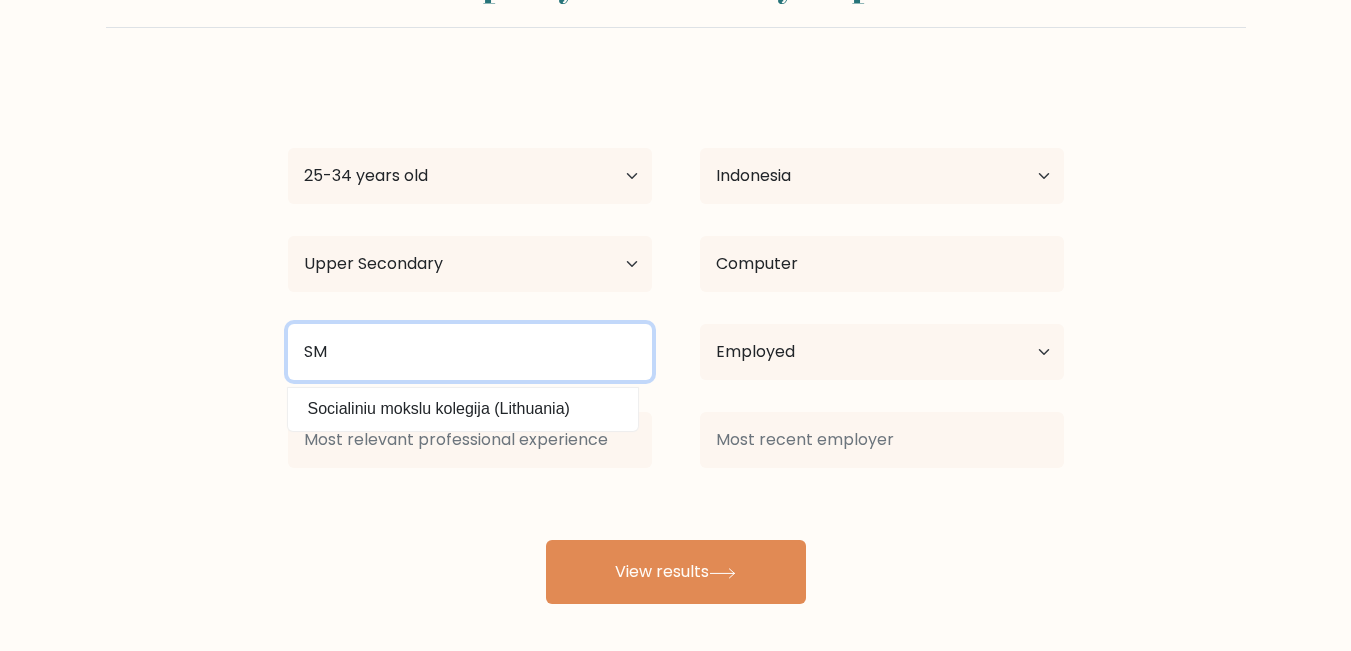 type on "S" 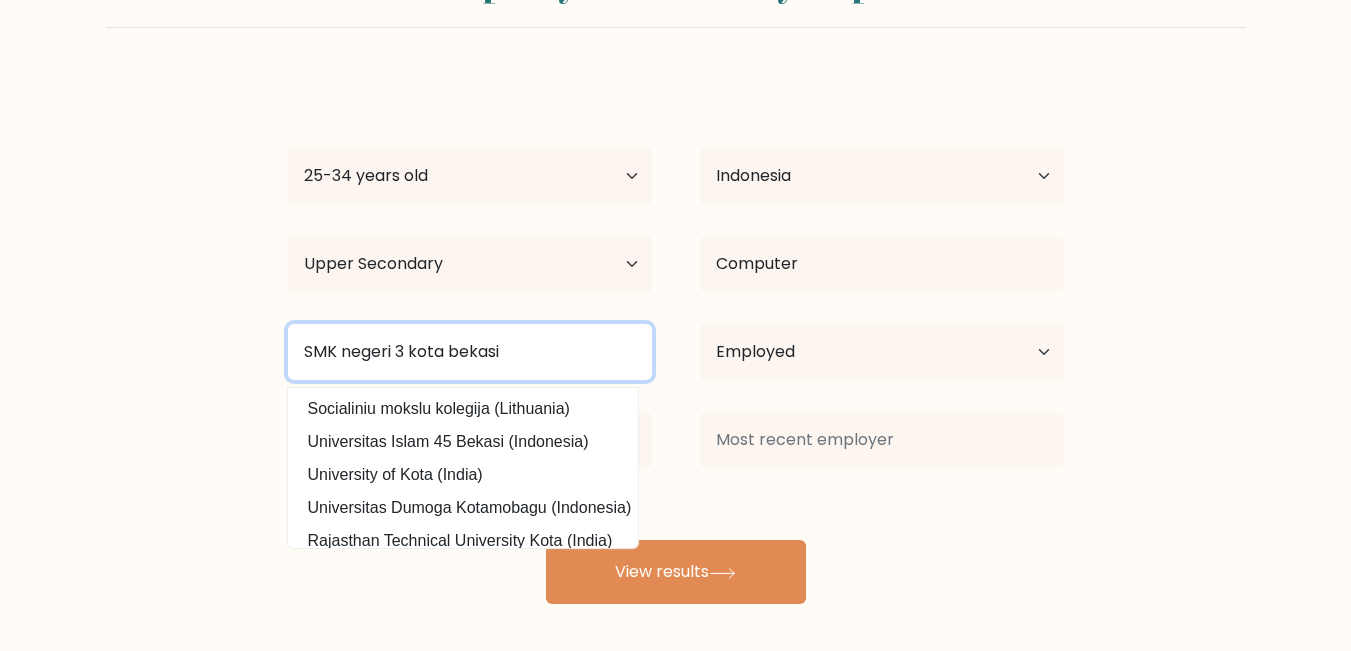 type on "SMK negeri 3 kota bekasi" 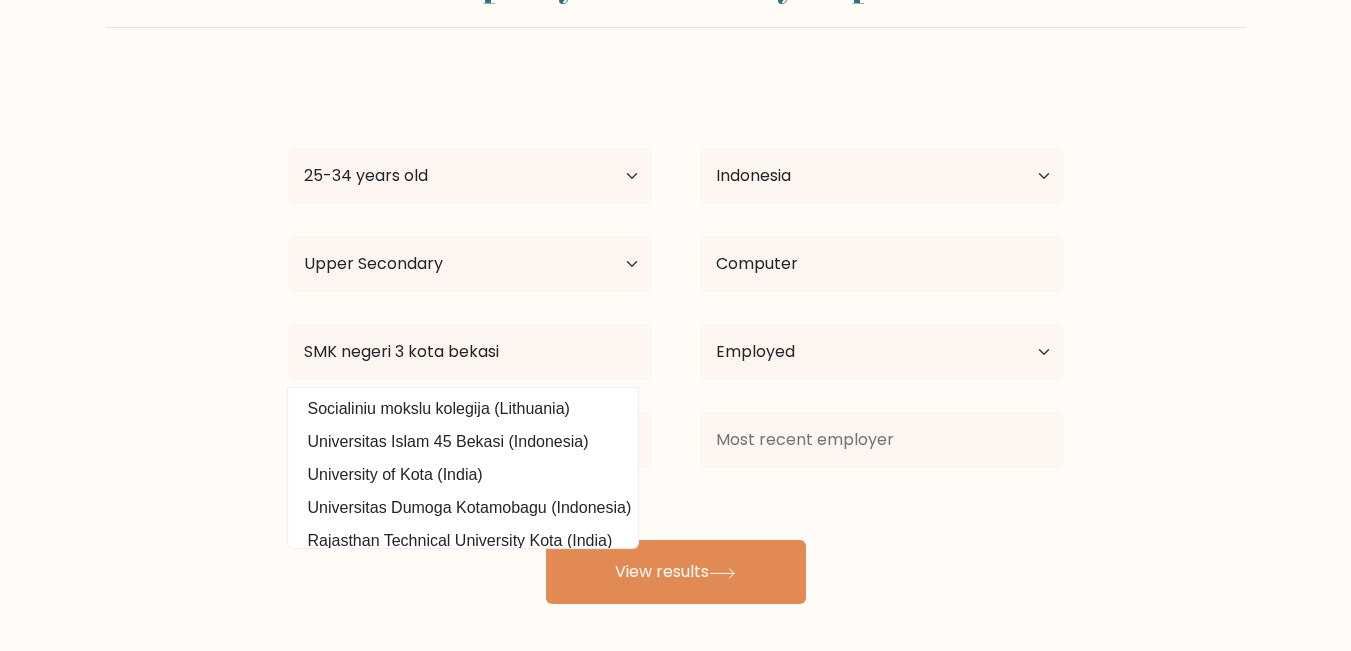 click on "Compare your results to your peers
Muhammad Mufti
Rizal
Age
Under 18 years old
18-24 years old
25-34 years old
35-44 years old
45-54 years old
55-64 years old
65 years old and above
Country
Afghanistan
Albania
Algeria
American Samoa
Andorra
Angola
Anguilla
Antarctica
Antigua and Barbuda
Argentina
Armenia
Aruba
Australia" at bounding box center [675, 276] 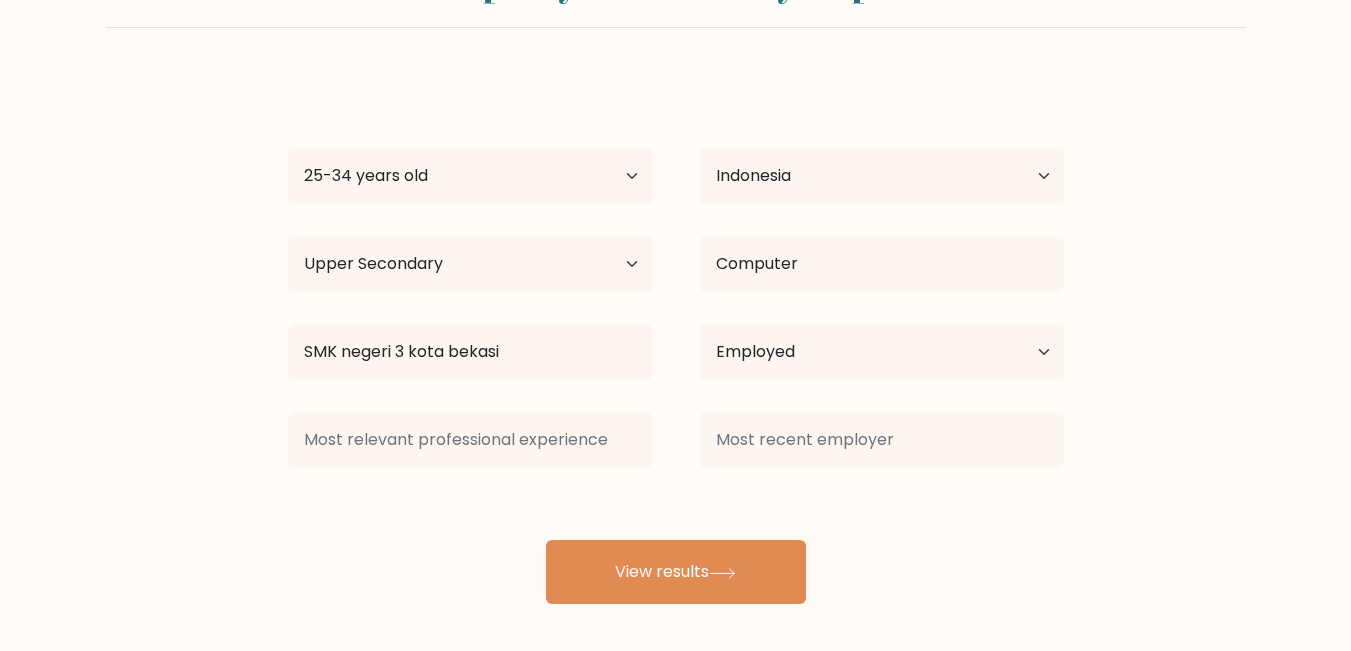 drag, startPoint x: 724, startPoint y: 485, endPoint x: 625, endPoint y: 472, distance: 99.849884 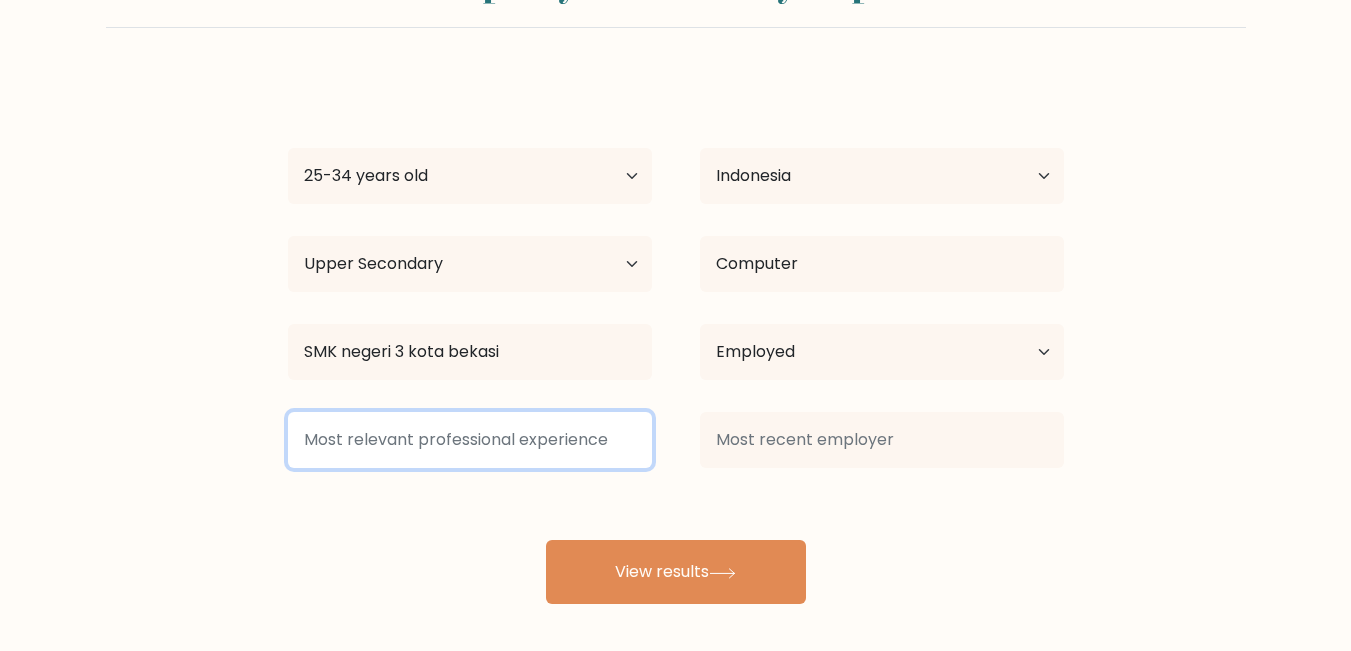 click at bounding box center [470, 440] 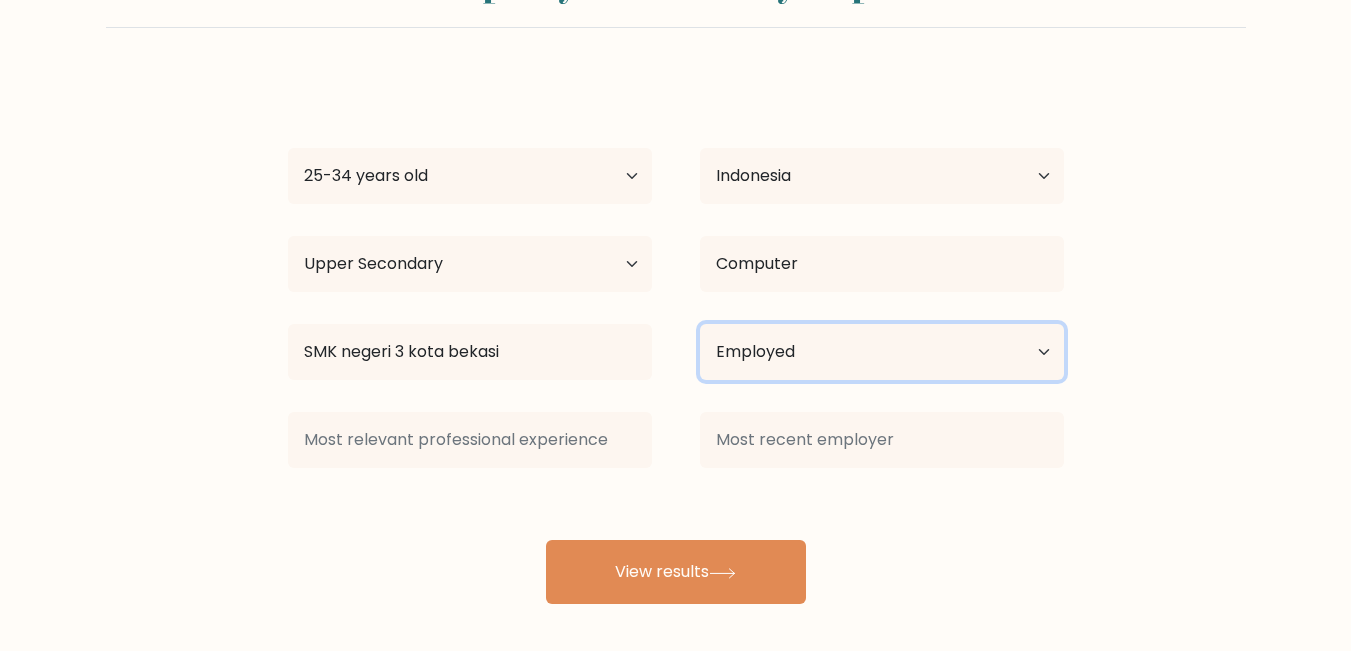 click on "Current employment status
Employed
Student
Retired
Other / prefer not to answer" at bounding box center (882, 352) 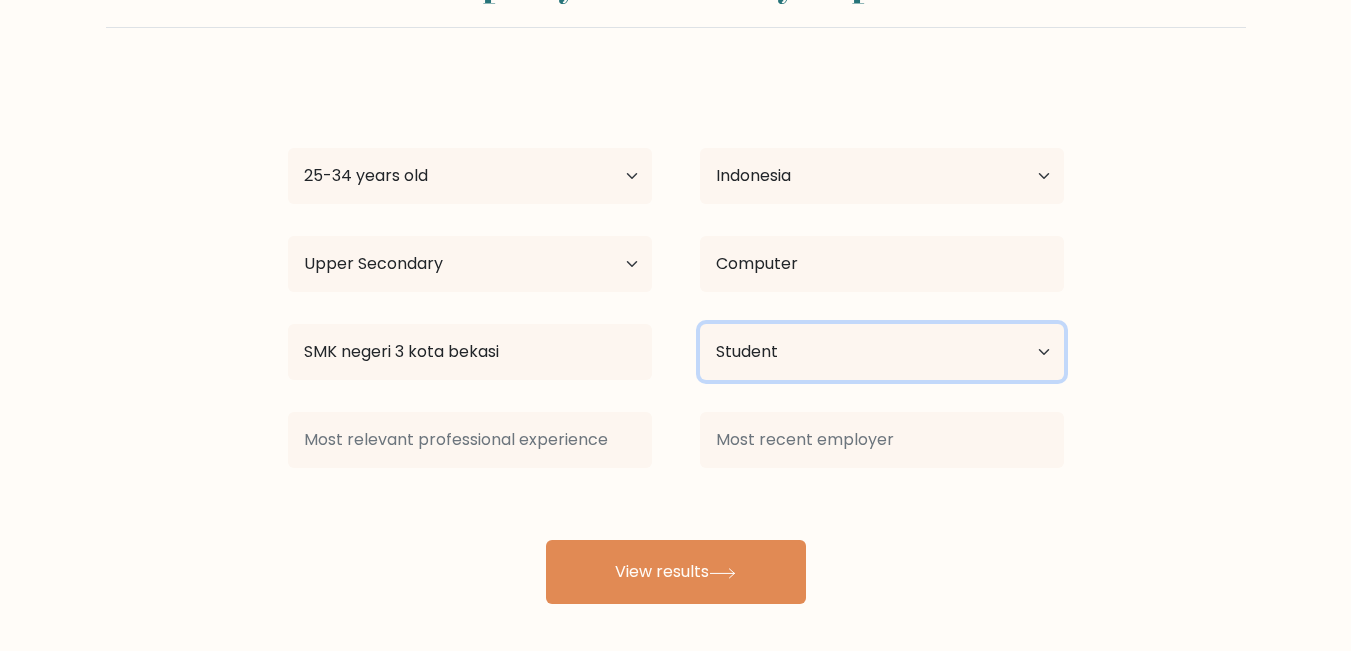 click on "Current employment status
Employed
Student
Retired
Other / prefer not to answer" at bounding box center (882, 352) 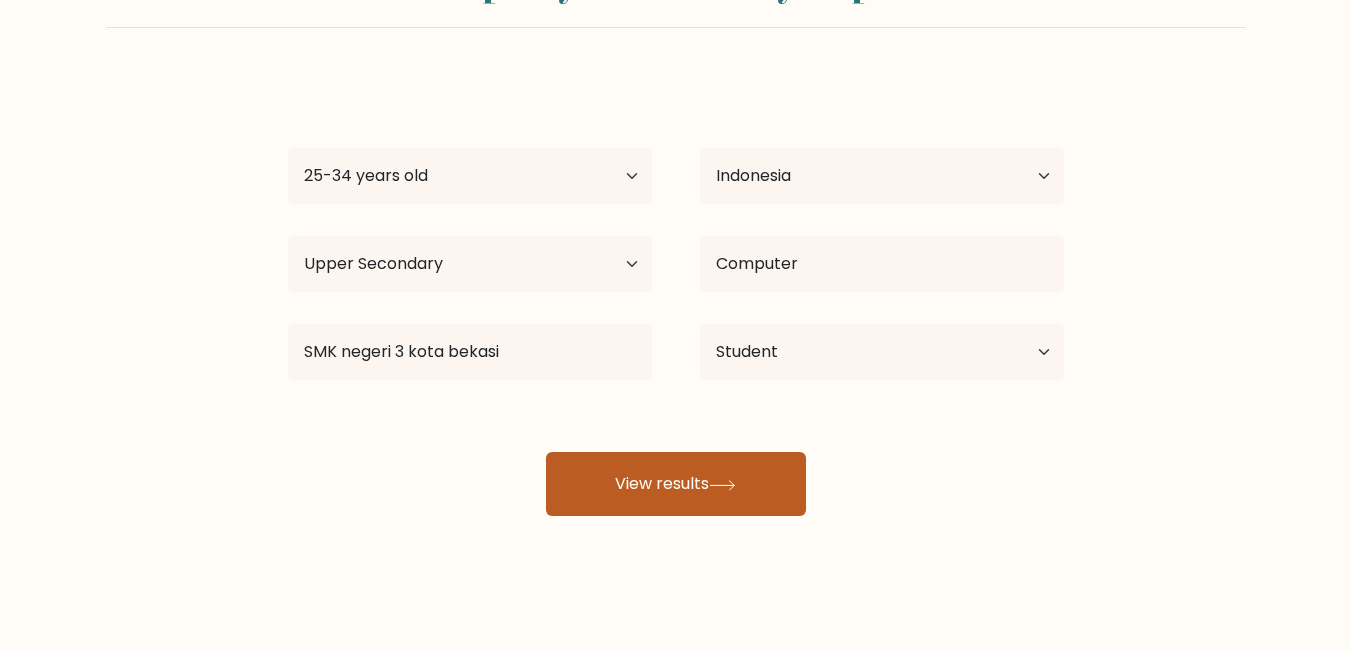 click on "View results" at bounding box center (676, 484) 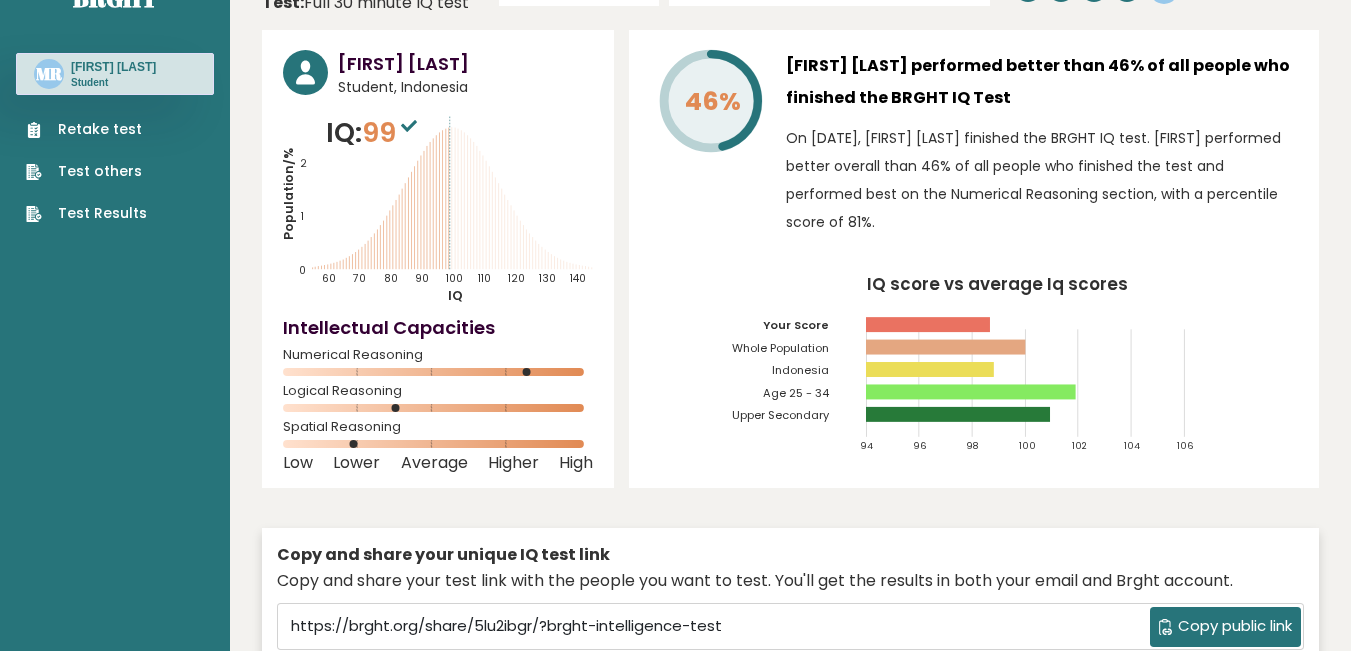 scroll, scrollTop: 100, scrollLeft: 0, axis: vertical 